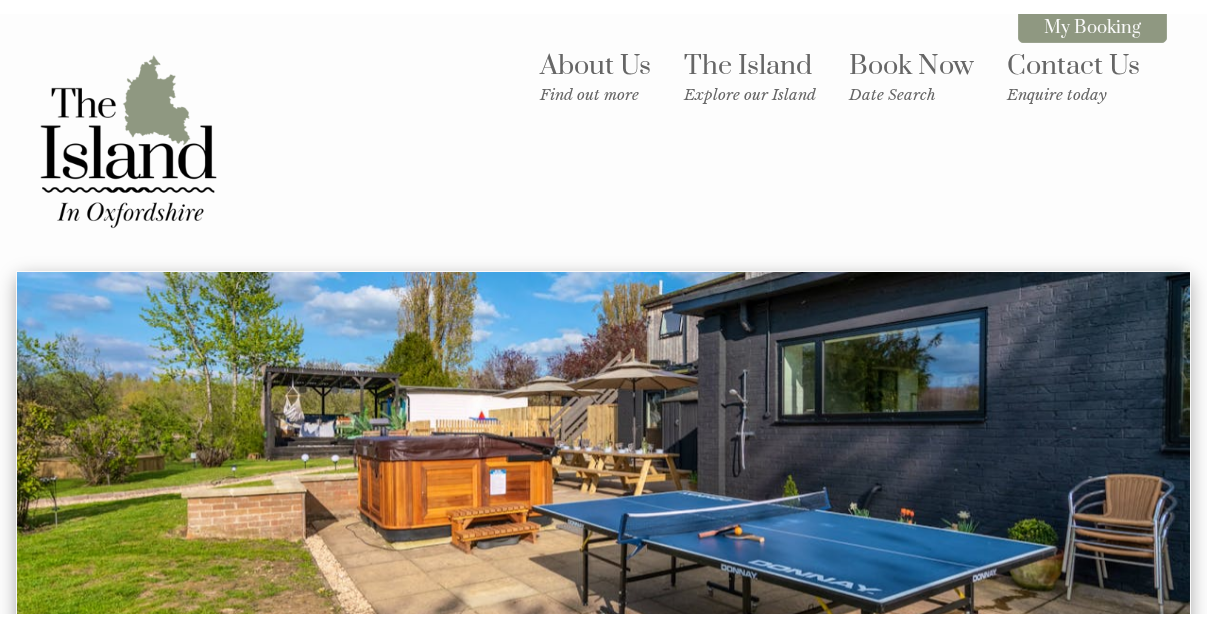 scroll, scrollTop: 682, scrollLeft: 0, axis: vertical 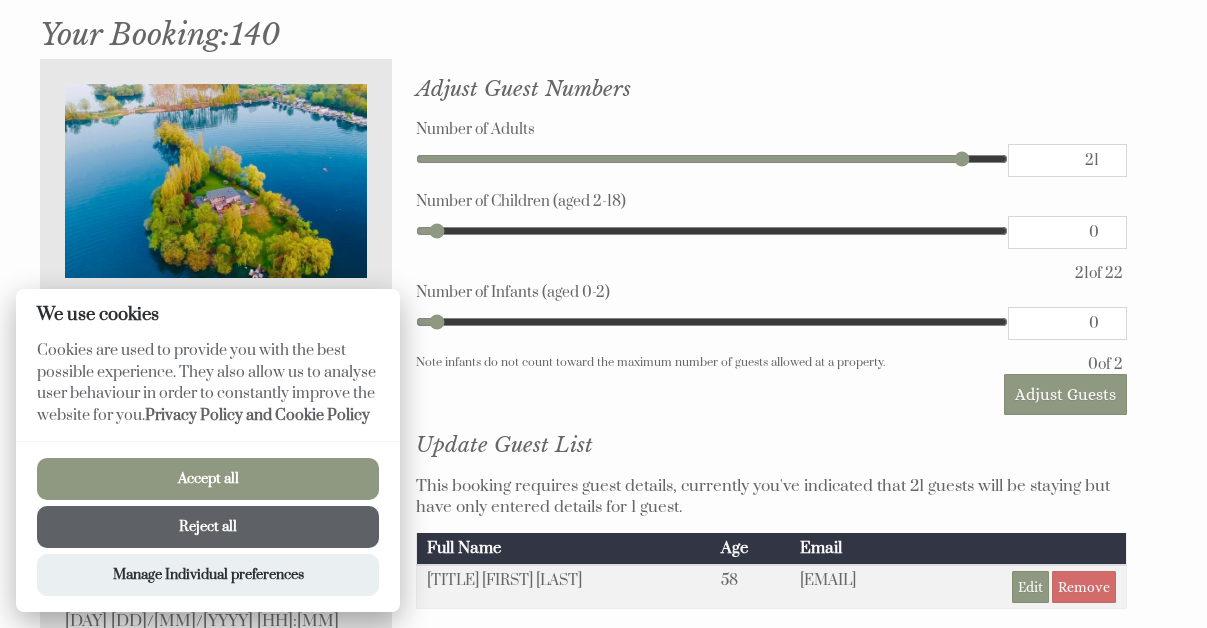 click on "Accept all" at bounding box center (208, 479) 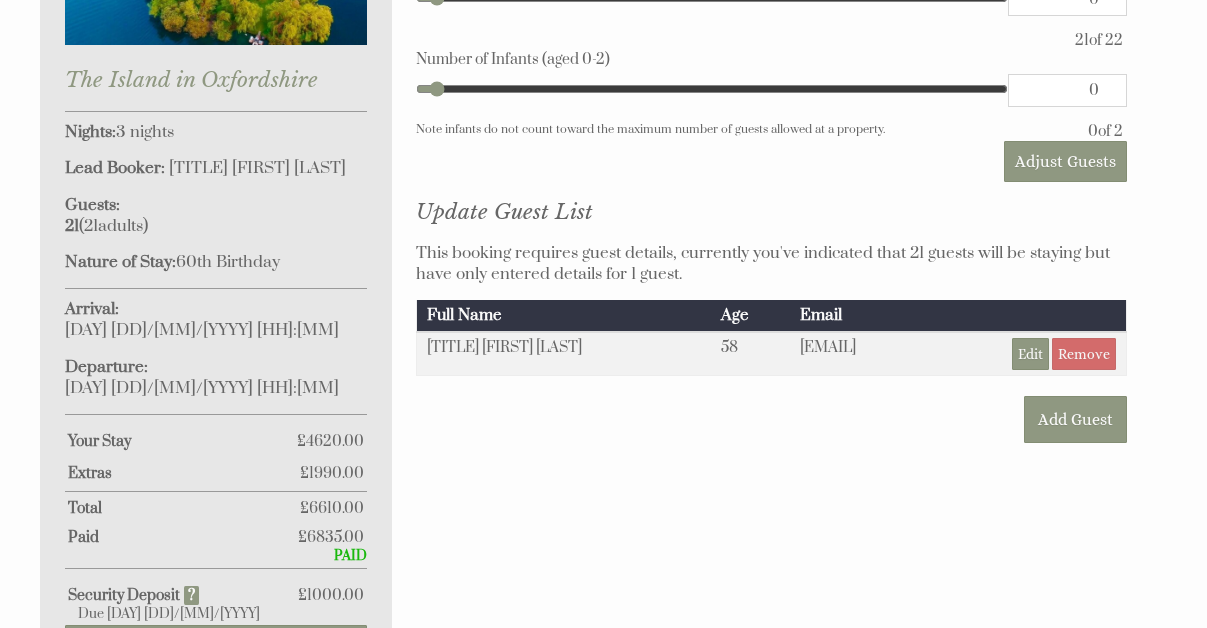 scroll, scrollTop: 919, scrollLeft: 0, axis: vertical 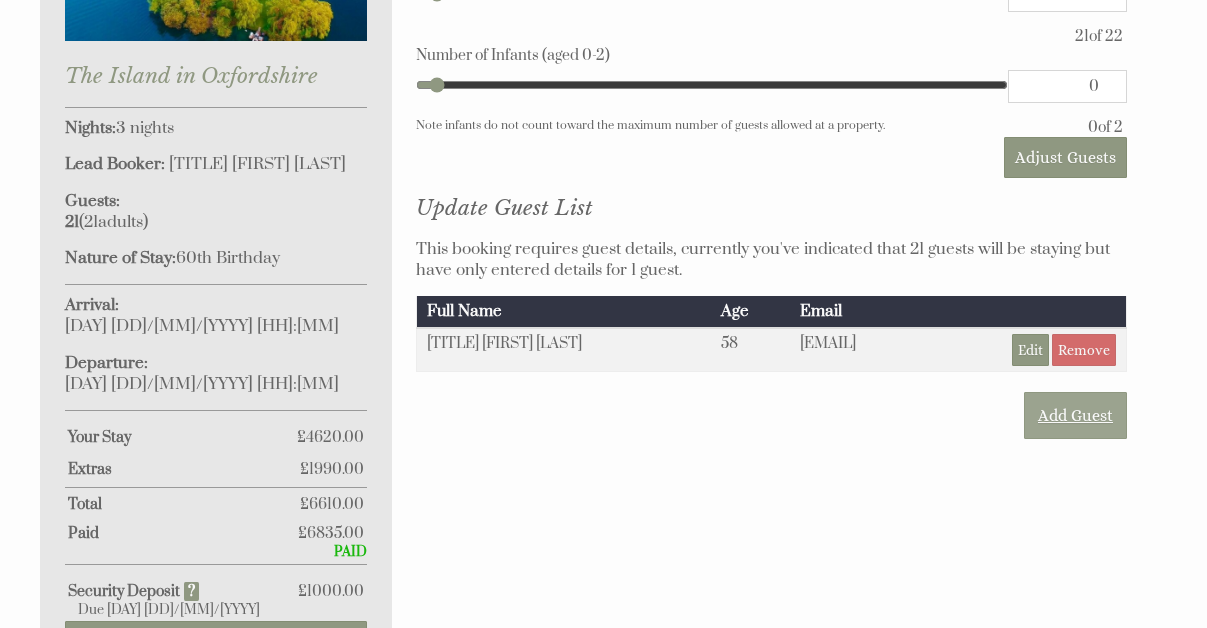 click on "Add Guest" at bounding box center [1075, 415] 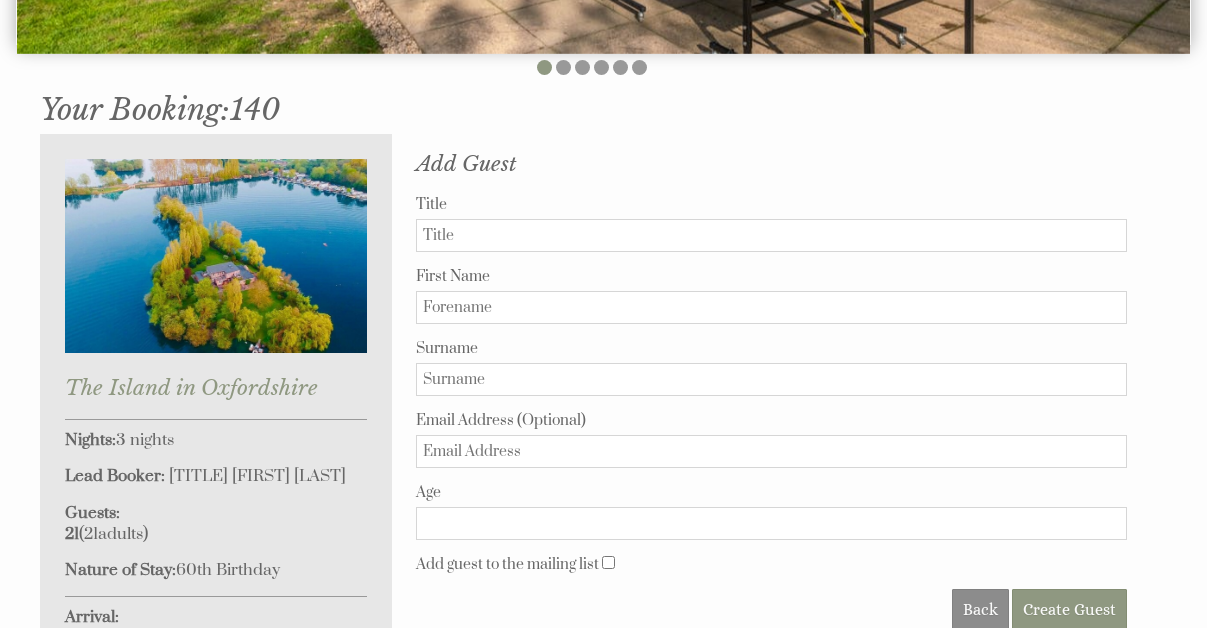 scroll, scrollTop: 605, scrollLeft: 0, axis: vertical 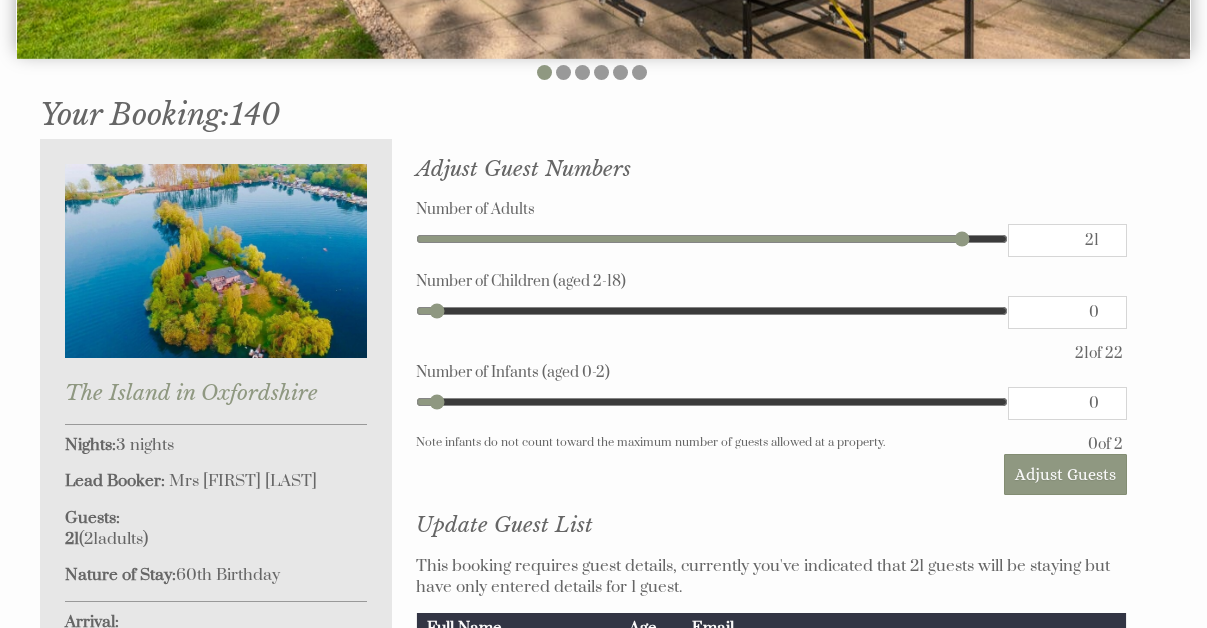 type on "20" 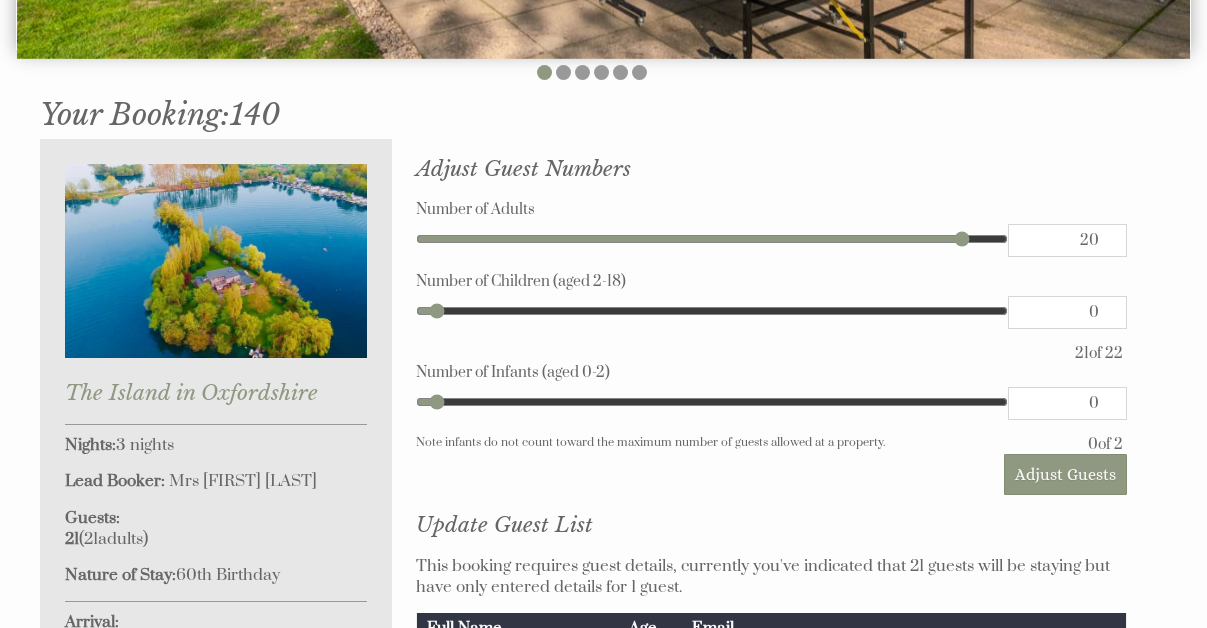 type on "20" 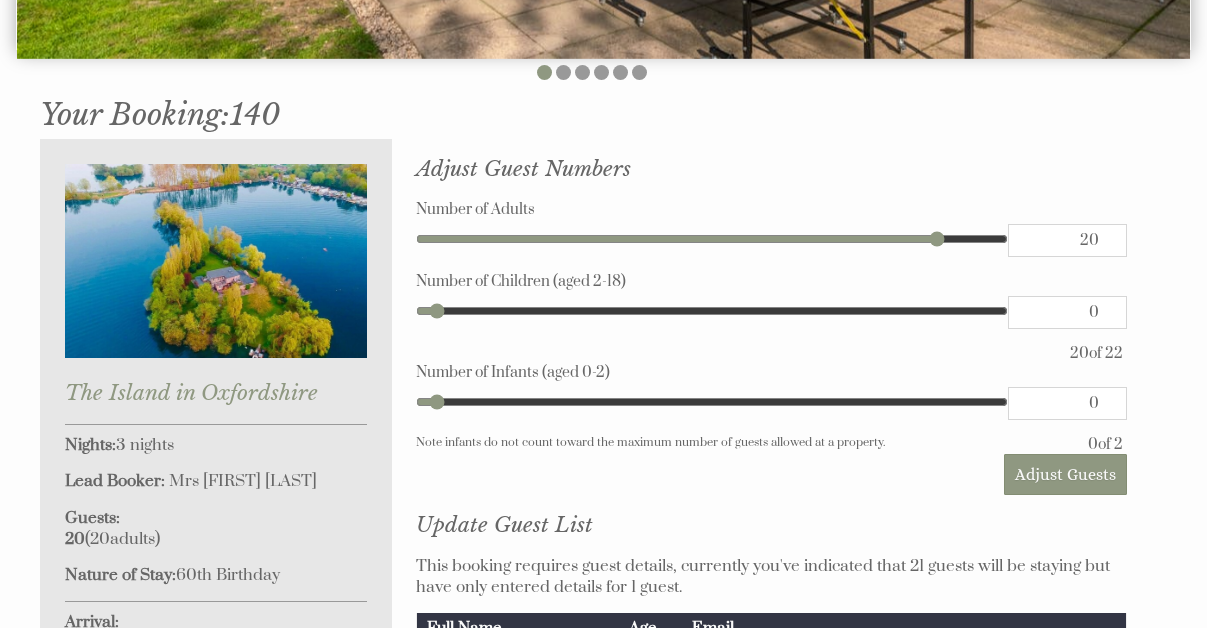 click on "20" at bounding box center (1067, 240) 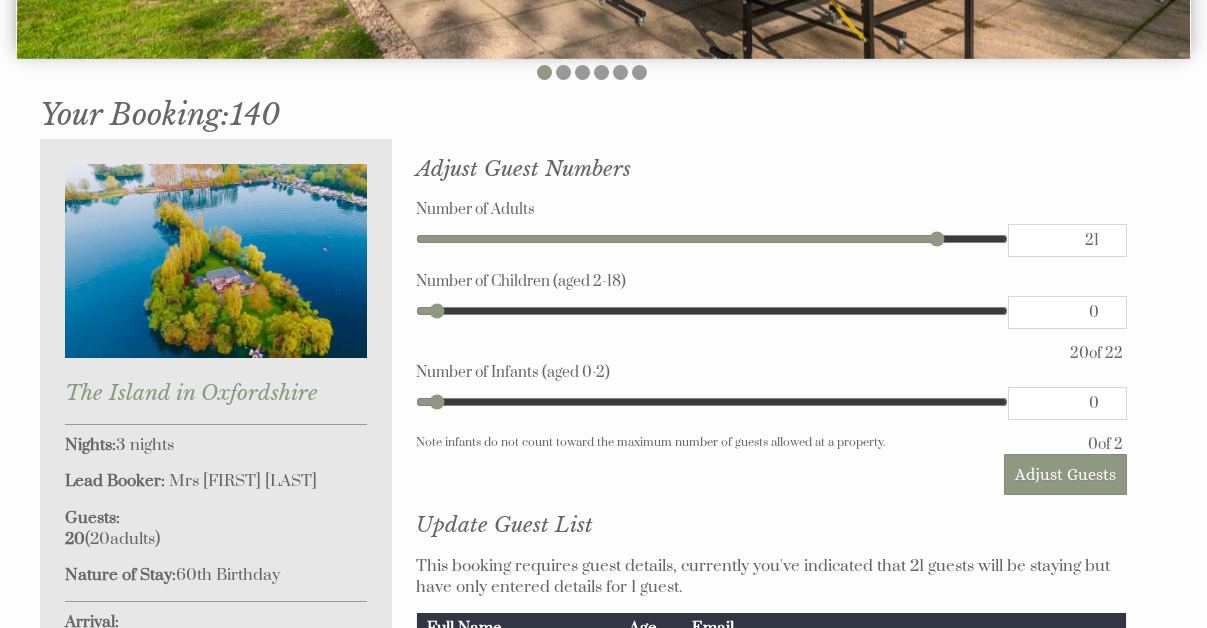type on "21" 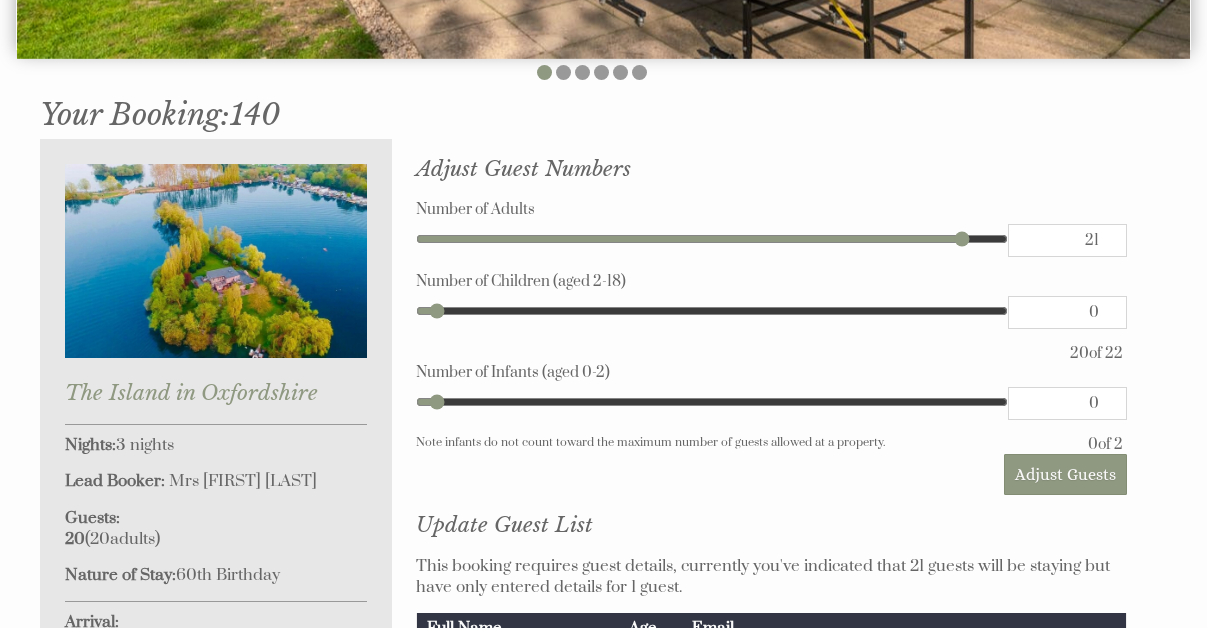 click on "21" at bounding box center [1067, 240] 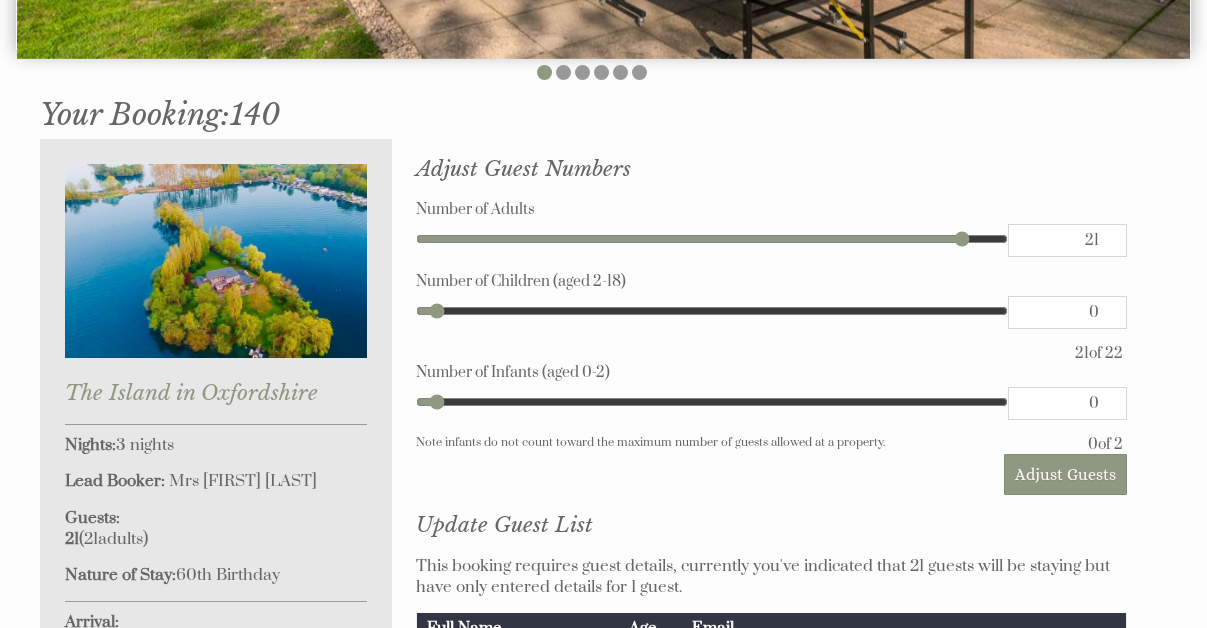 type on "22" 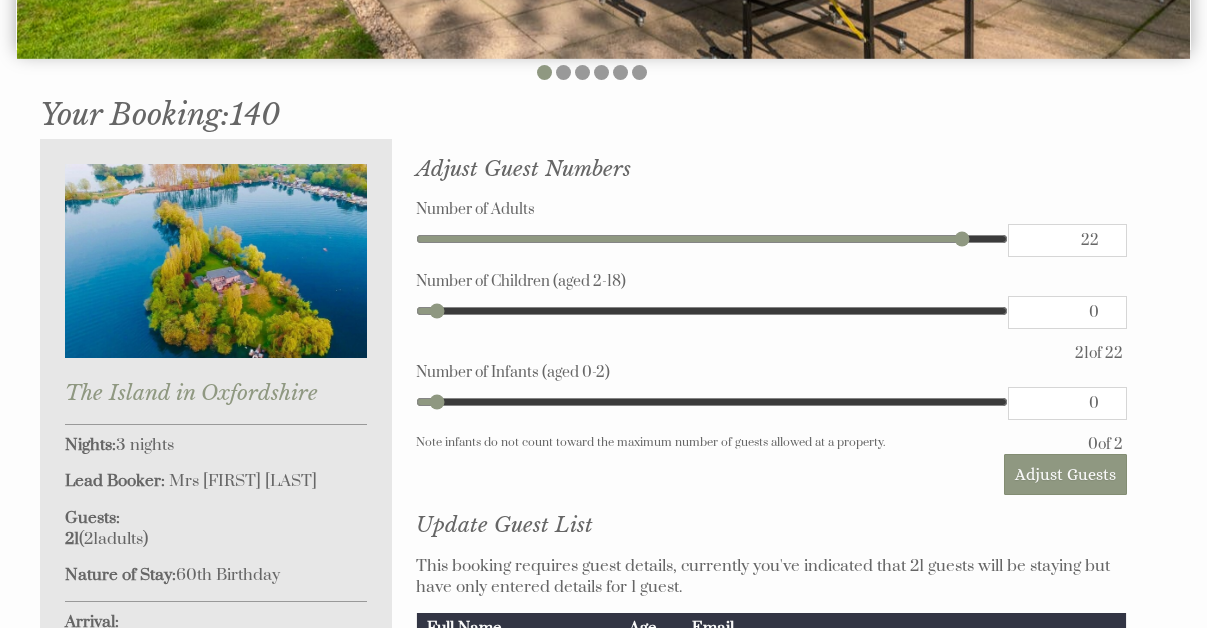type on "22" 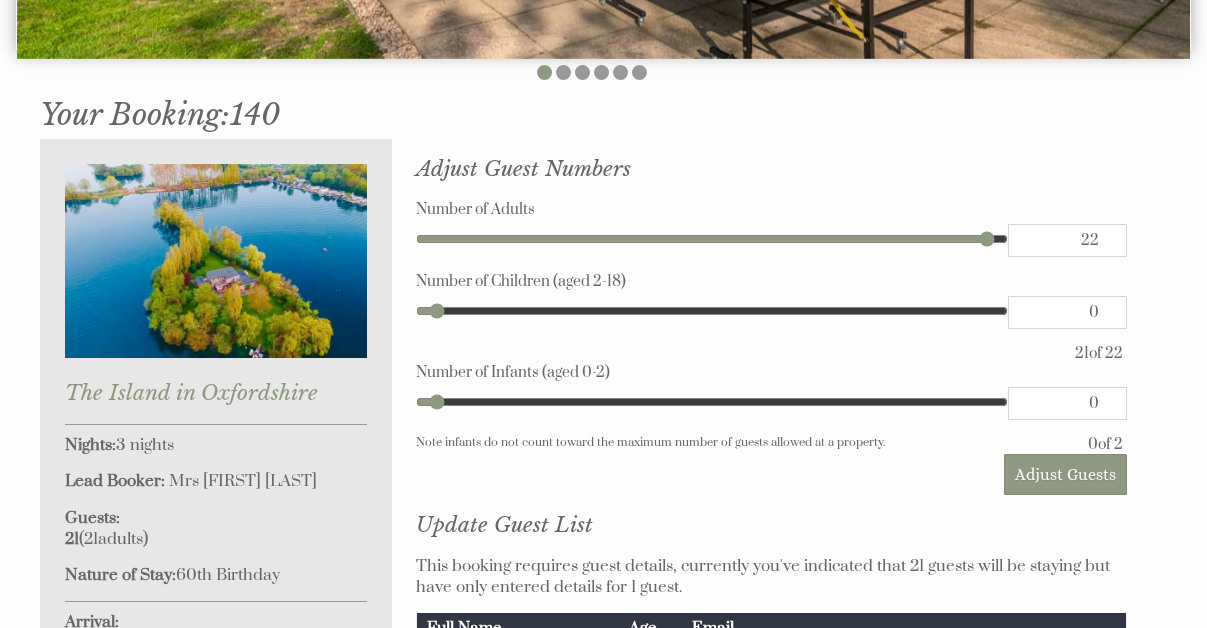 click on "22" at bounding box center (1067, 240) 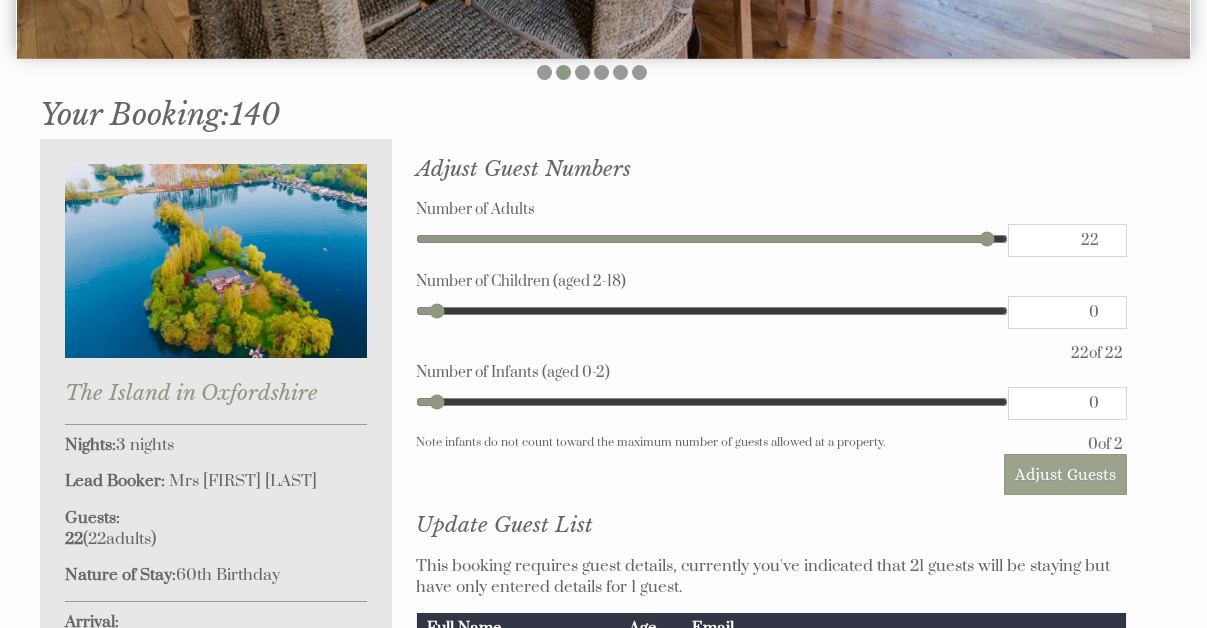 click on "Adjust Guests" at bounding box center [1065, 474] 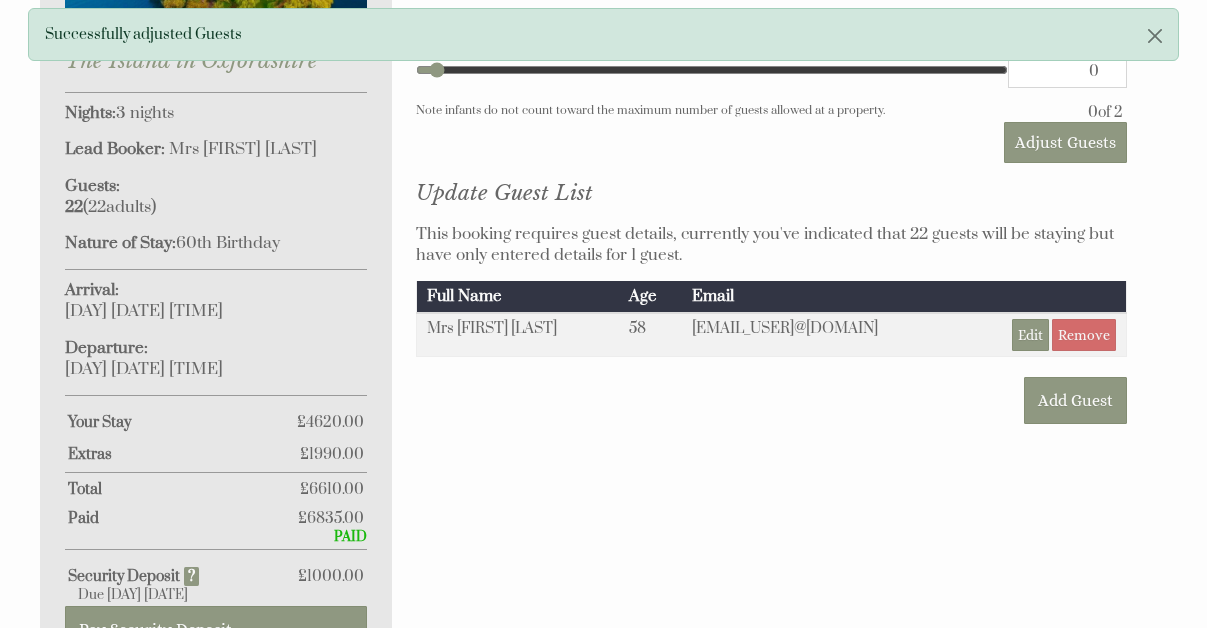 scroll, scrollTop: 935, scrollLeft: 0, axis: vertical 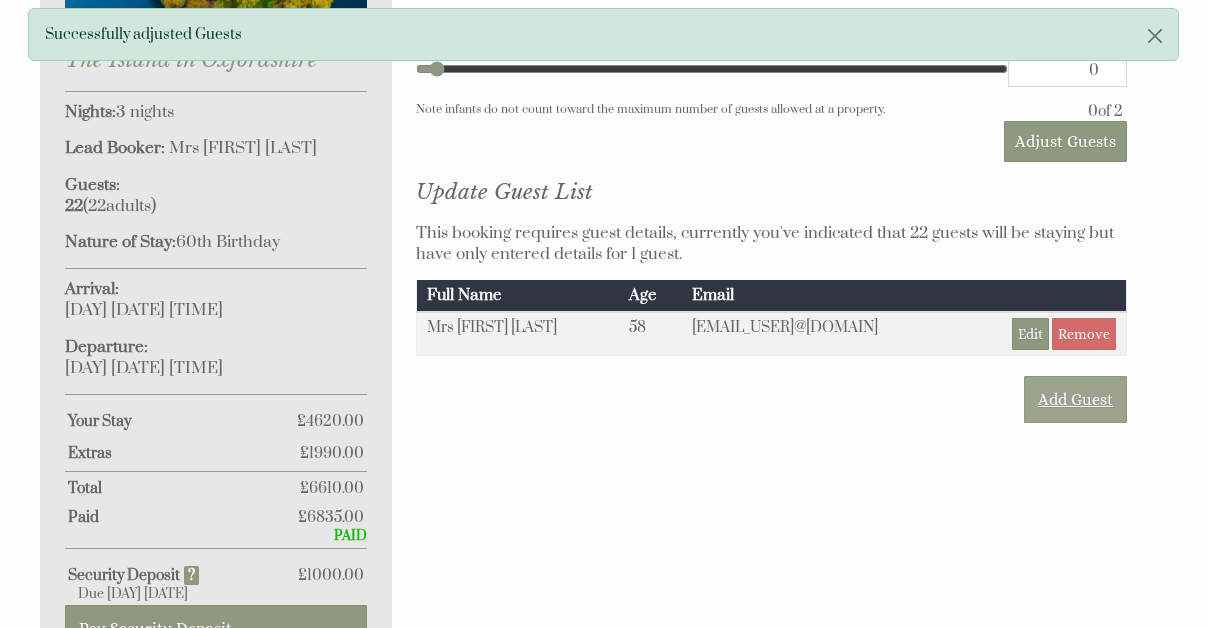 click on "Add Guest" at bounding box center [1075, 399] 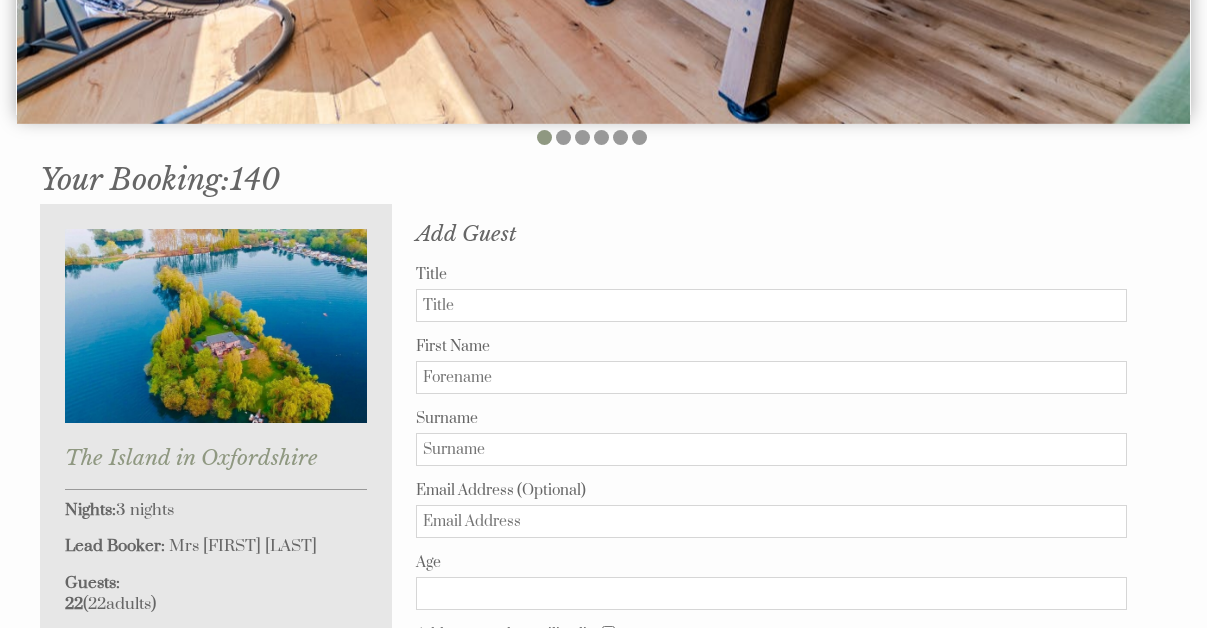 scroll, scrollTop: 547, scrollLeft: 0, axis: vertical 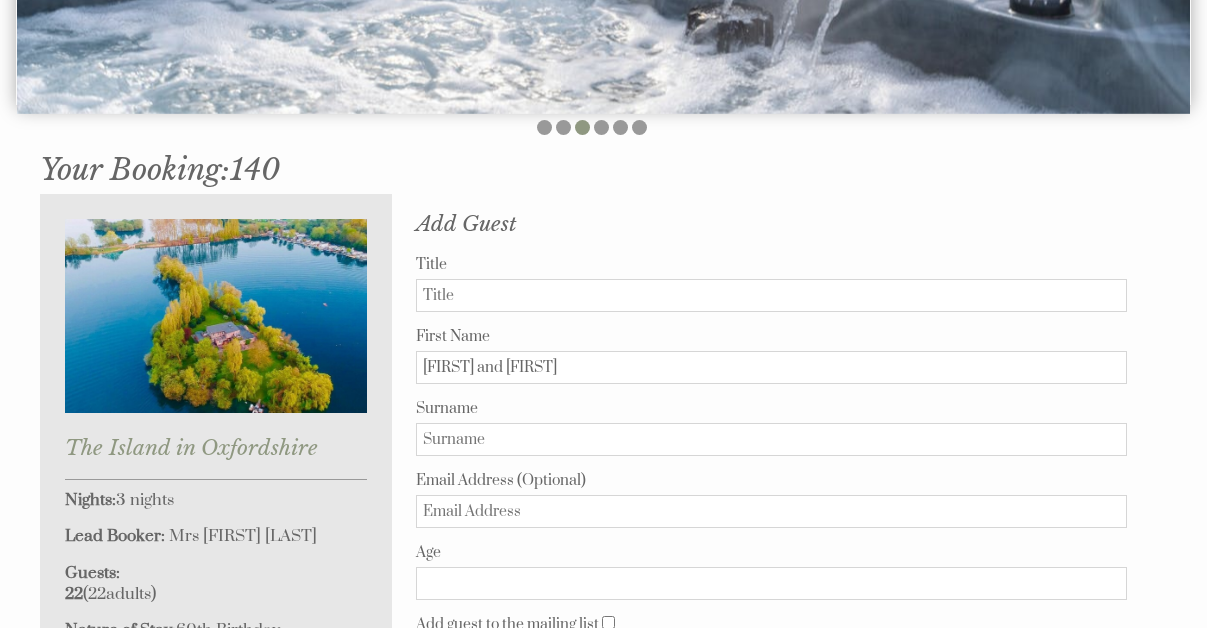 type on "[FIRST] and [FIRST]" 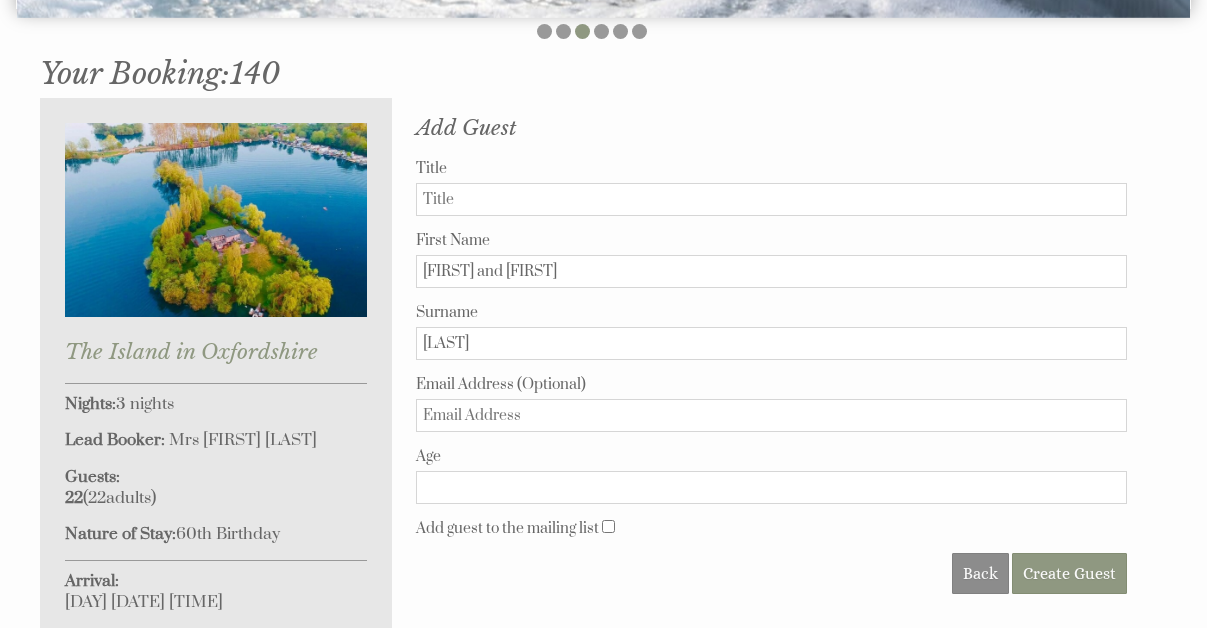 scroll, scrollTop: 658, scrollLeft: 0, axis: vertical 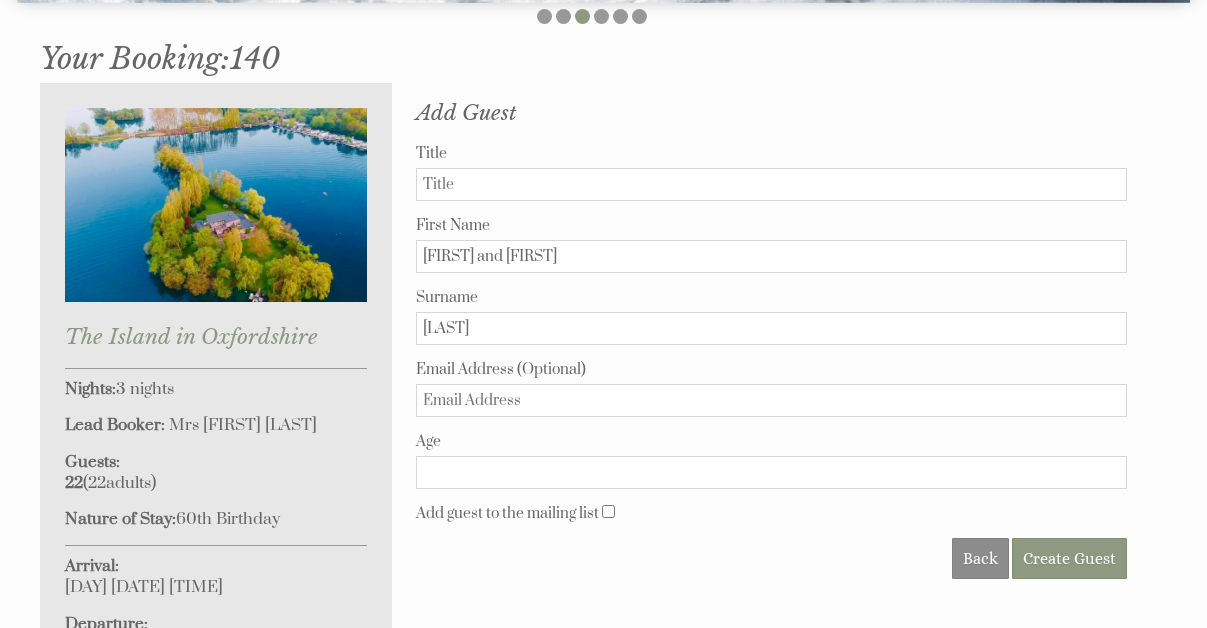 type on "[LAST]" 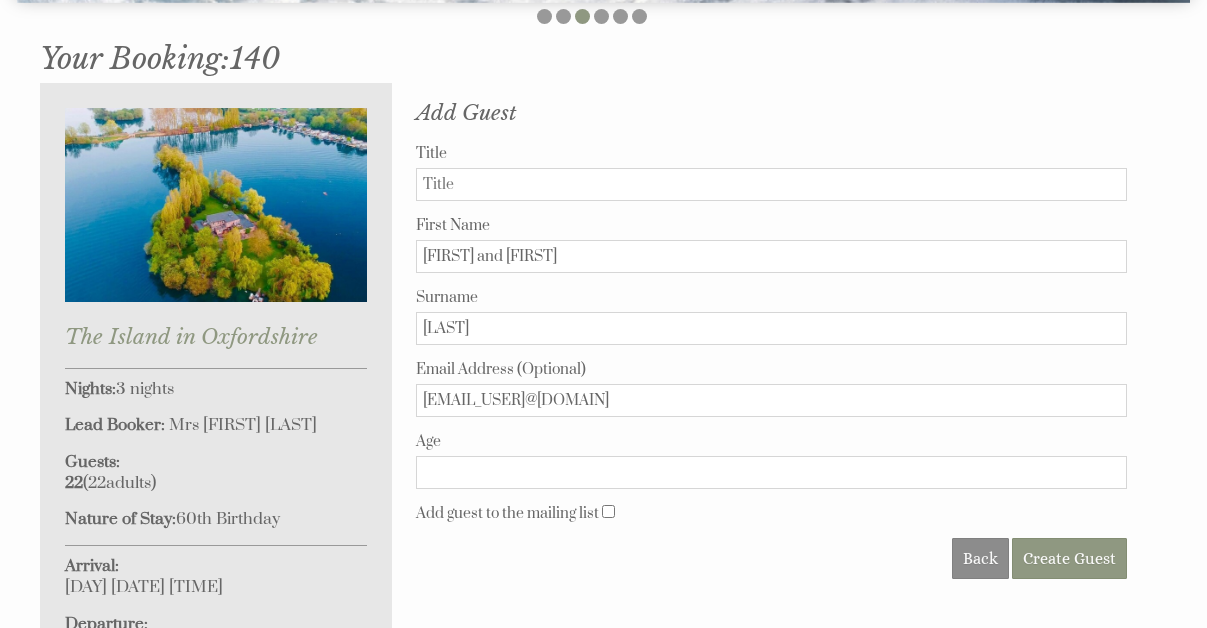 type on "[EMAIL_USER]@[DOMAIN]" 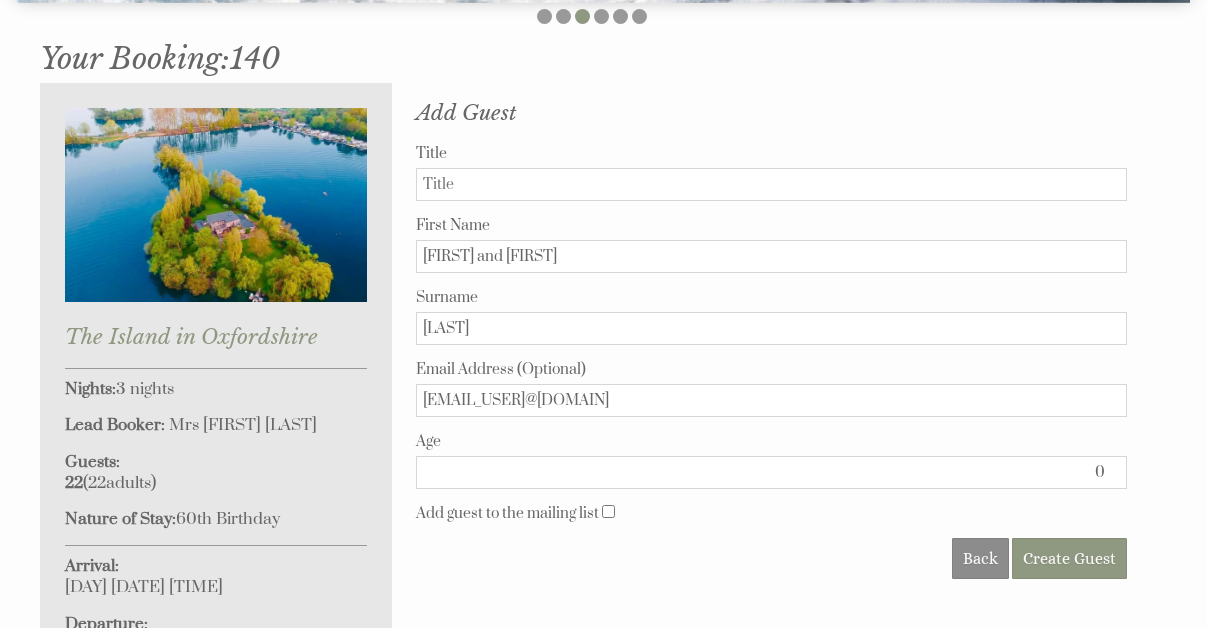 click on "0" at bounding box center [771, 472] 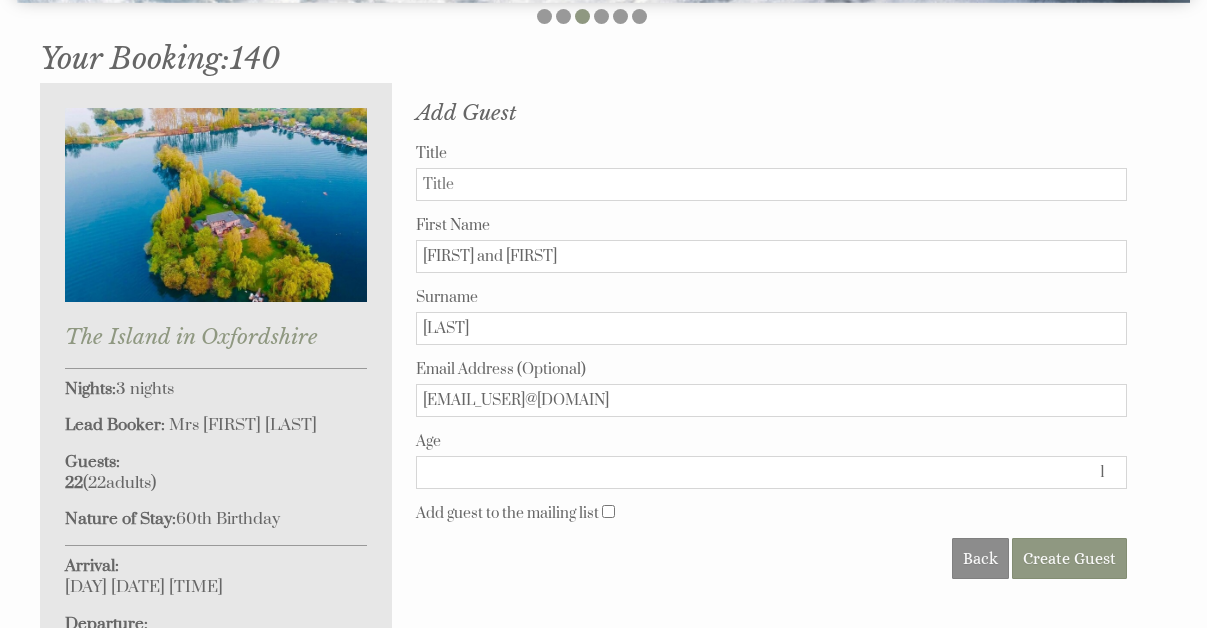 click on "1" at bounding box center [771, 472] 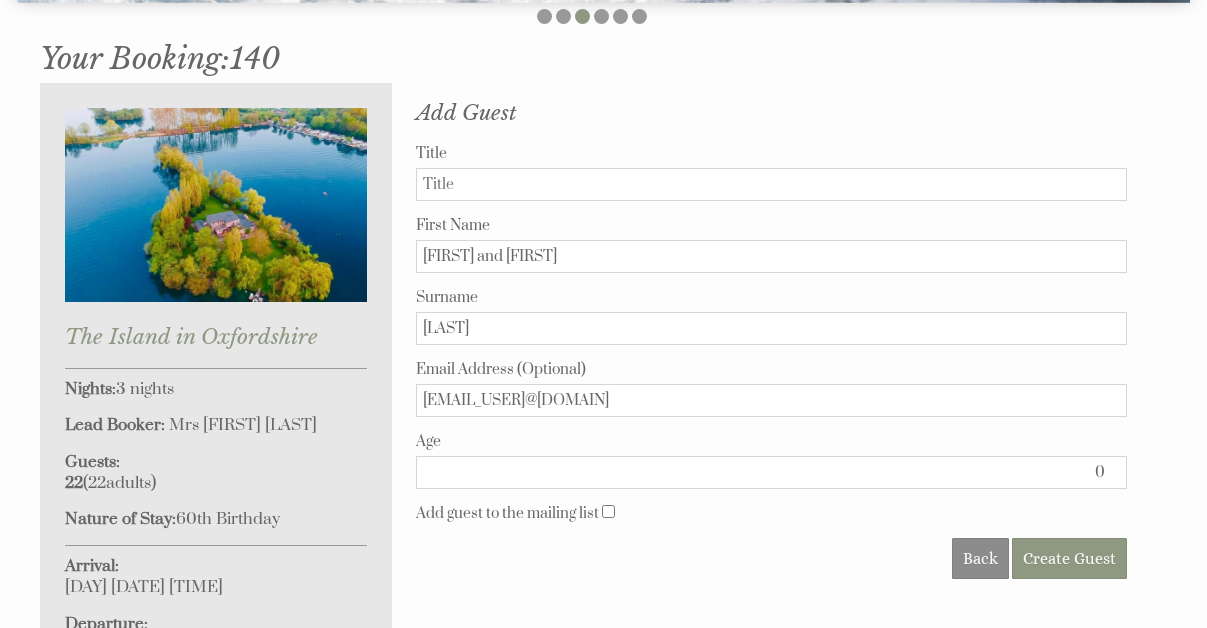 click on "0" at bounding box center [771, 472] 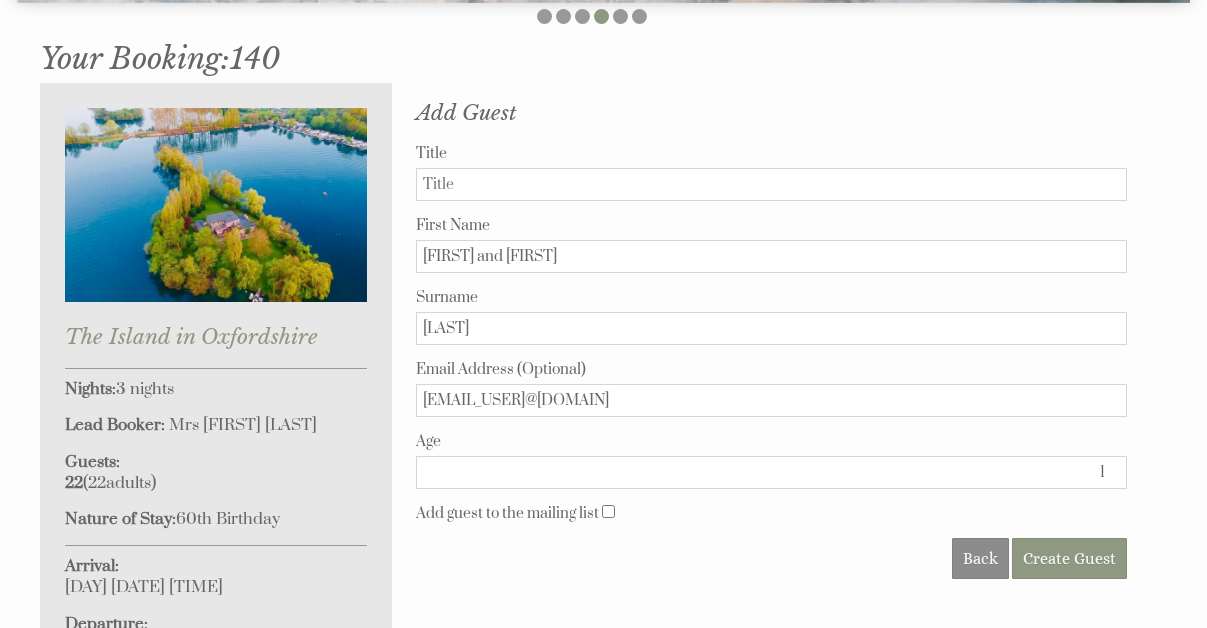 click on "1" at bounding box center [771, 472] 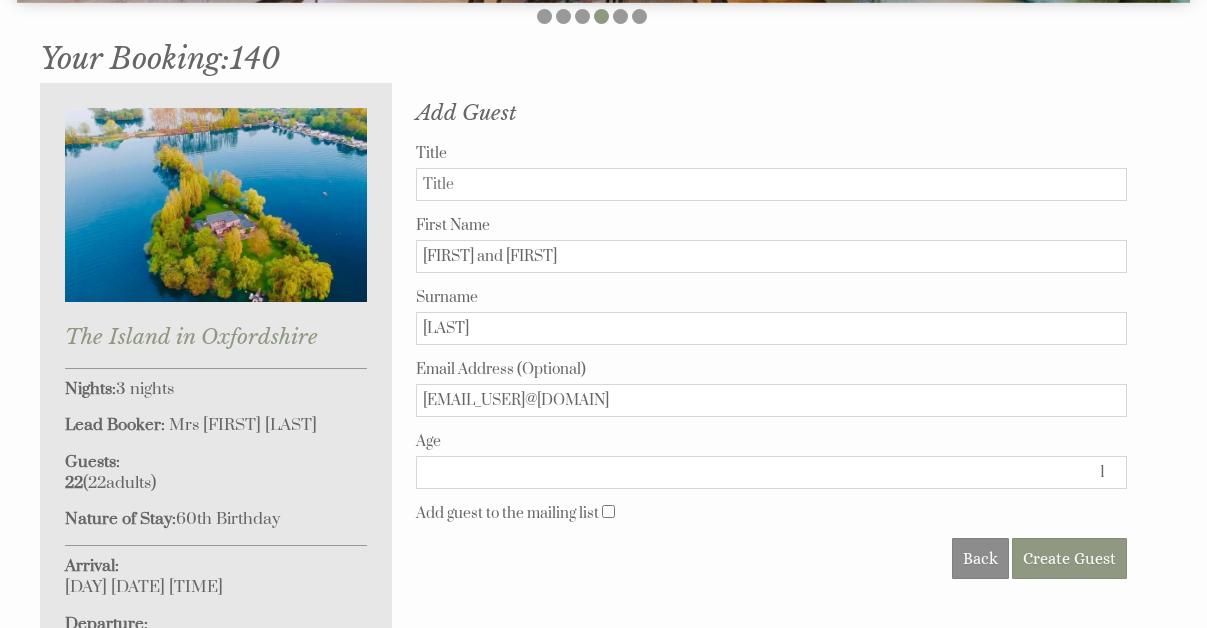 click on "1" at bounding box center (771, 472) 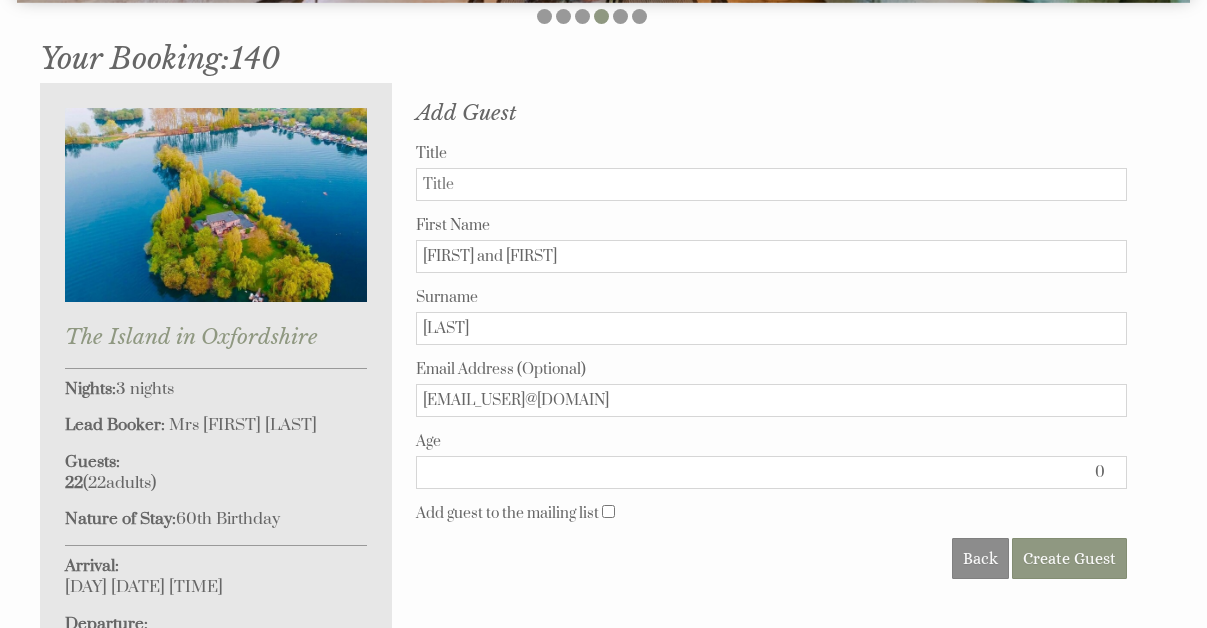 click on "0" at bounding box center (771, 472) 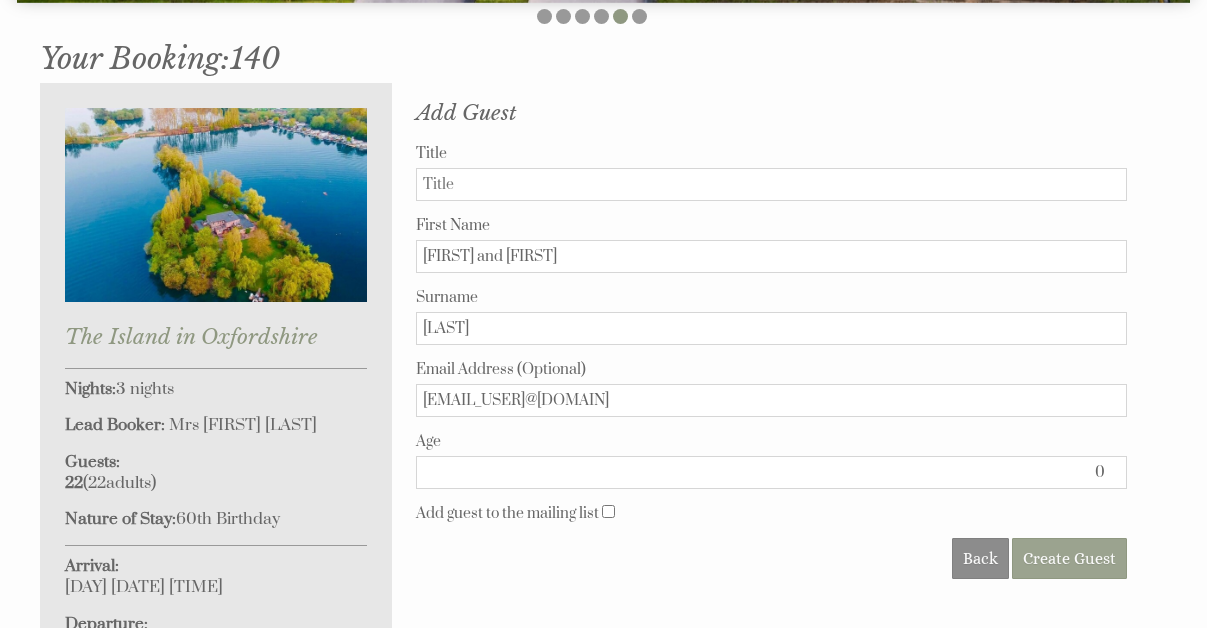 click on "Create Guest" at bounding box center (1069, 558) 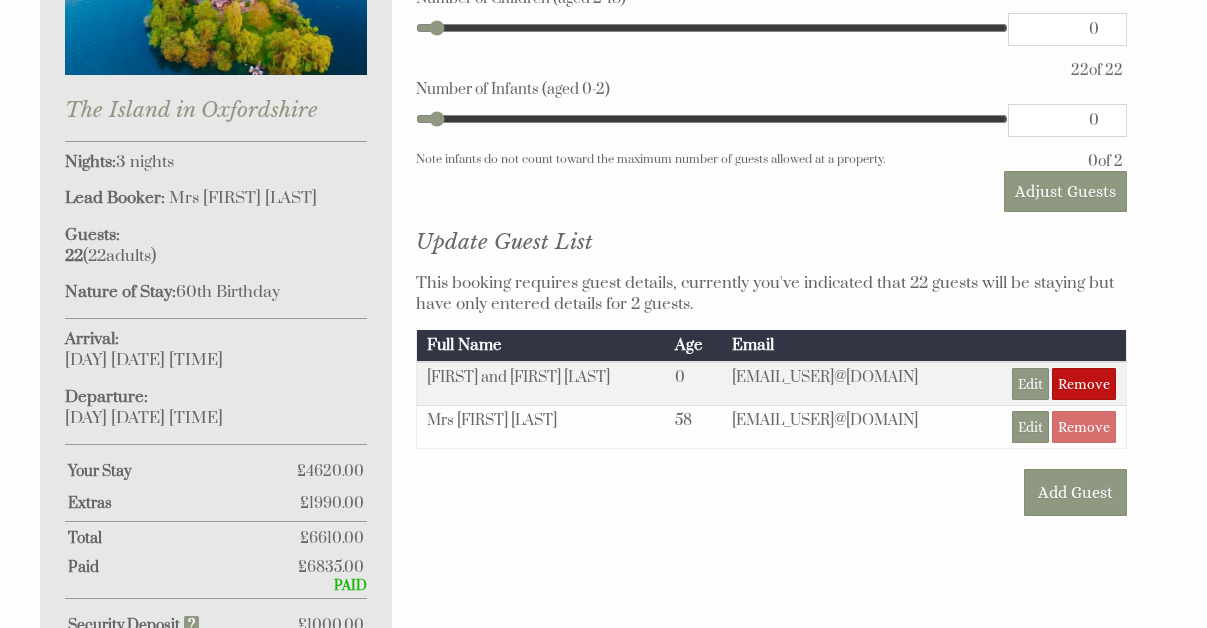 scroll, scrollTop: 887, scrollLeft: 0, axis: vertical 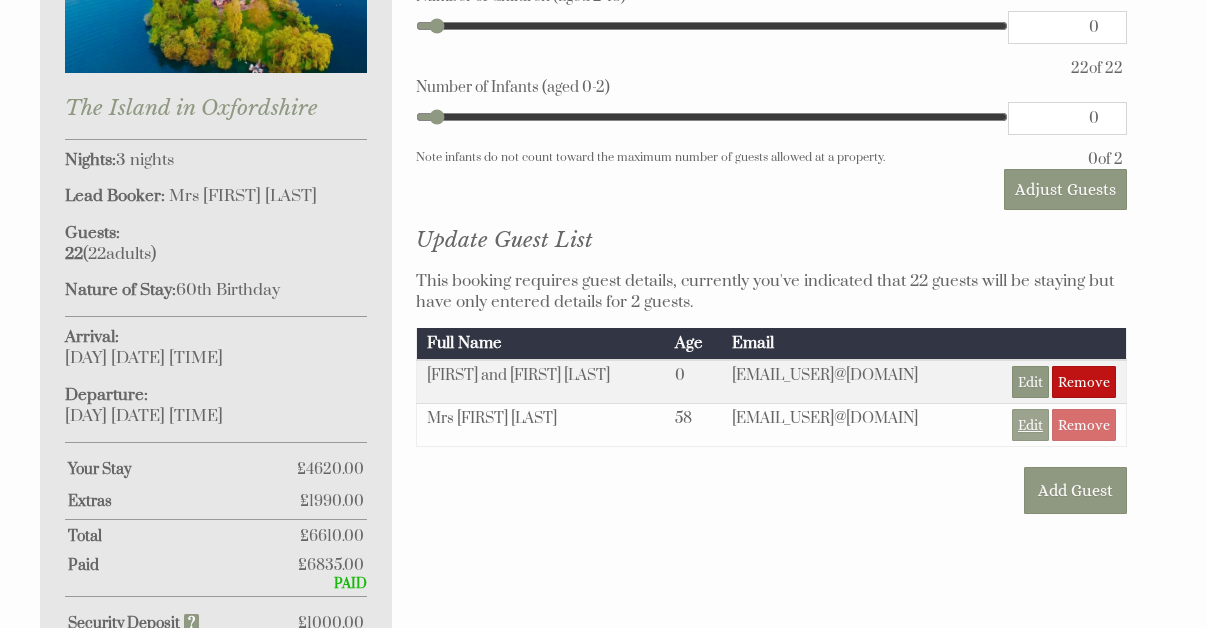 click on "Edit" at bounding box center (1030, 425) 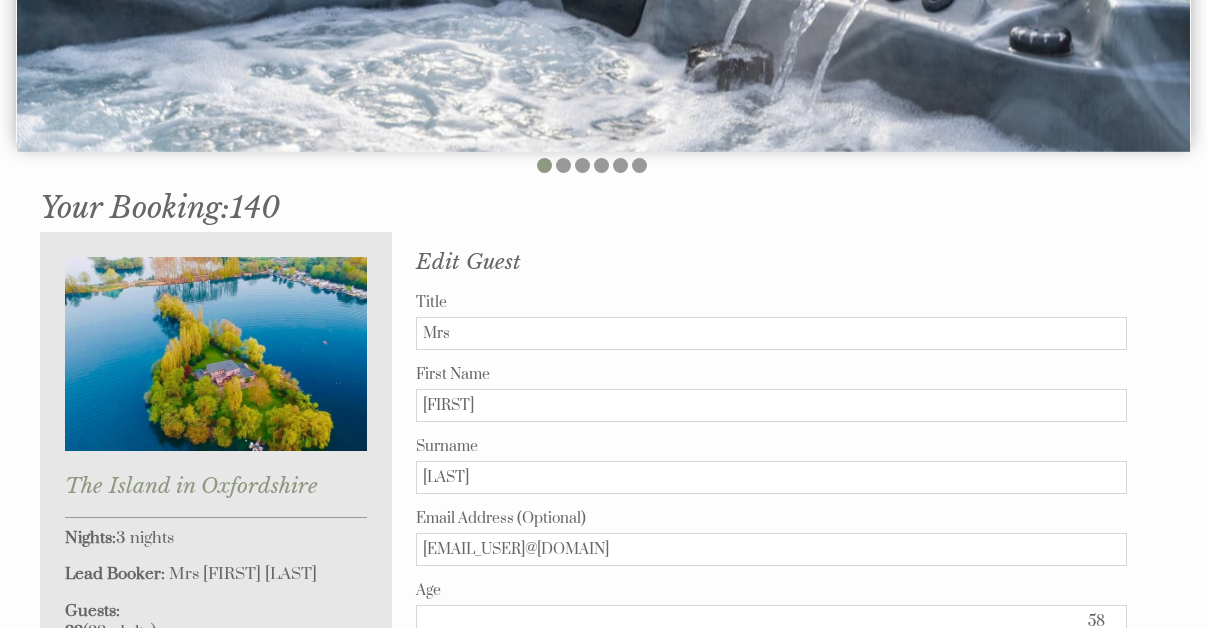 scroll, scrollTop: 511, scrollLeft: 0, axis: vertical 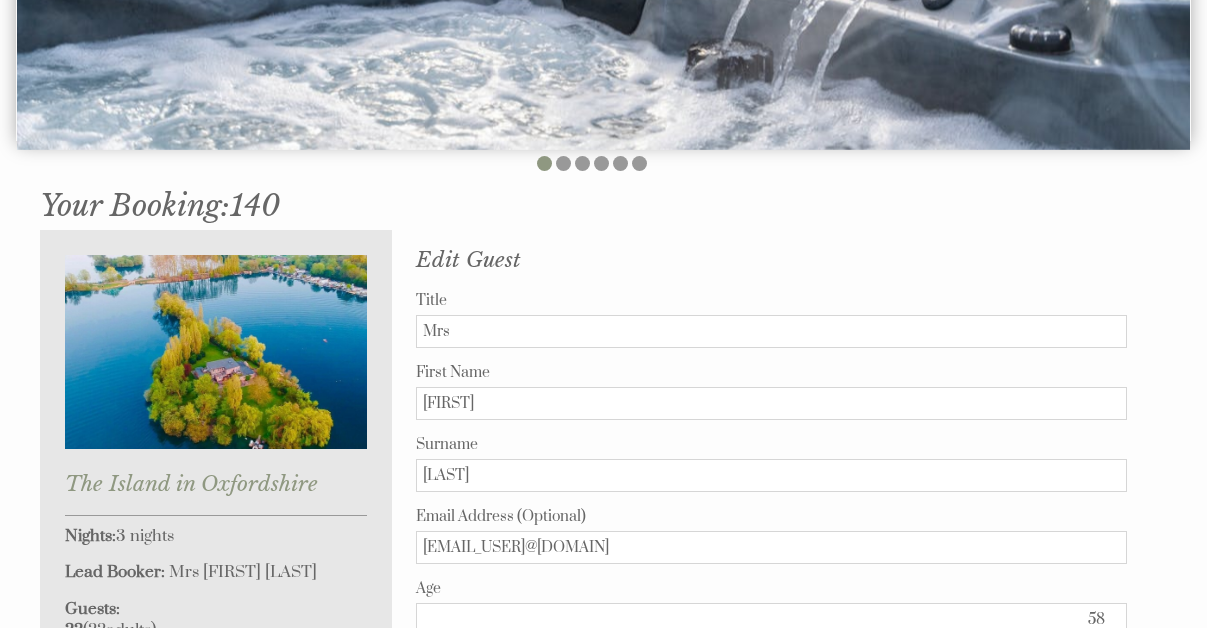click on "Mrs" at bounding box center (771, 331) 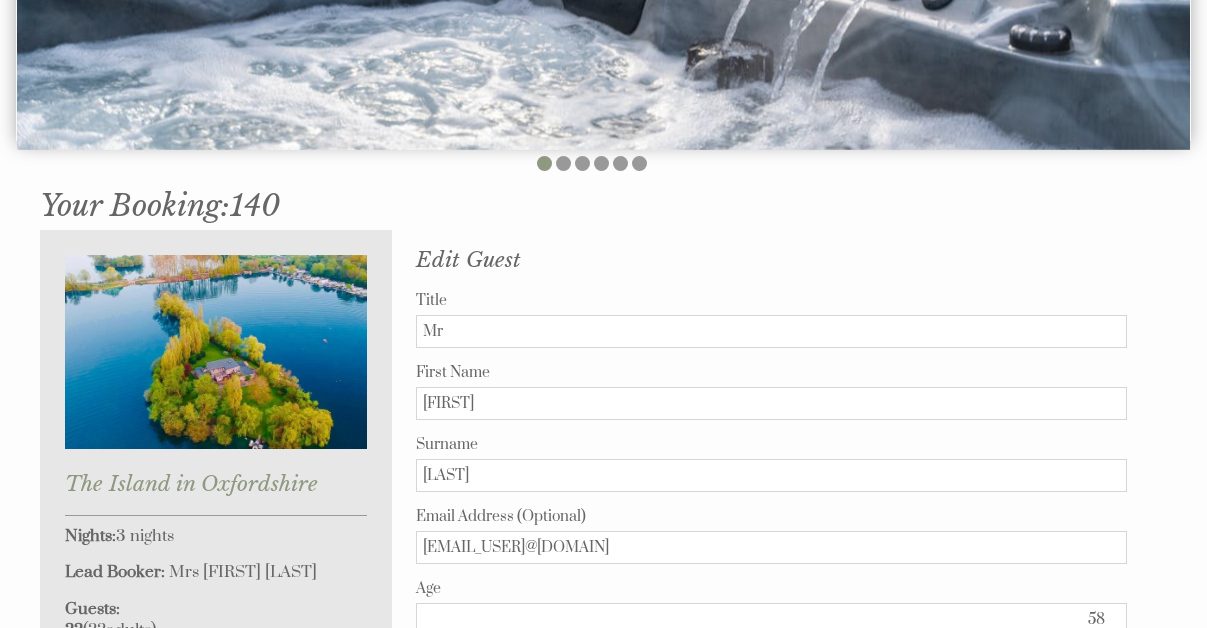 type on "M" 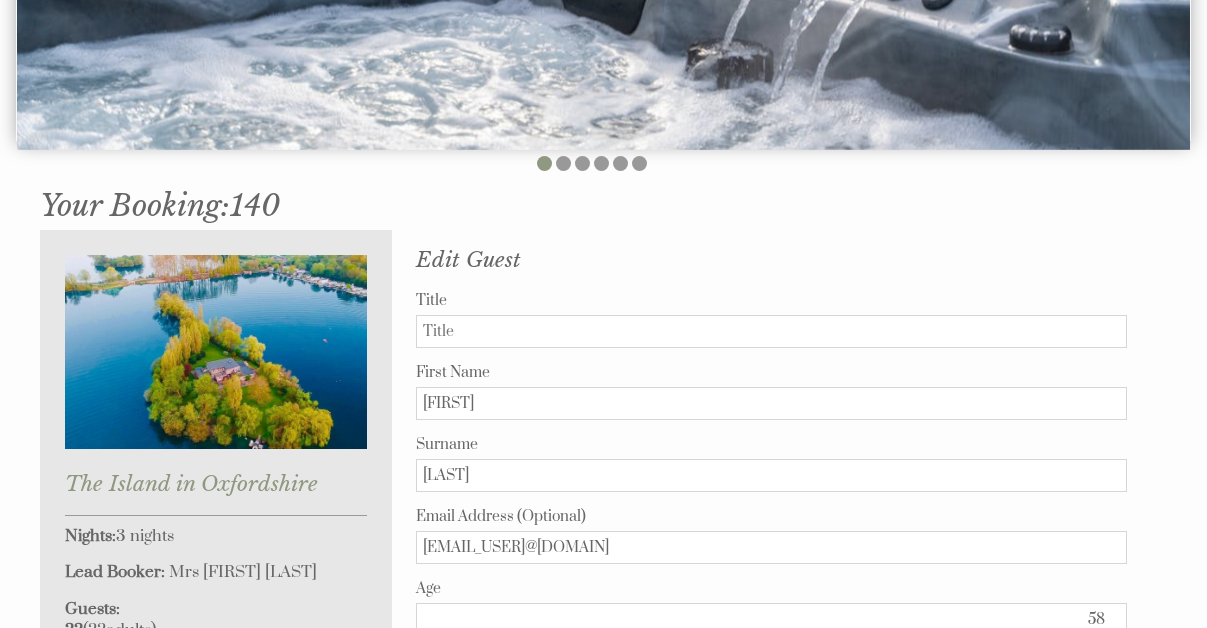 type 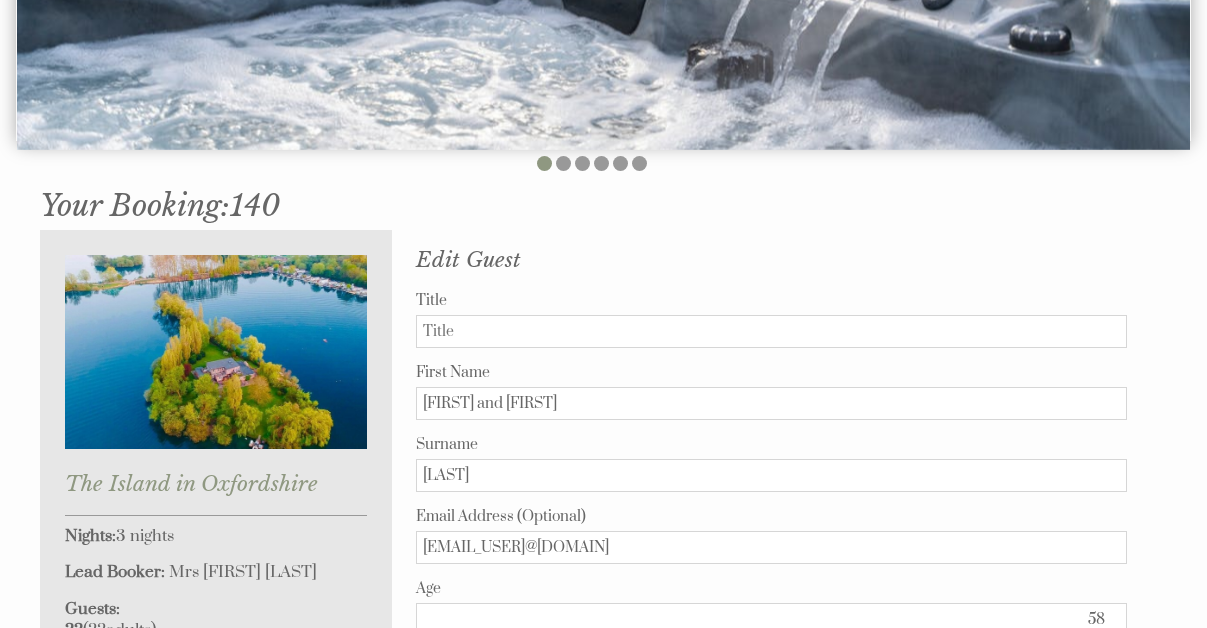 type on "[FIRST] and [FIRST]" 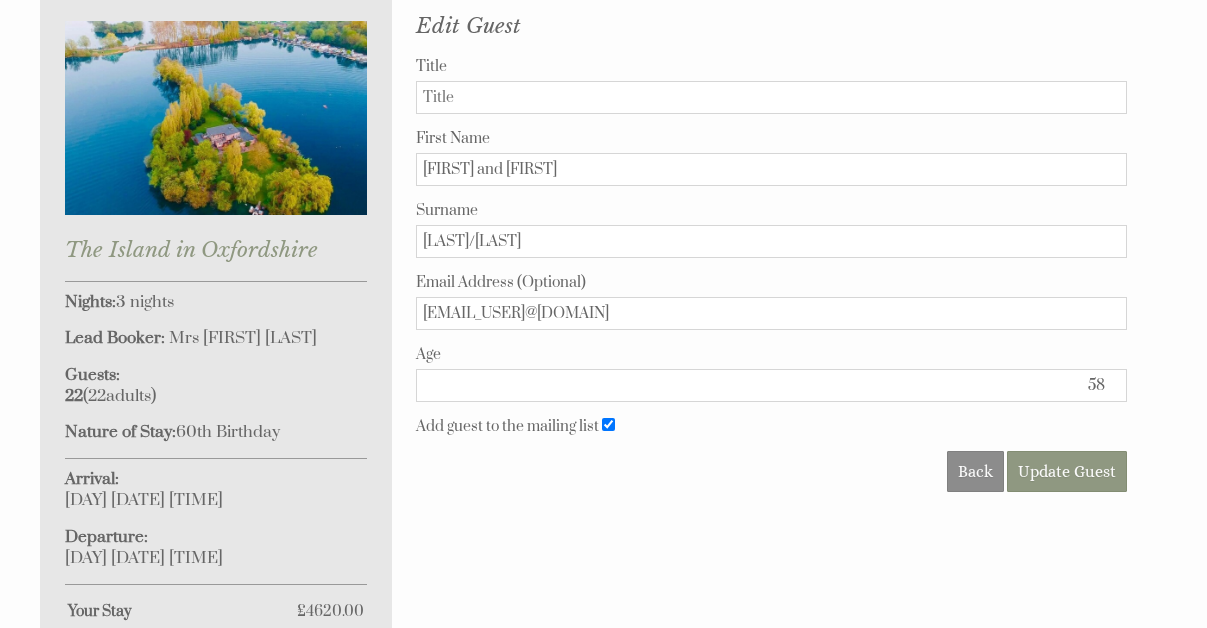 scroll, scrollTop: 746, scrollLeft: 0, axis: vertical 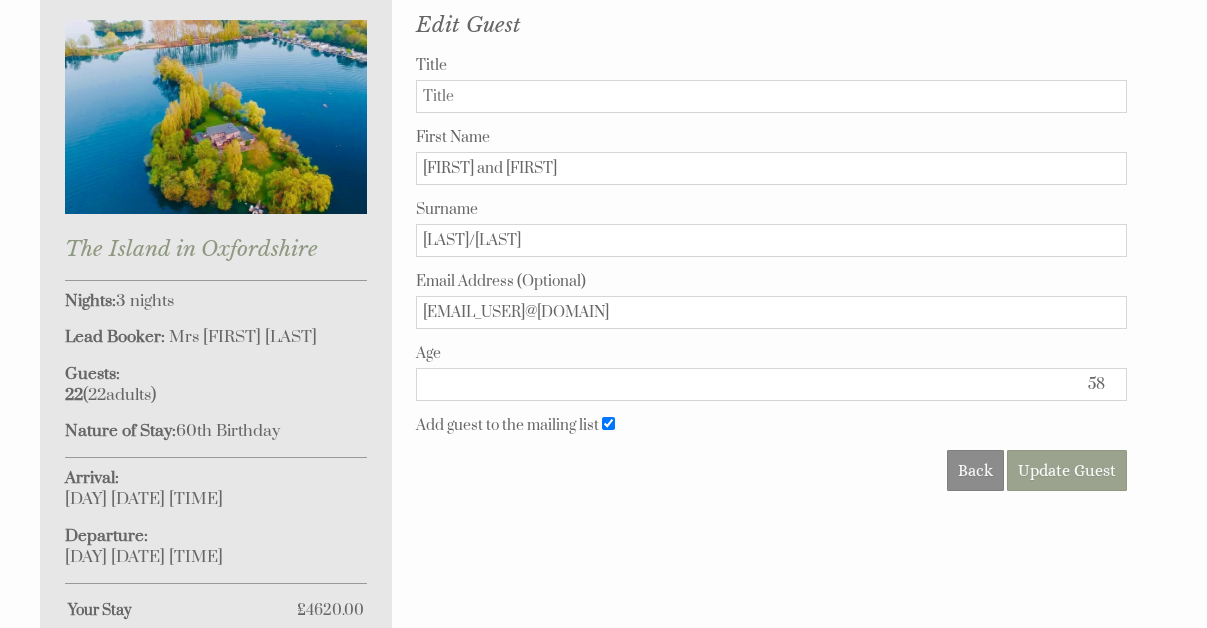 type on "[LAST]/[LAST]" 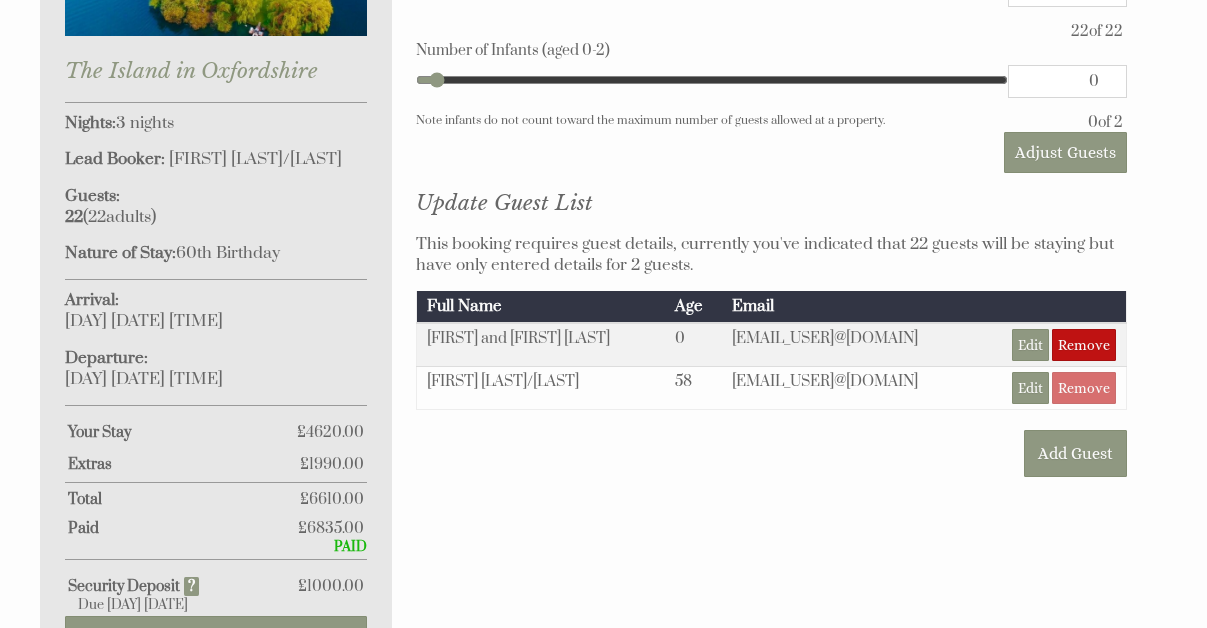 scroll, scrollTop: 925, scrollLeft: 0, axis: vertical 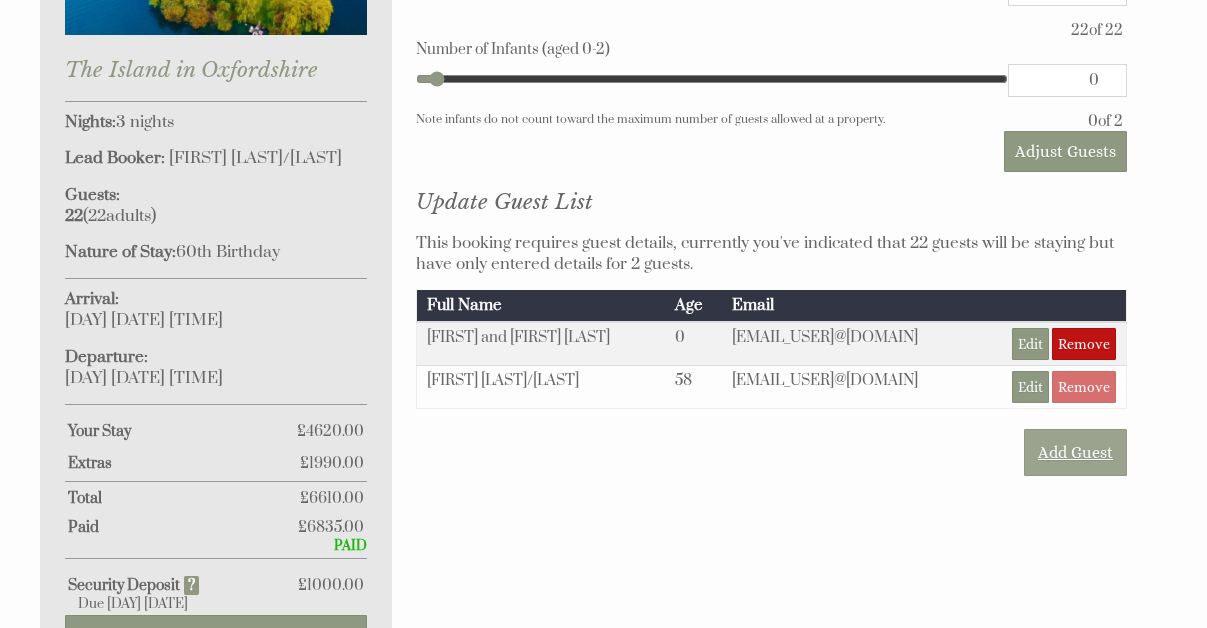 click on "Add Guest" at bounding box center (1075, 452) 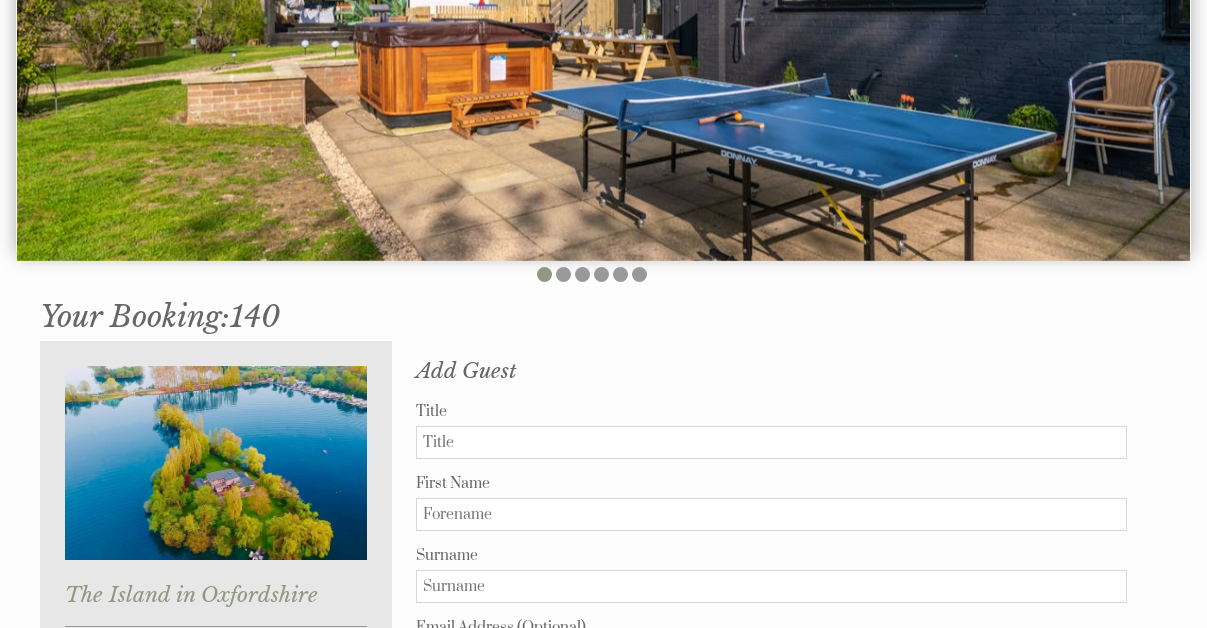 scroll, scrollTop: 475, scrollLeft: 0, axis: vertical 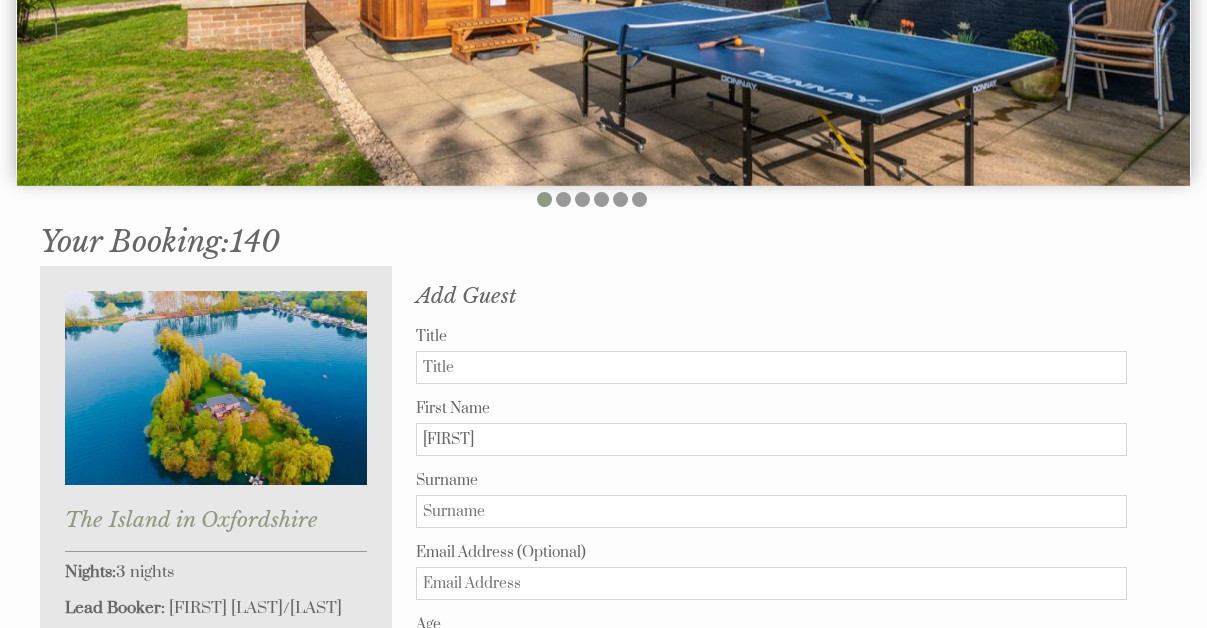 type on "j" 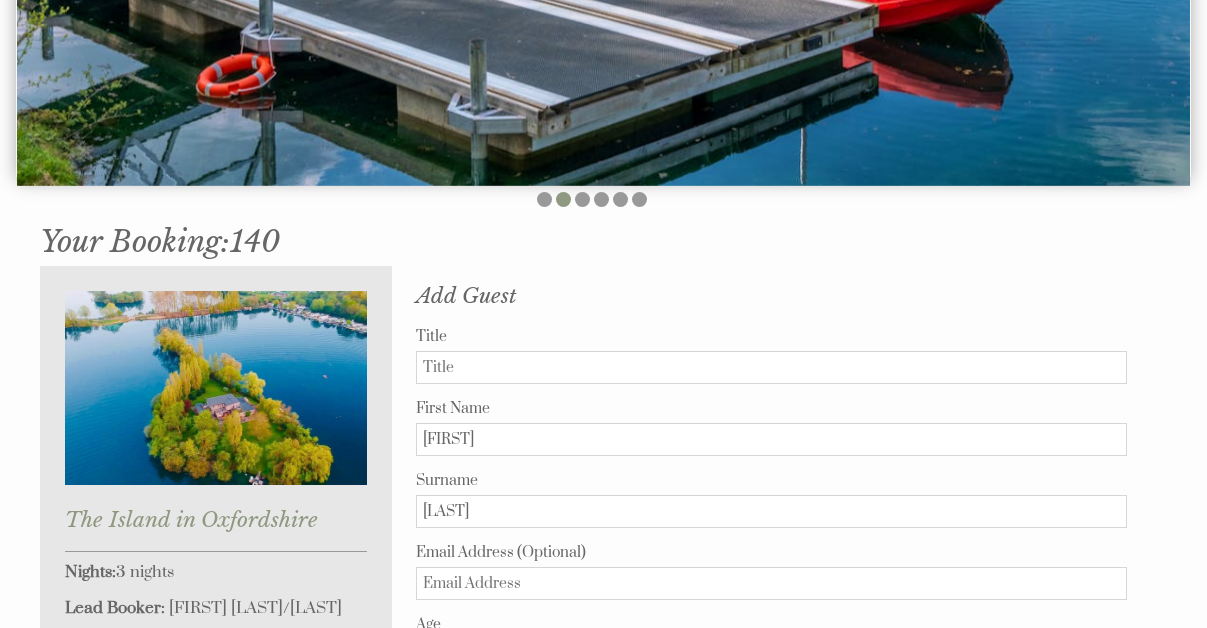 click on "[LAST]" at bounding box center [771, 511] 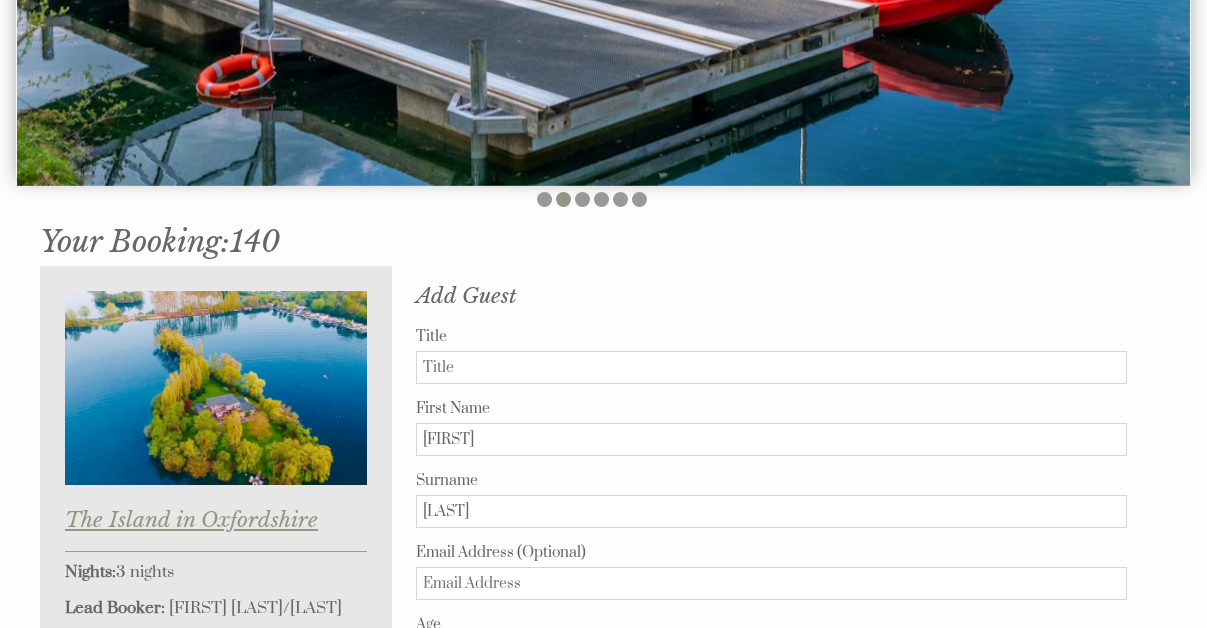 type on "[LAST]" 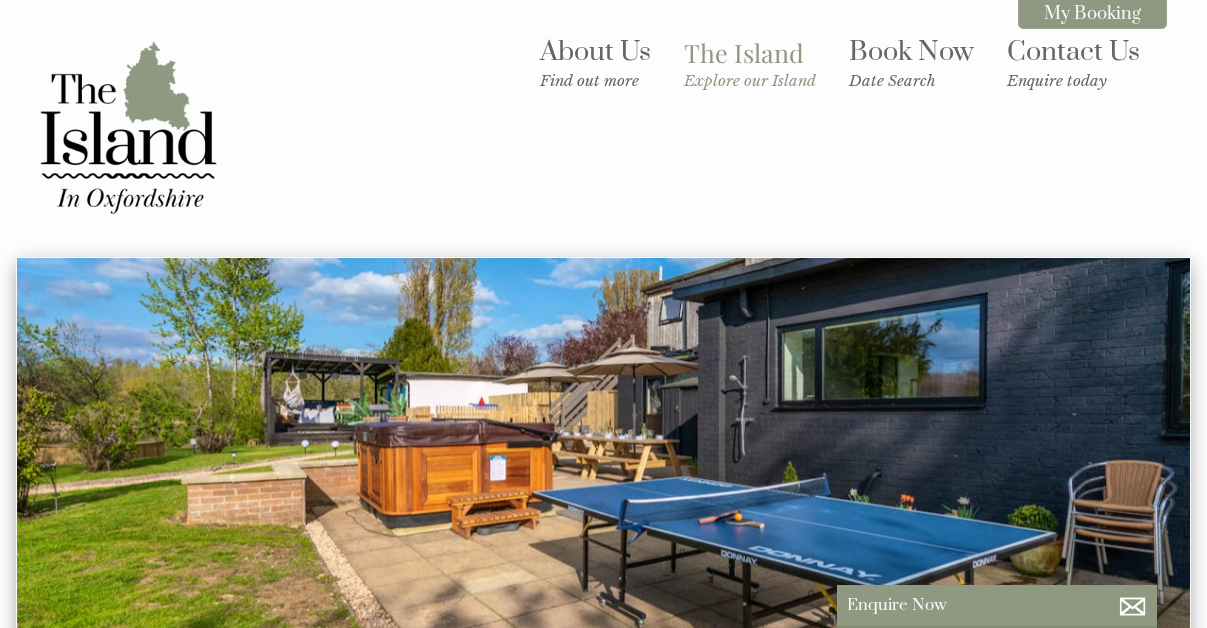 scroll, scrollTop: 0, scrollLeft: 0, axis: both 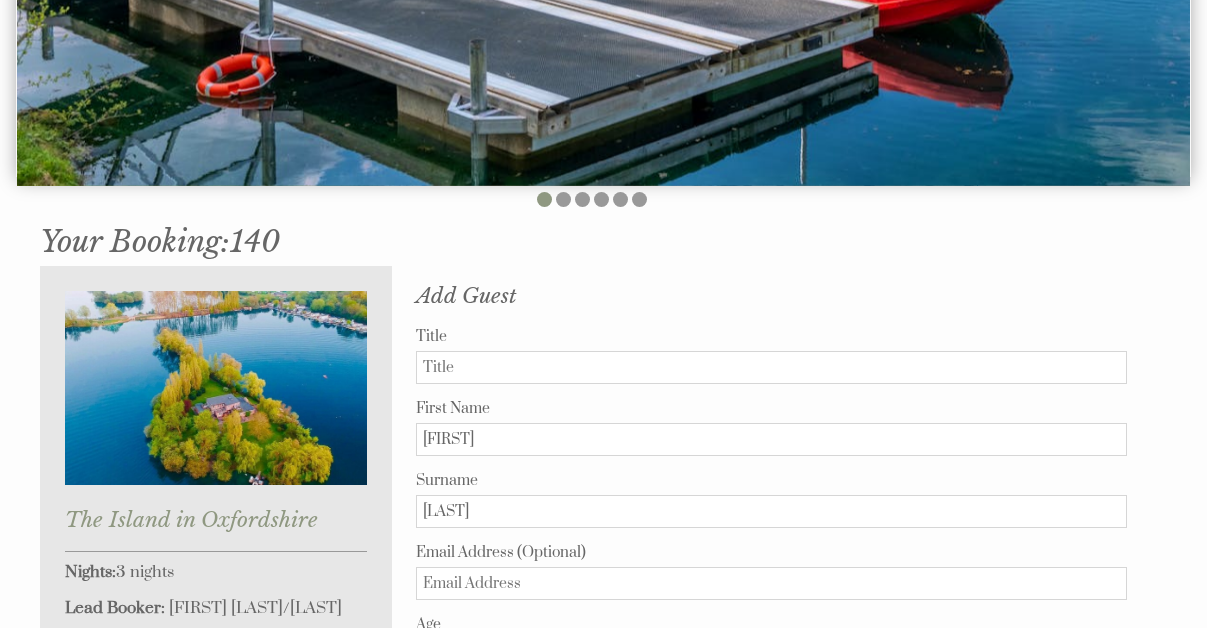 click on "Add Guest" at bounding box center [771, 296] 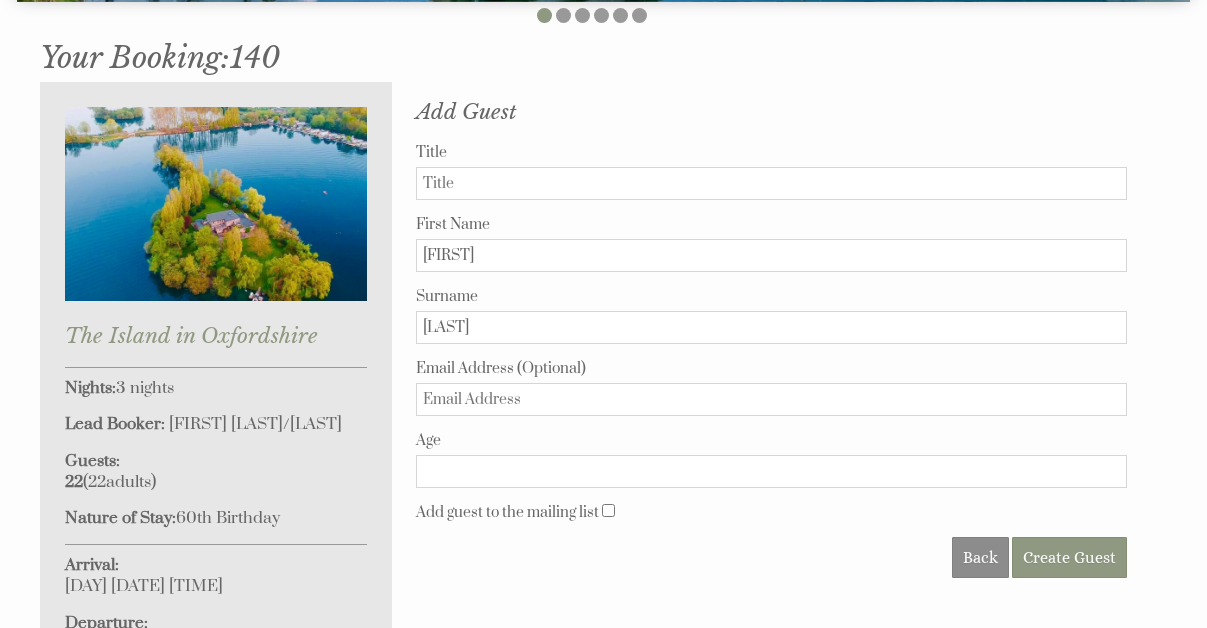 scroll, scrollTop: 660, scrollLeft: 0, axis: vertical 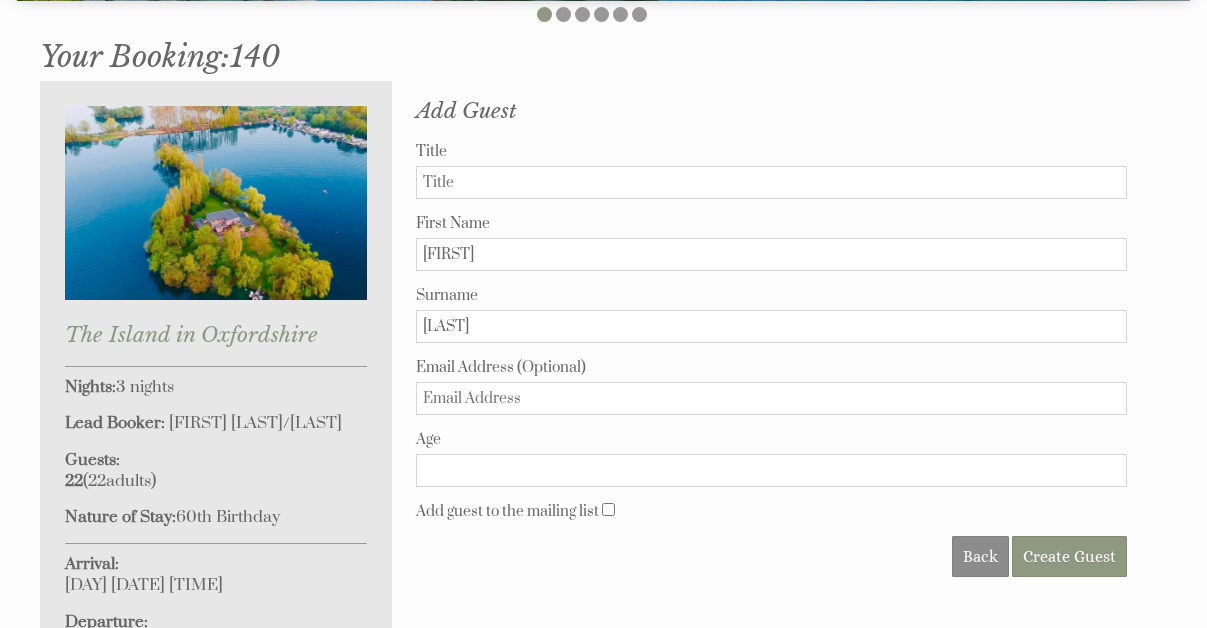 click on "Age" at bounding box center [771, 470] 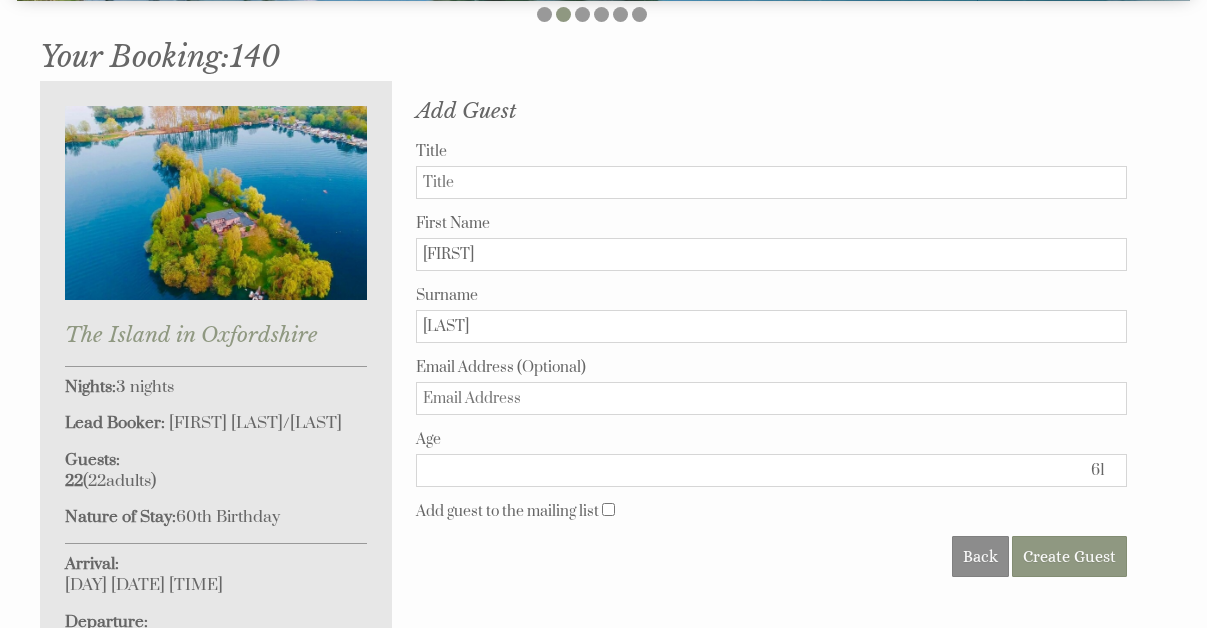 click on "61" at bounding box center [771, 470] 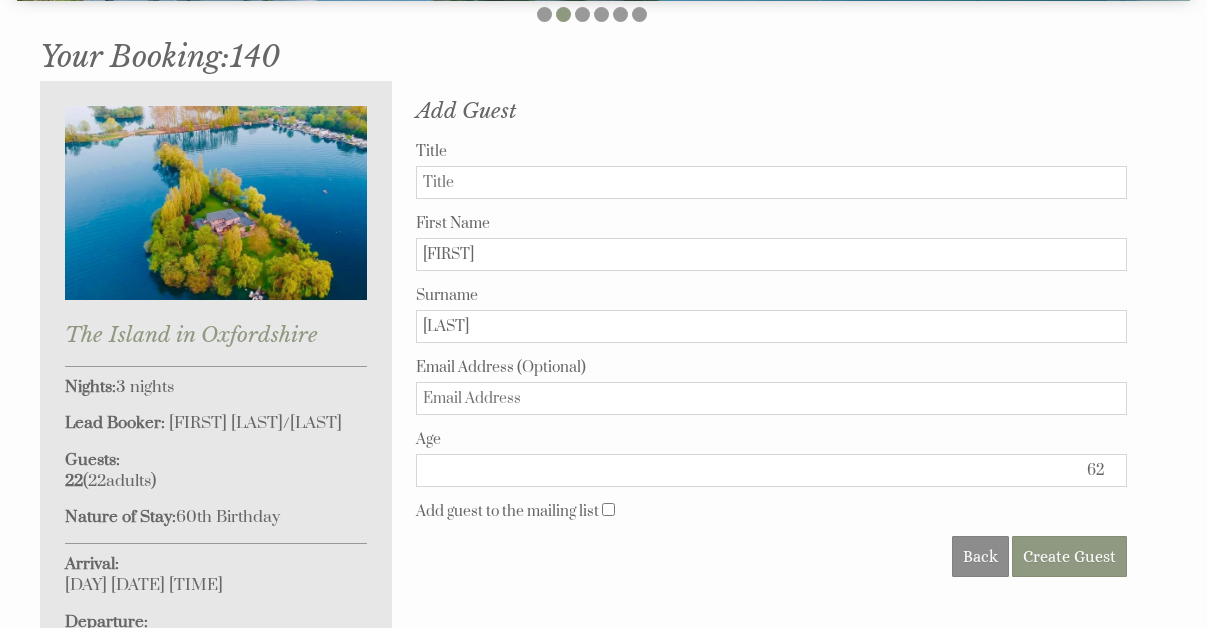 click on "62" at bounding box center [771, 470] 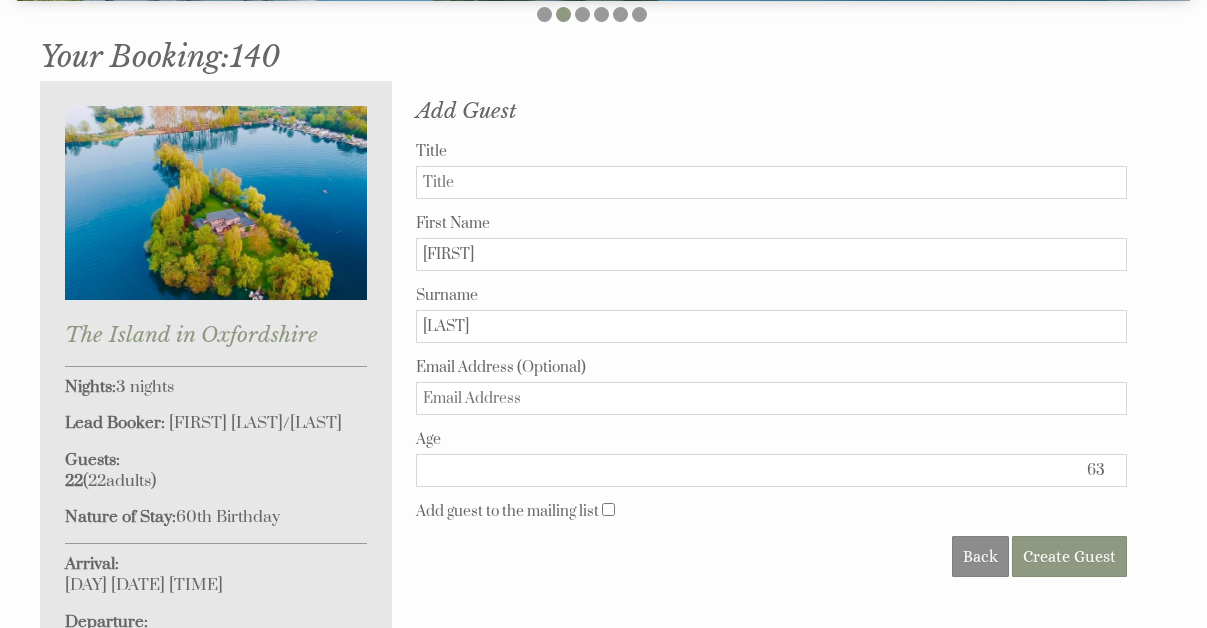 click on "63" at bounding box center (771, 470) 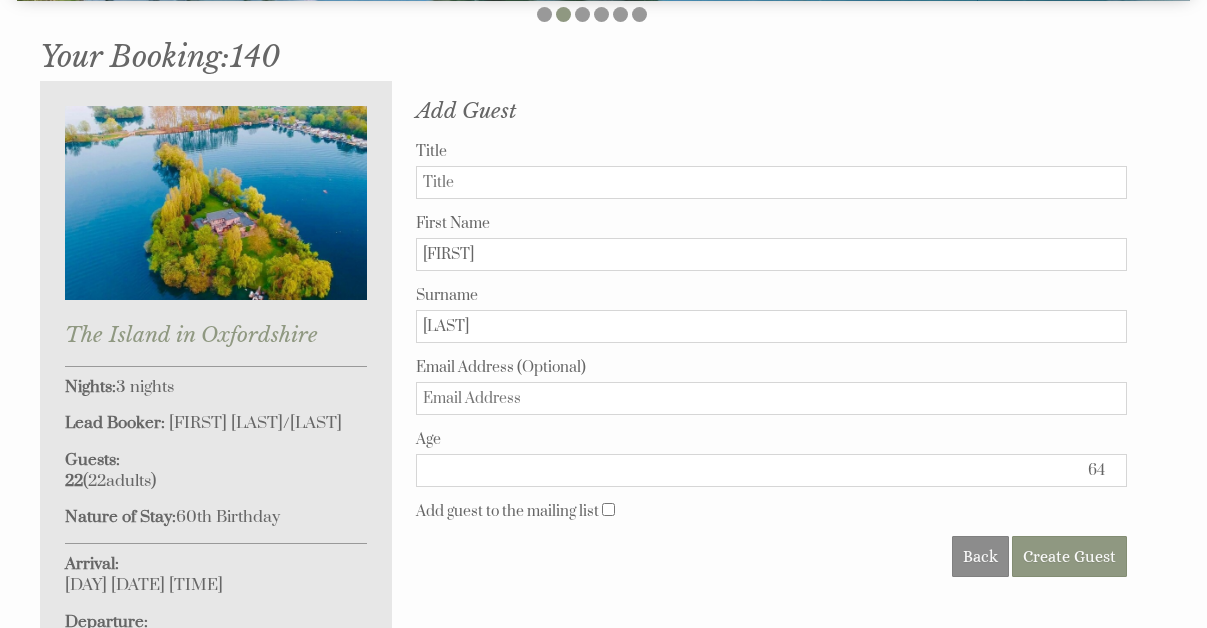 click on "64" at bounding box center (771, 470) 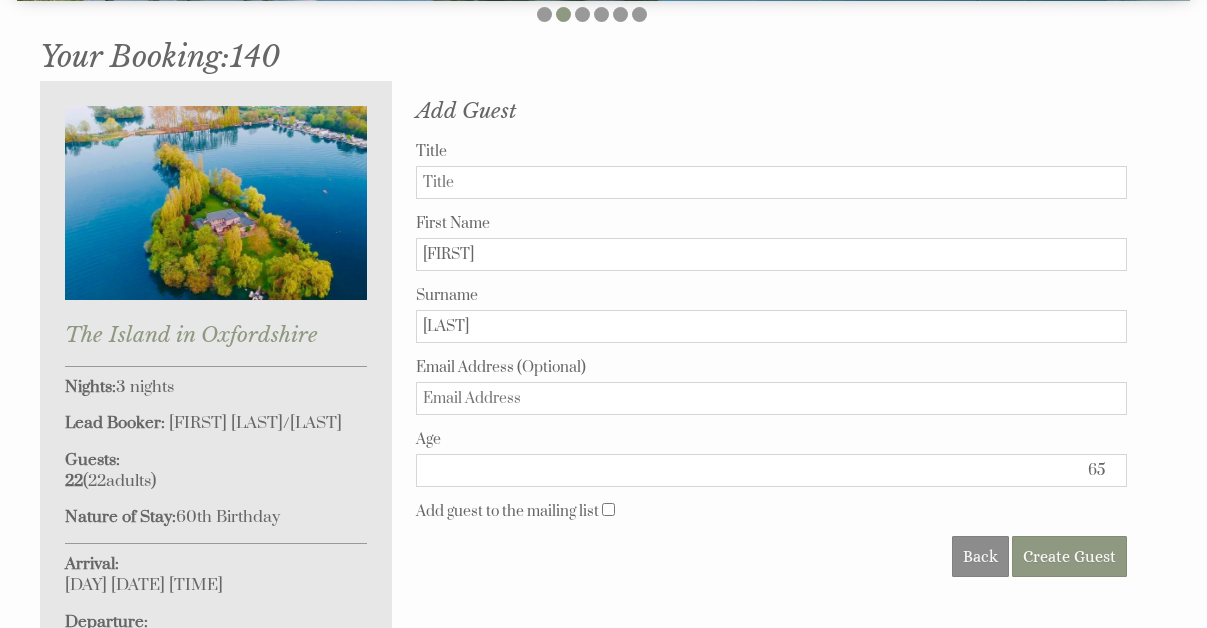 click on "65" at bounding box center [771, 470] 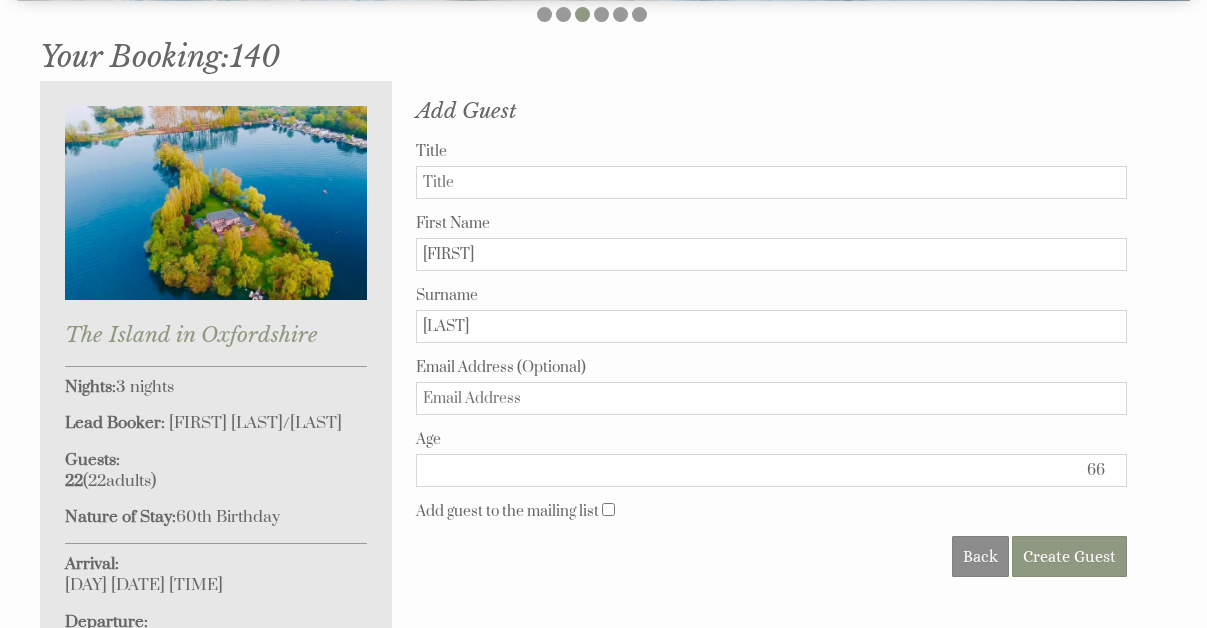 click on "66" at bounding box center (771, 470) 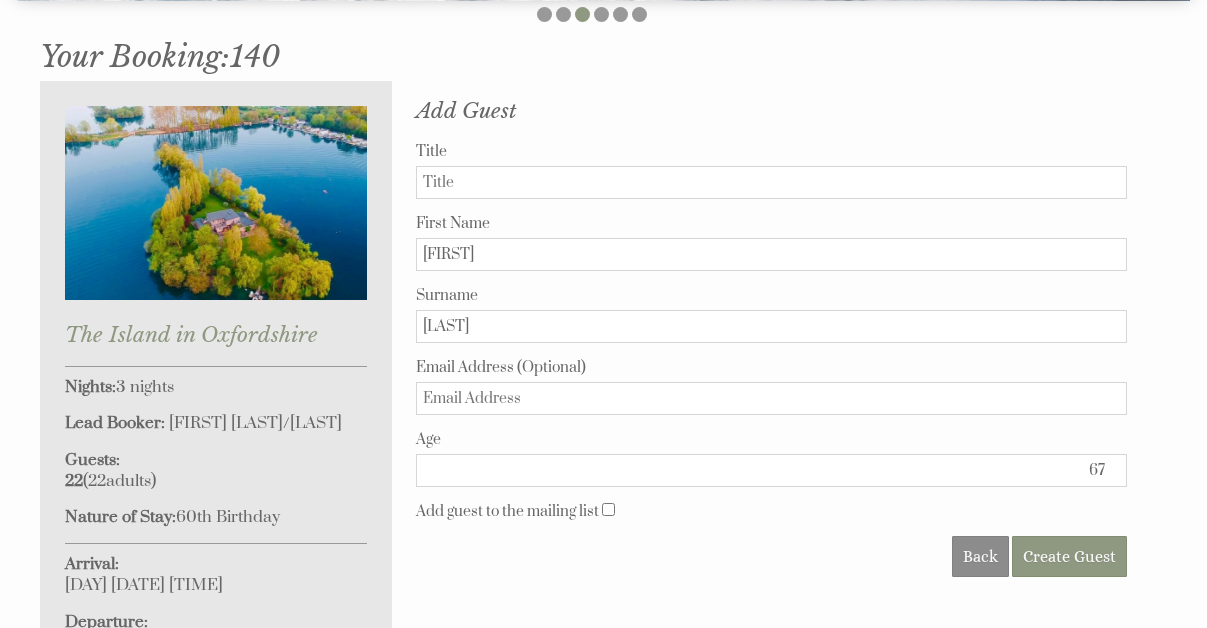 click on "67" at bounding box center (771, 470) 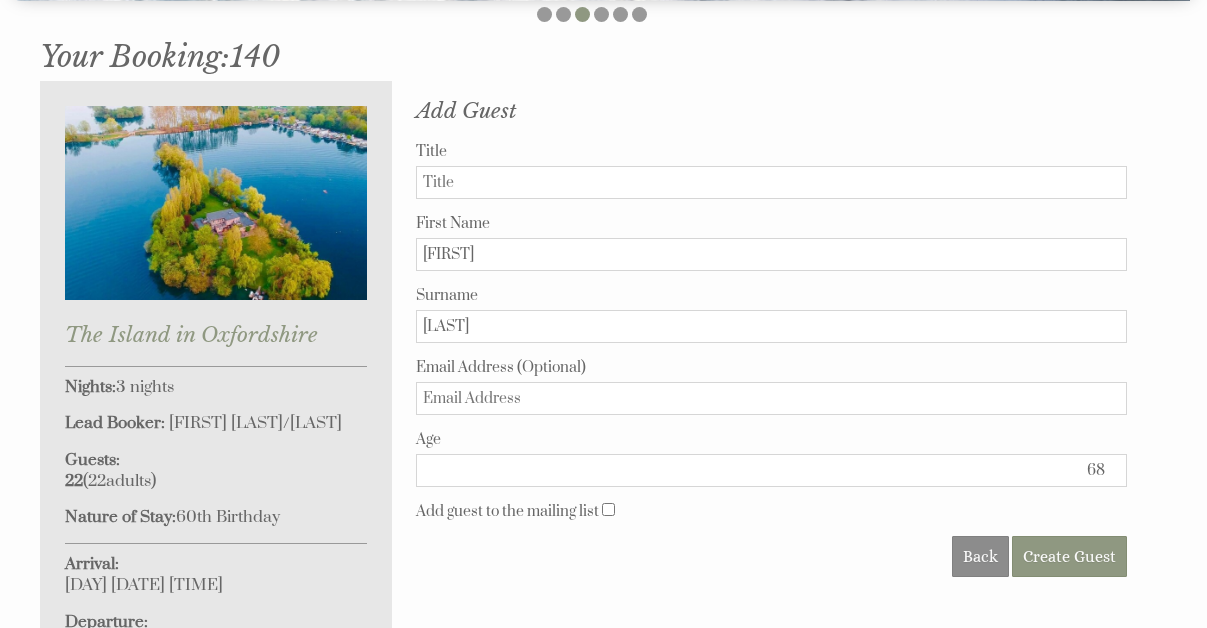click on "68" at bounding box center [771, 470] 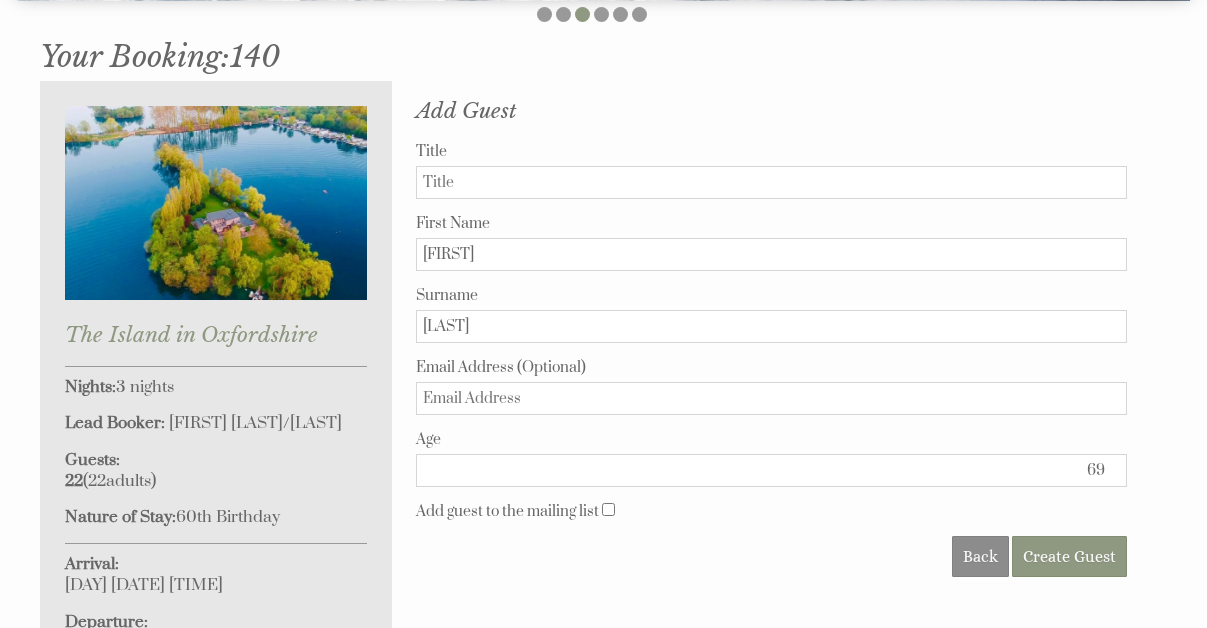 click on "69" at bounding box center (771, 470) 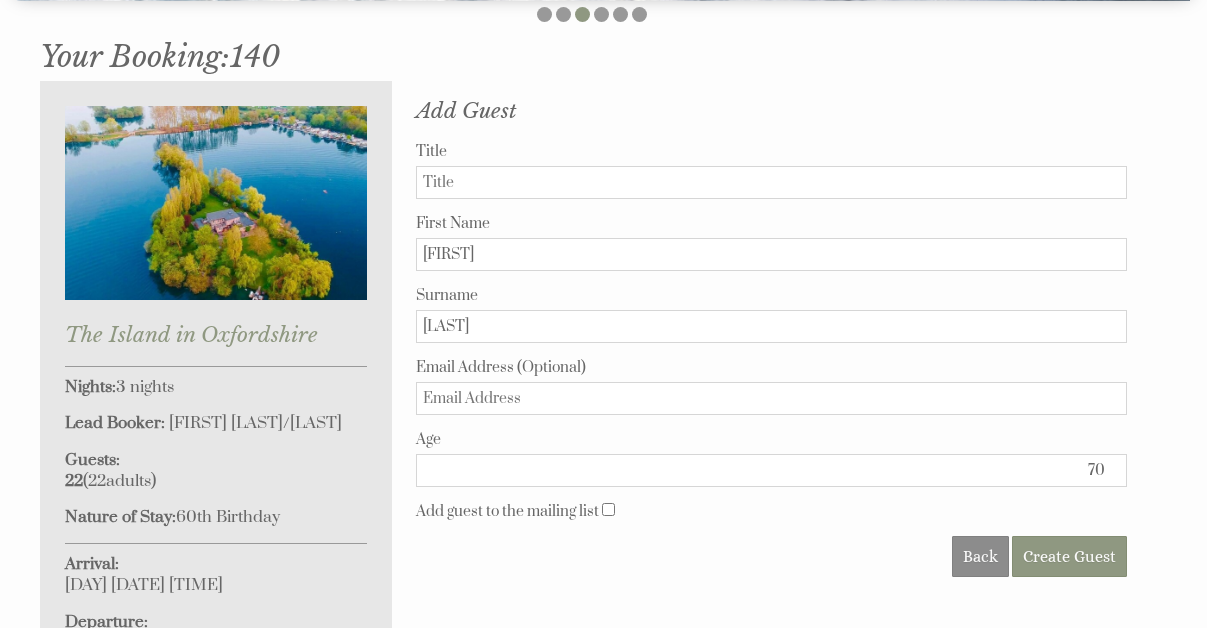 click on "70" at bounding box center (771, 470) 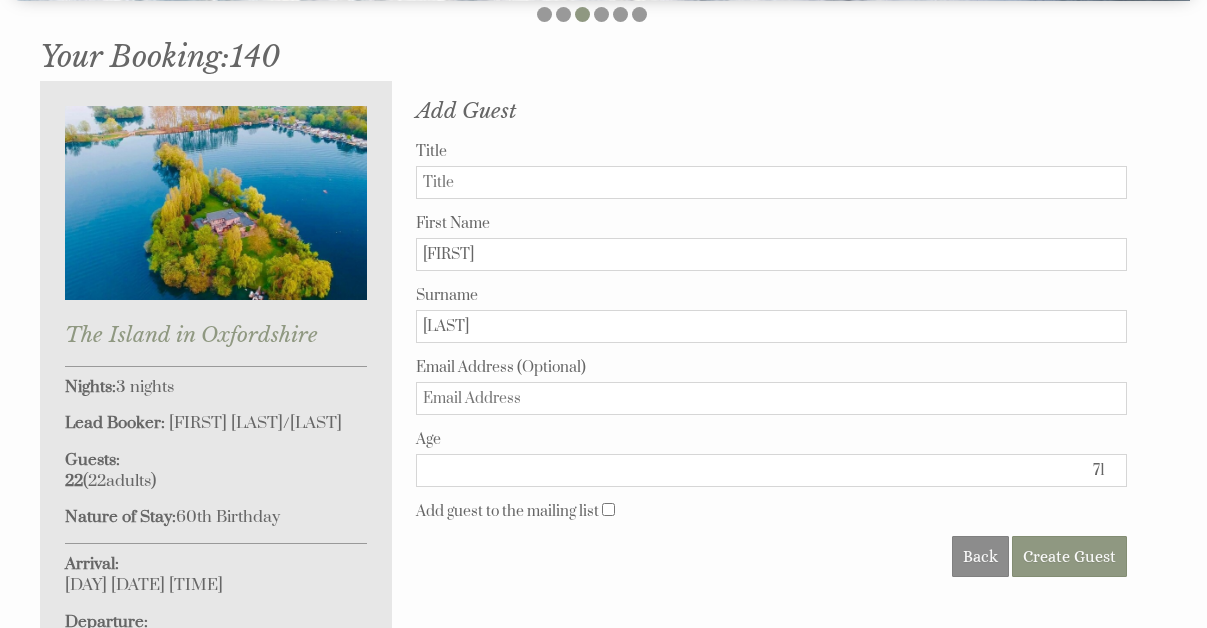 click on "71" at bounding box center (771, 470) 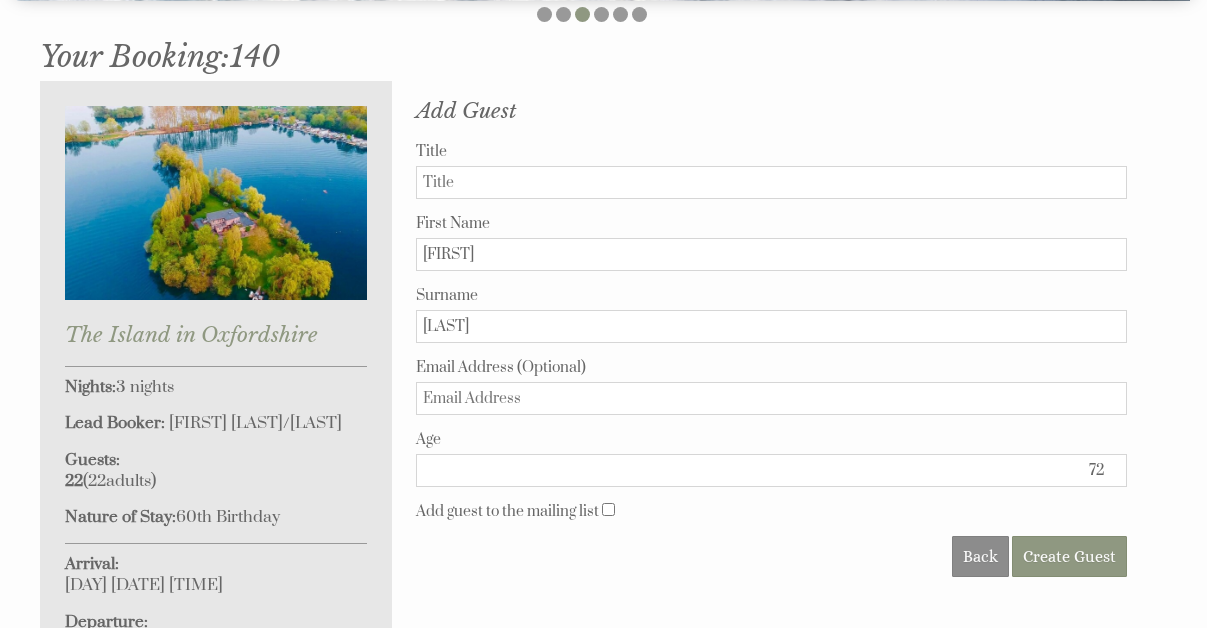 click on "72" at bounding box center (771, 470) 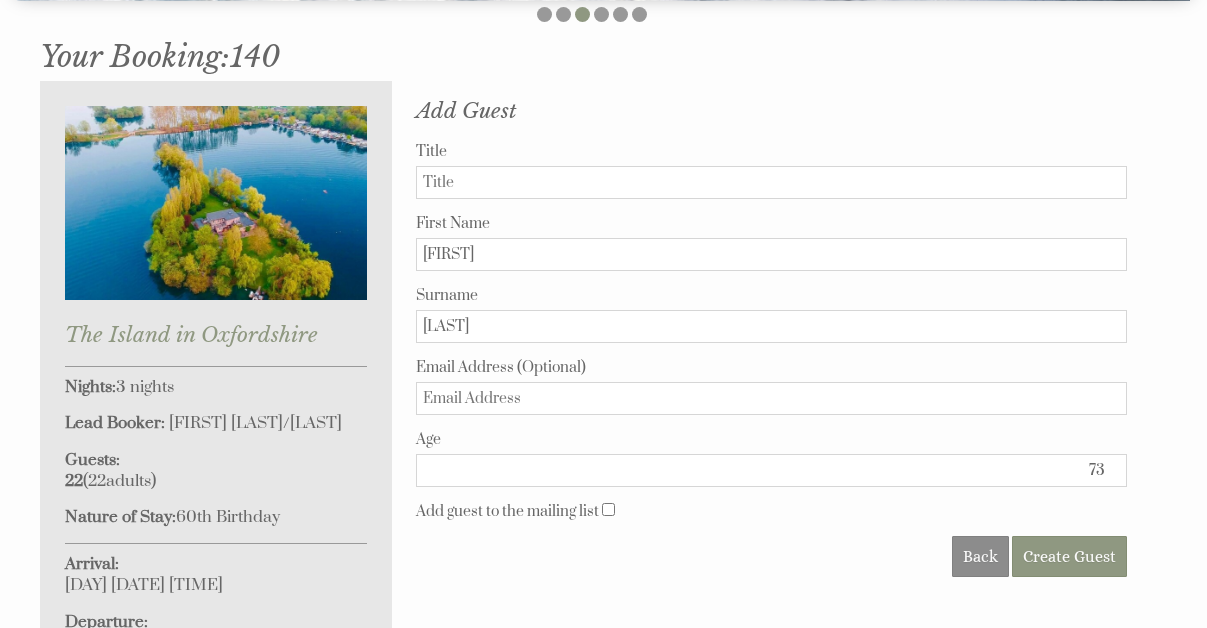 click on "73" at bounding box center (771, 470) 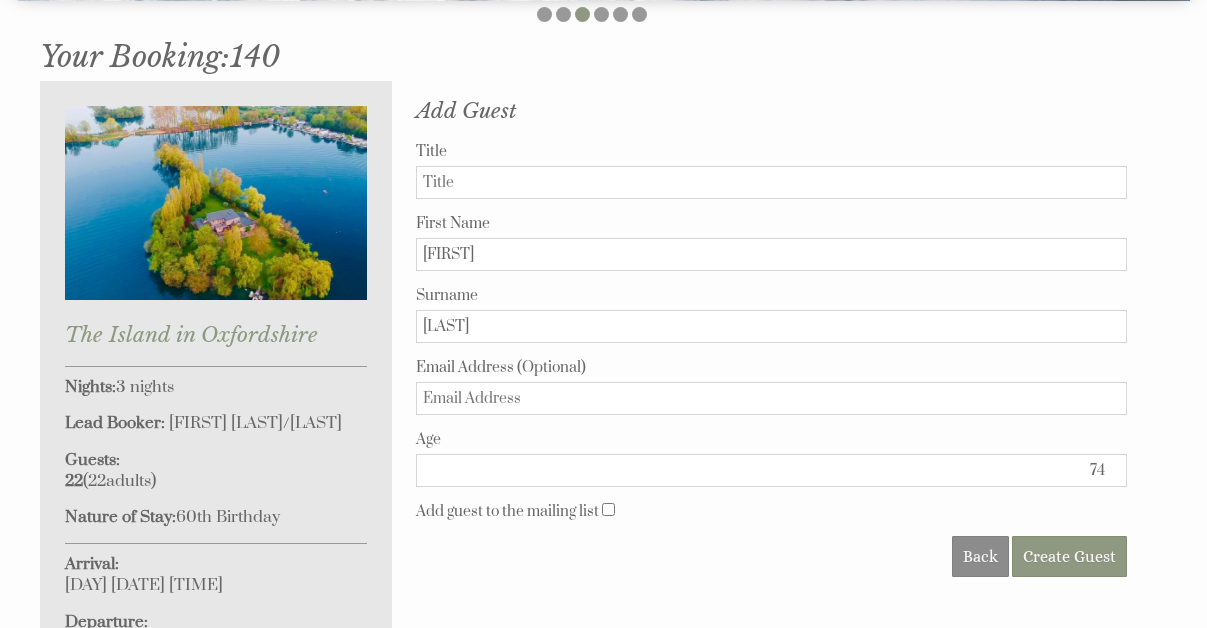 click on "74" at bounding box center [771, 470] 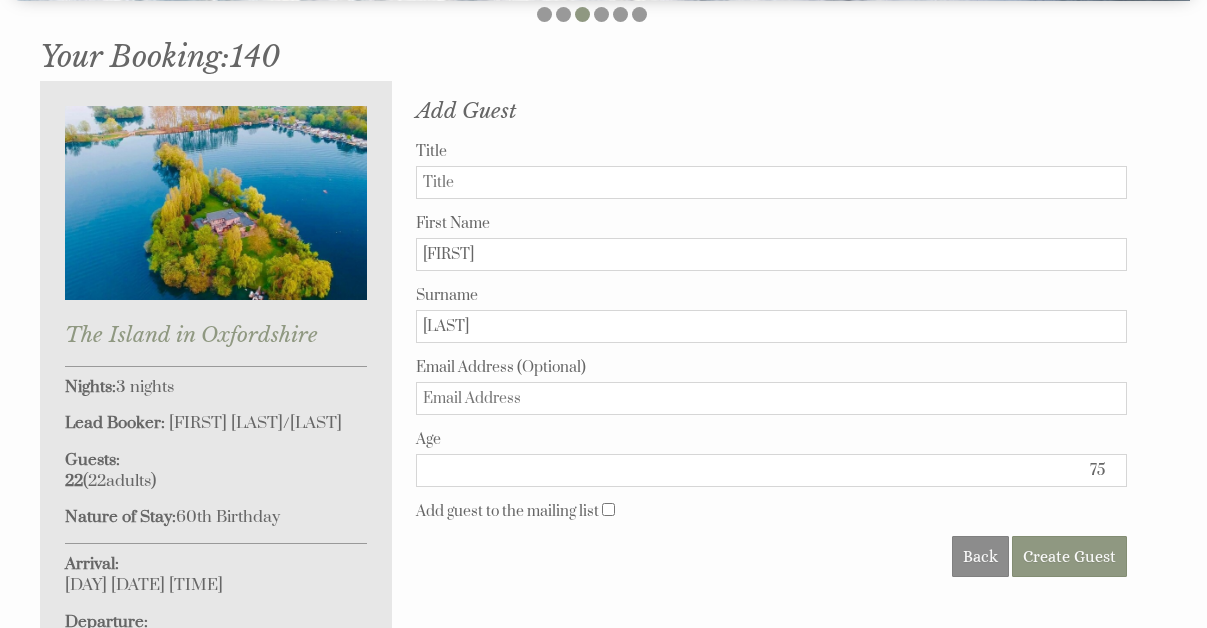 click on "75" at bounding box center (771, 470) 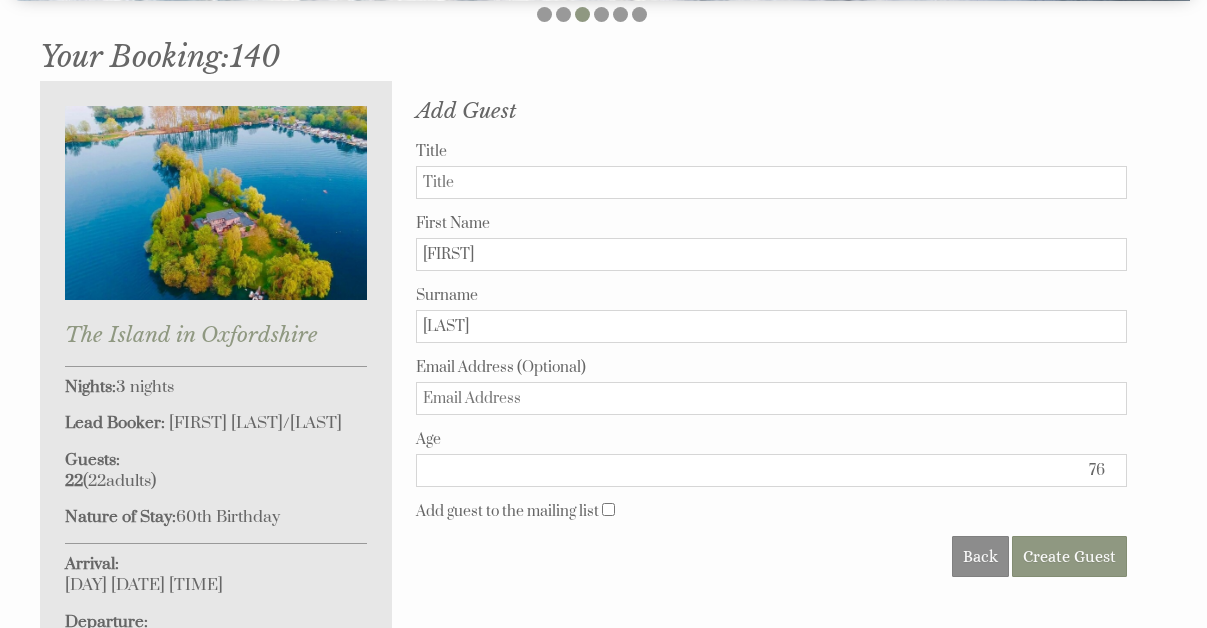 click on "76" at bounding box center [771, 470] 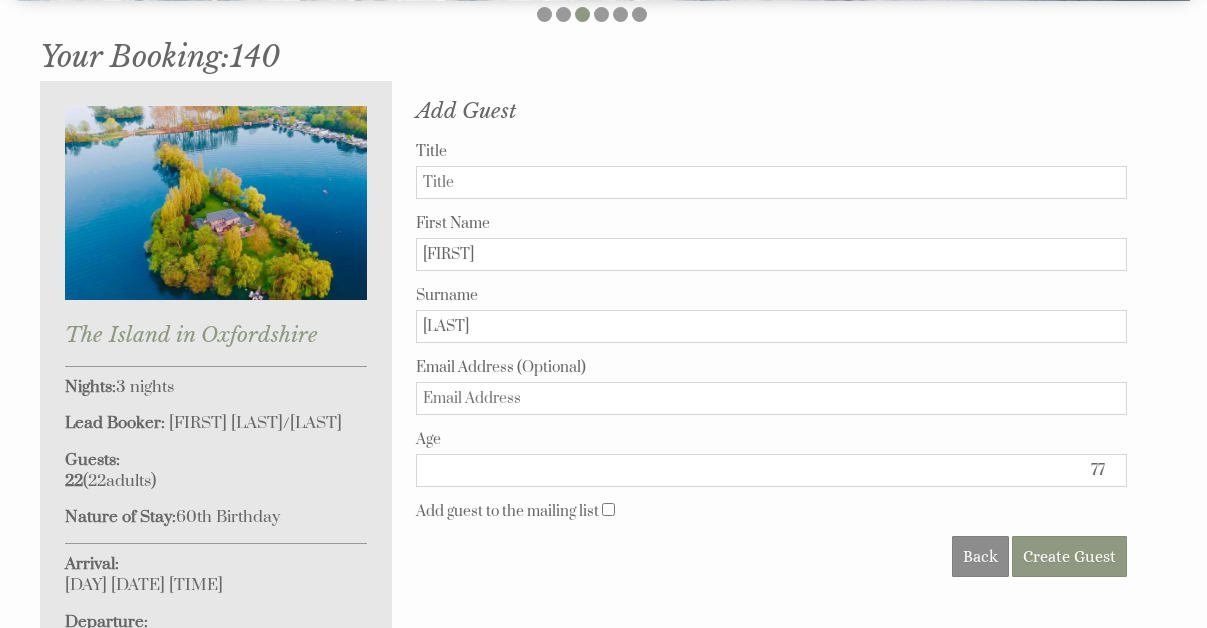 click on "77" at bounding box center (771, 470) 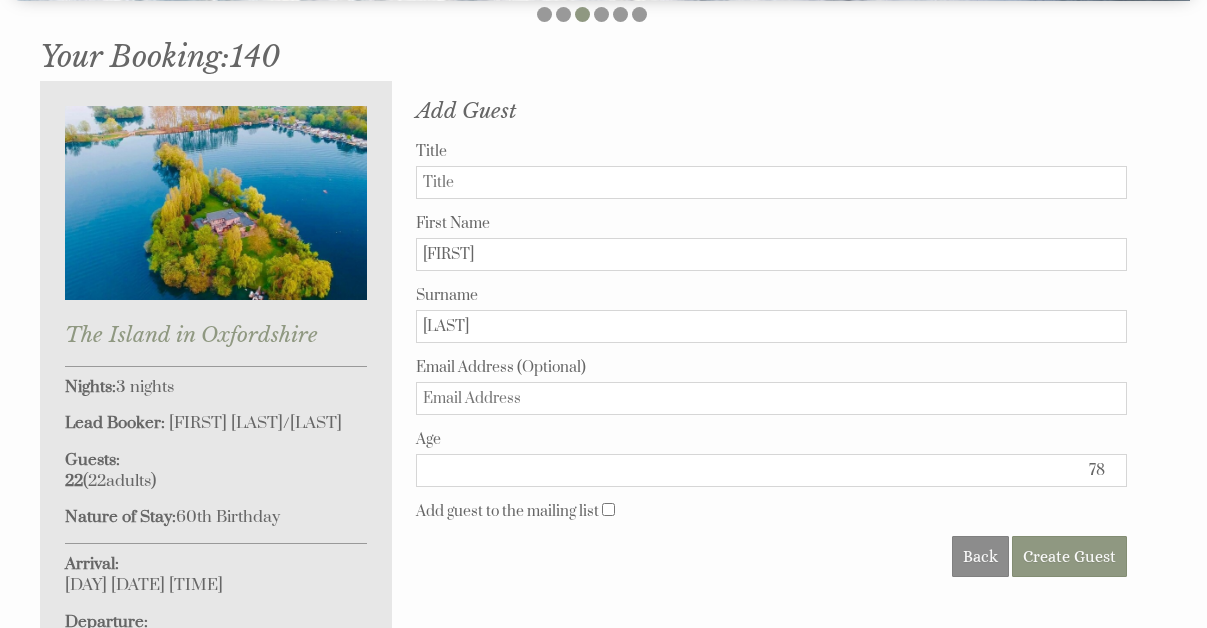 click on "78" at bounding box center (771, 470) 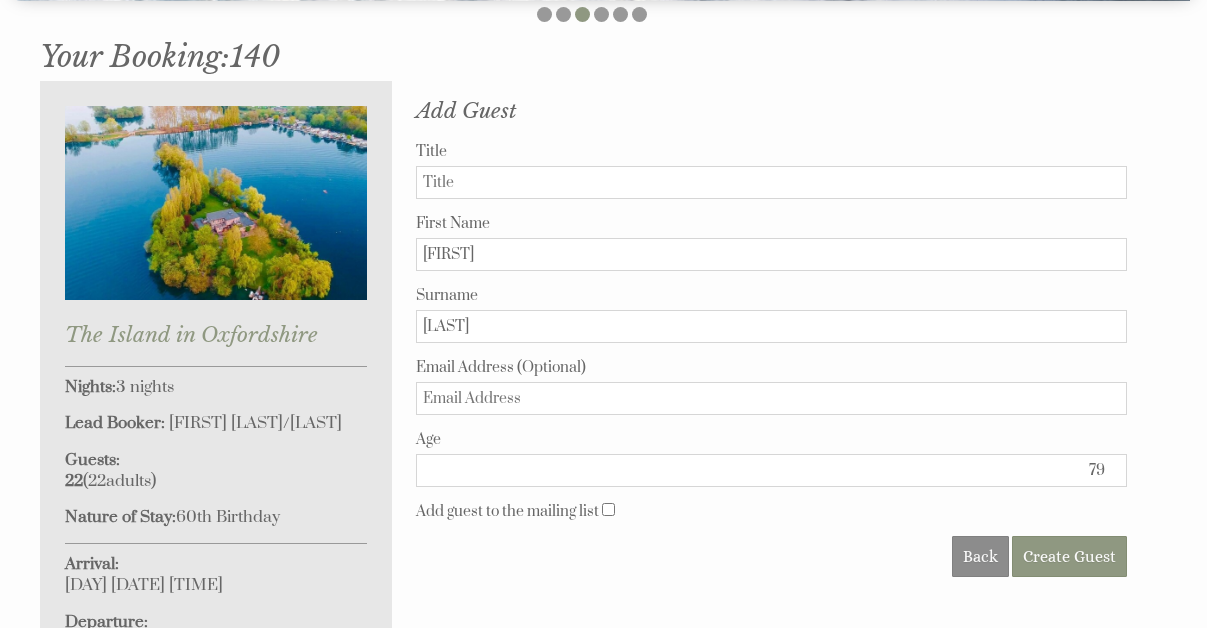 click on "79" at bounding box center (771, 470) 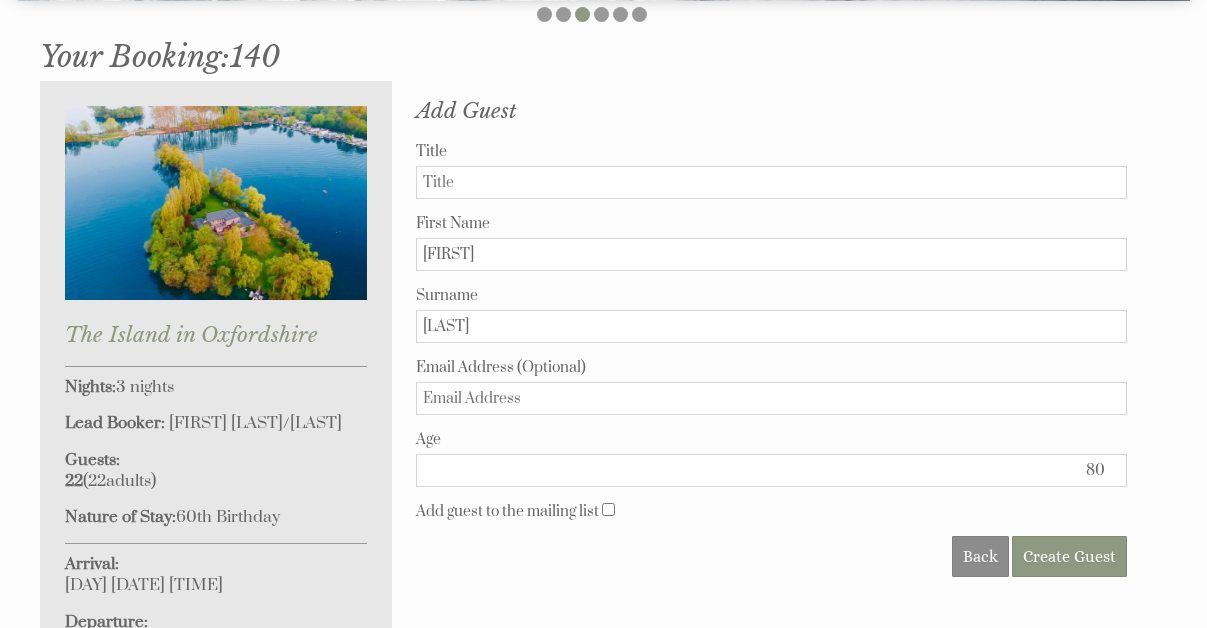click on "80" at bounding box center [771, 470] 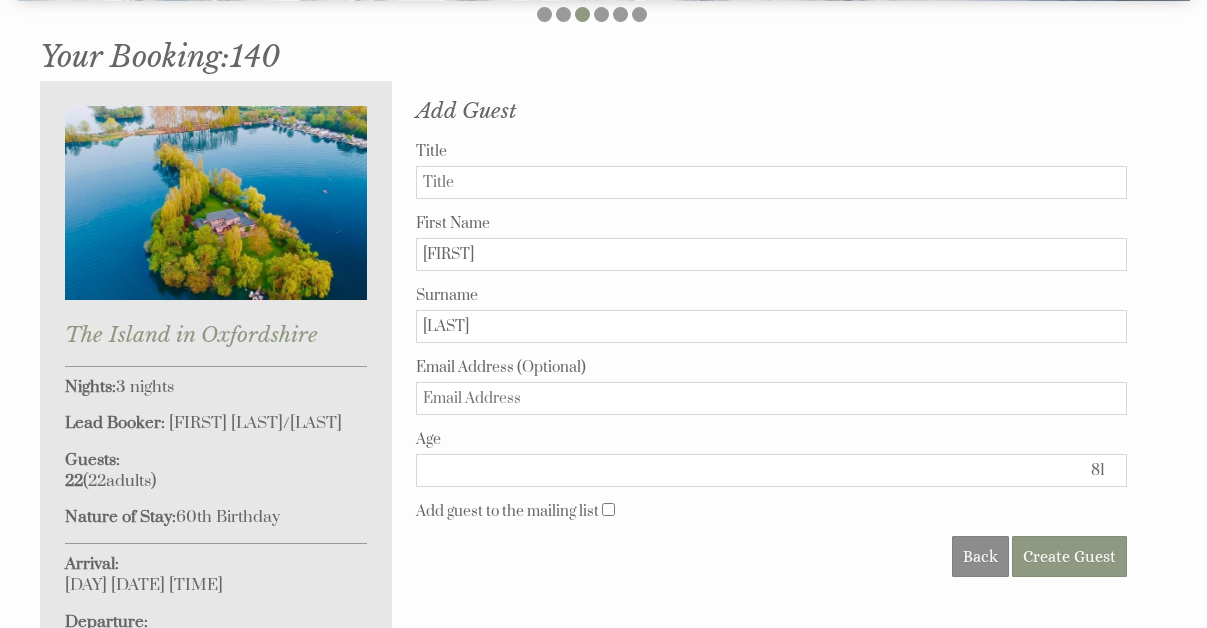 click on "81" at bounding box center (771, 470) 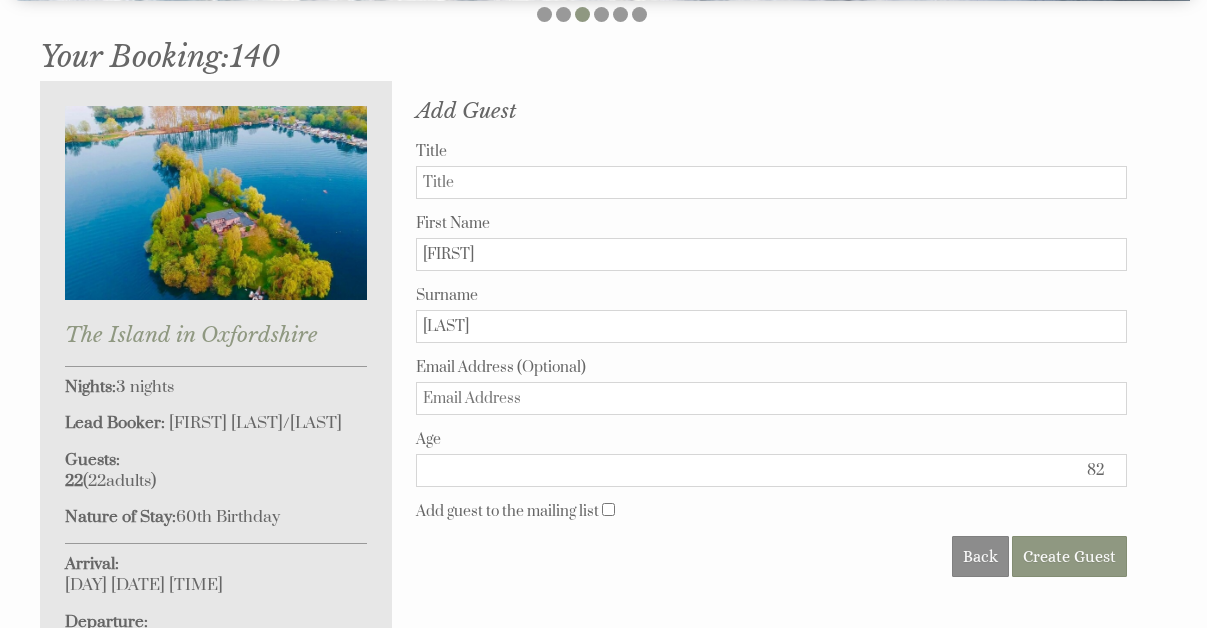 click on "82" at bounding box center [771, 470] 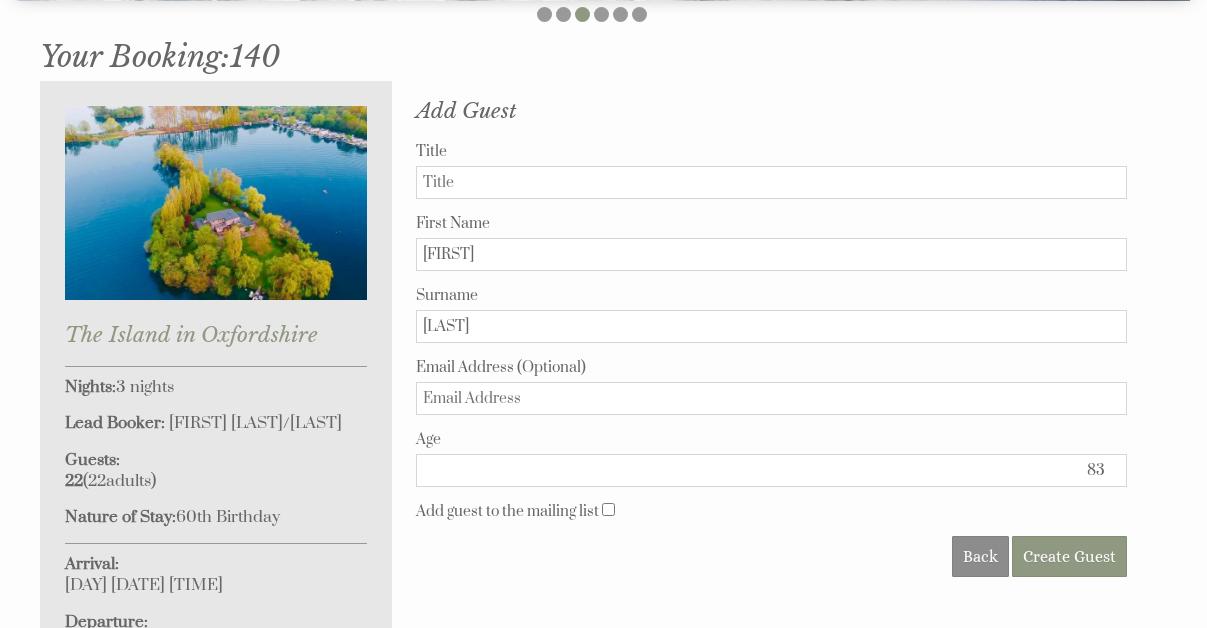 click on "83" at bounding box center (771, 470) 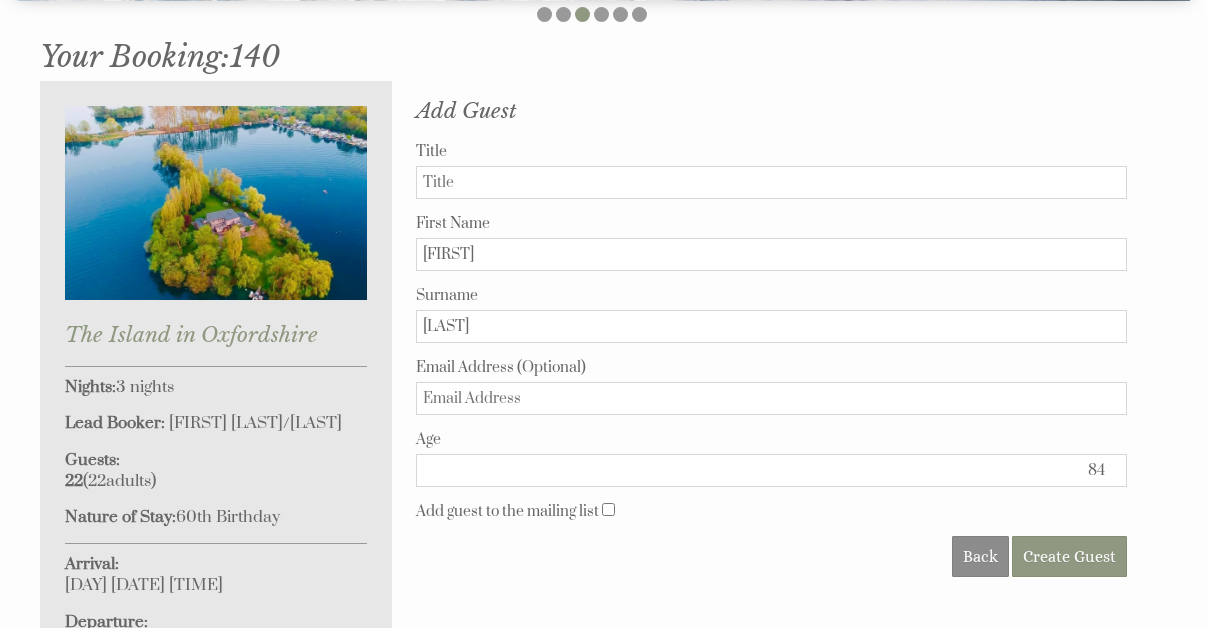 click on "84" at bounding box center [771, 470] 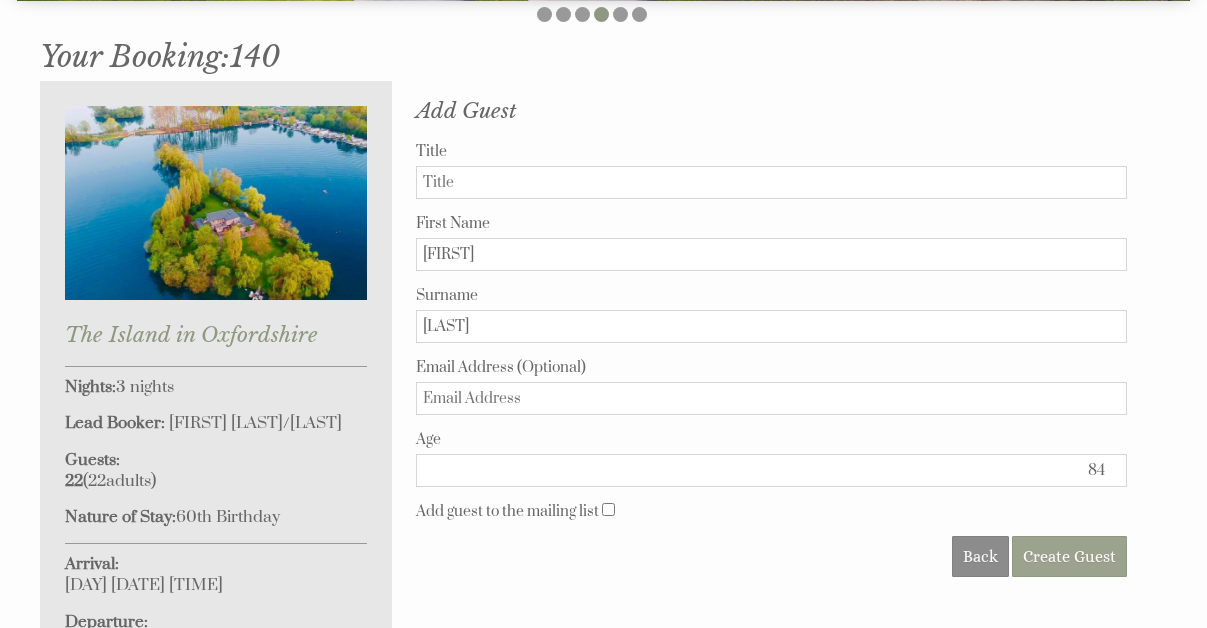 click on "Create Guest" at bounding box center [1069, 556] 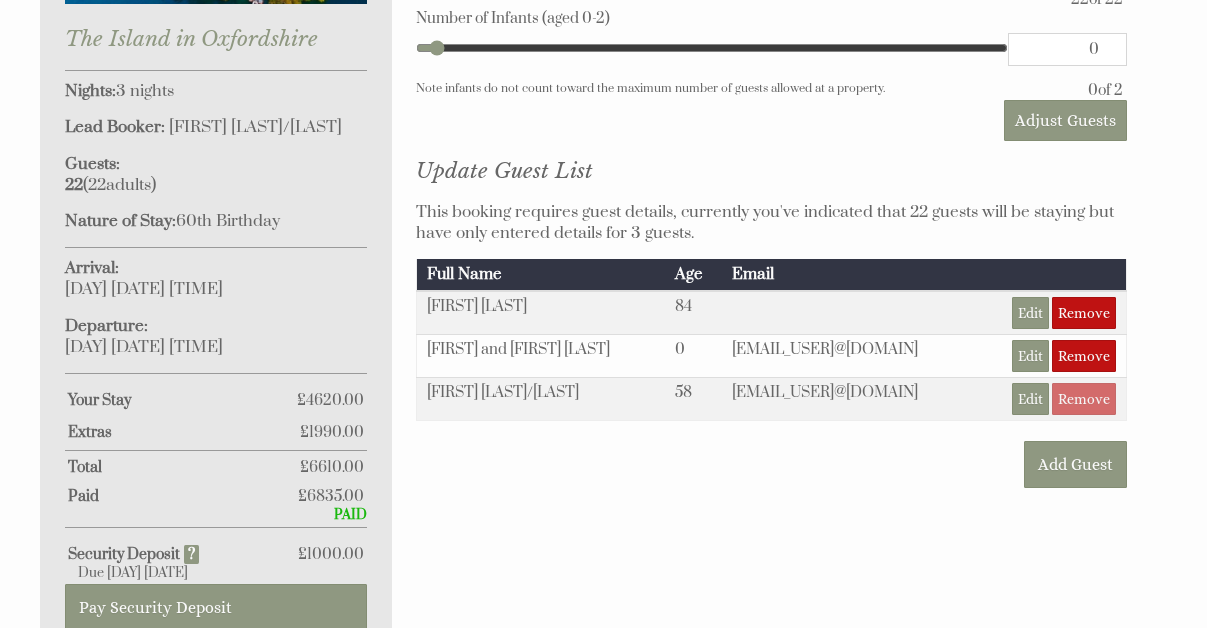 scroll, scrollTop: 957, scrollLeft: 0, axis: vertical 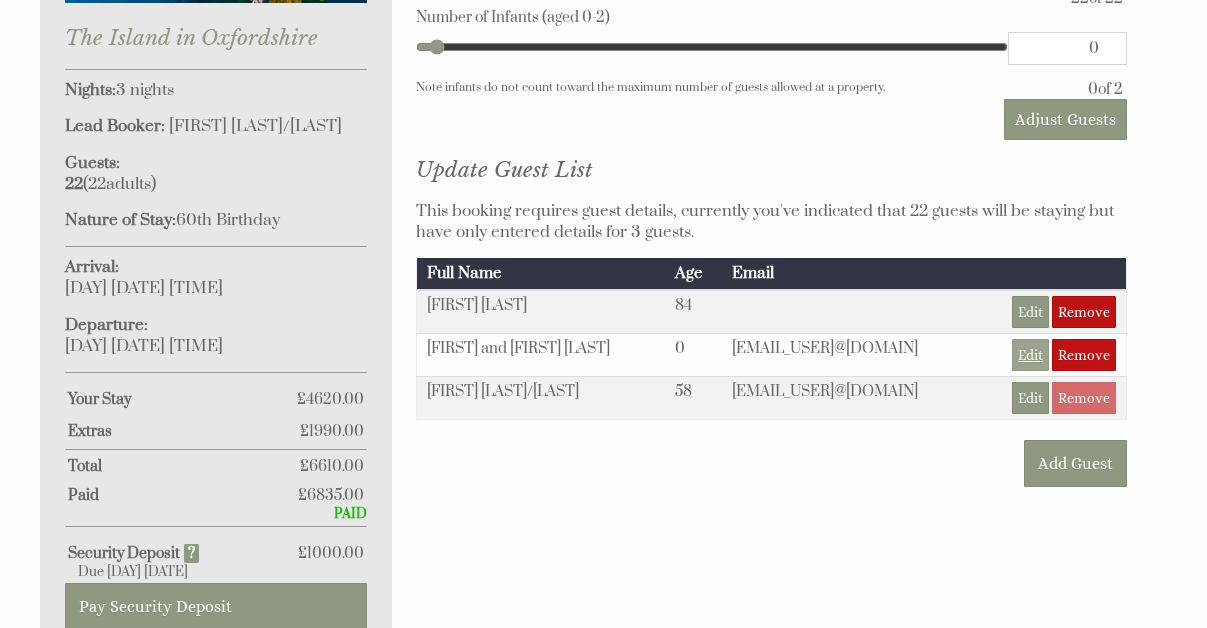 click on "Edit" at bounding box center (1030, 355) 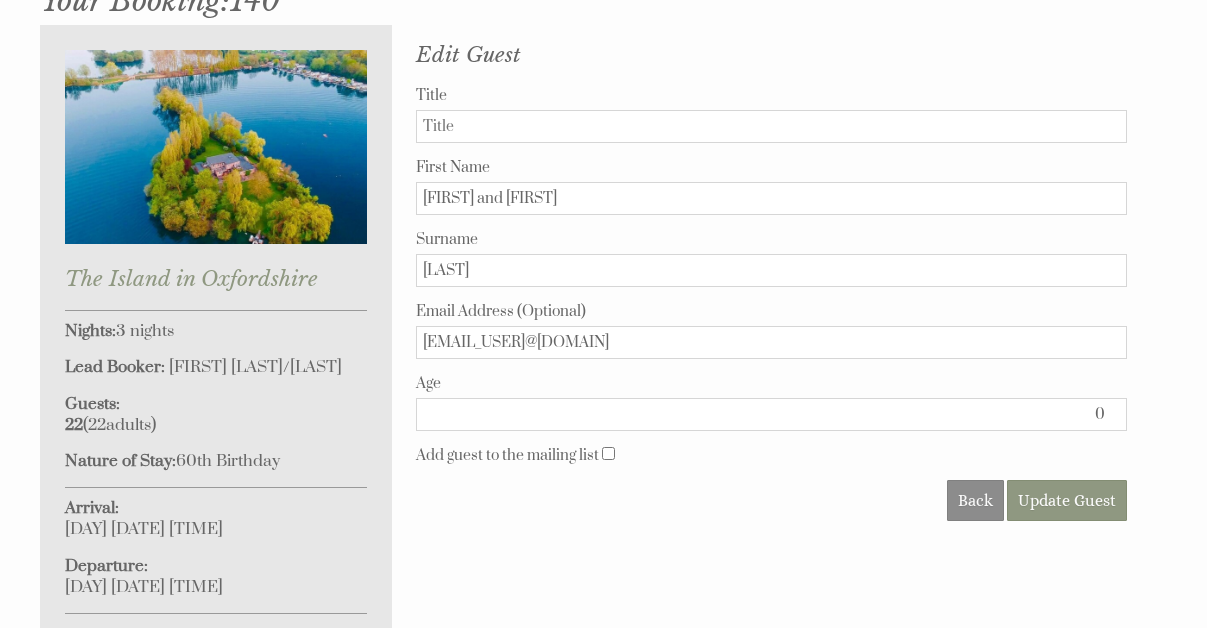 scroll, scrollTop: 741, scrollLeft: 0, axis: vertical 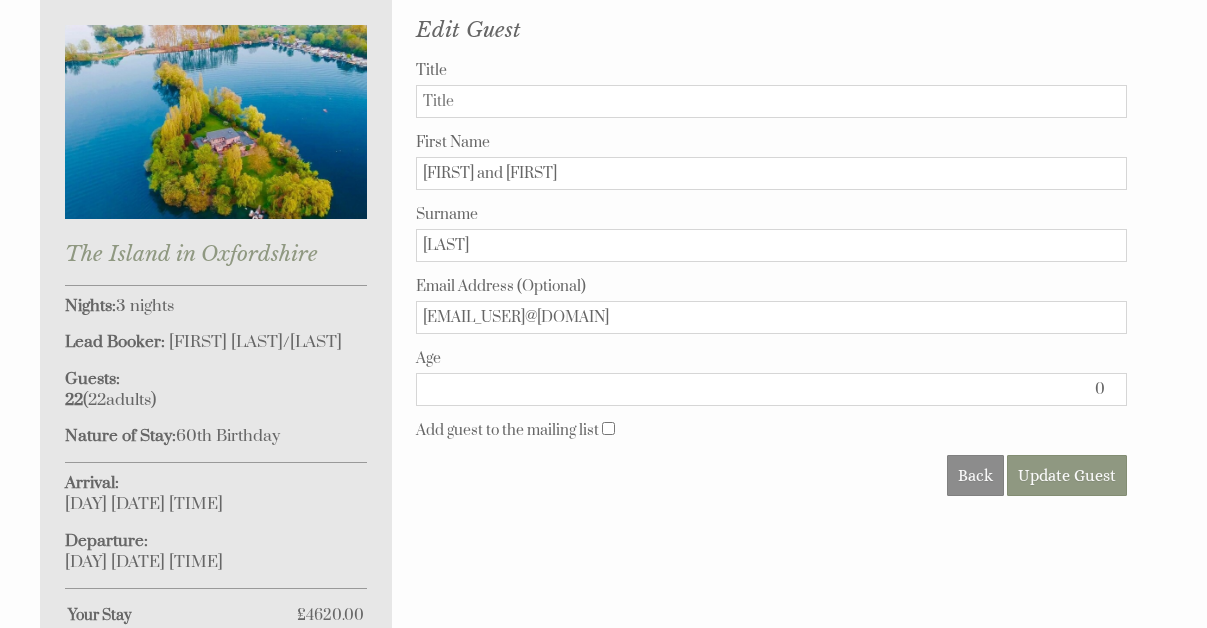 click on "0" at bounding box center [771, 389] 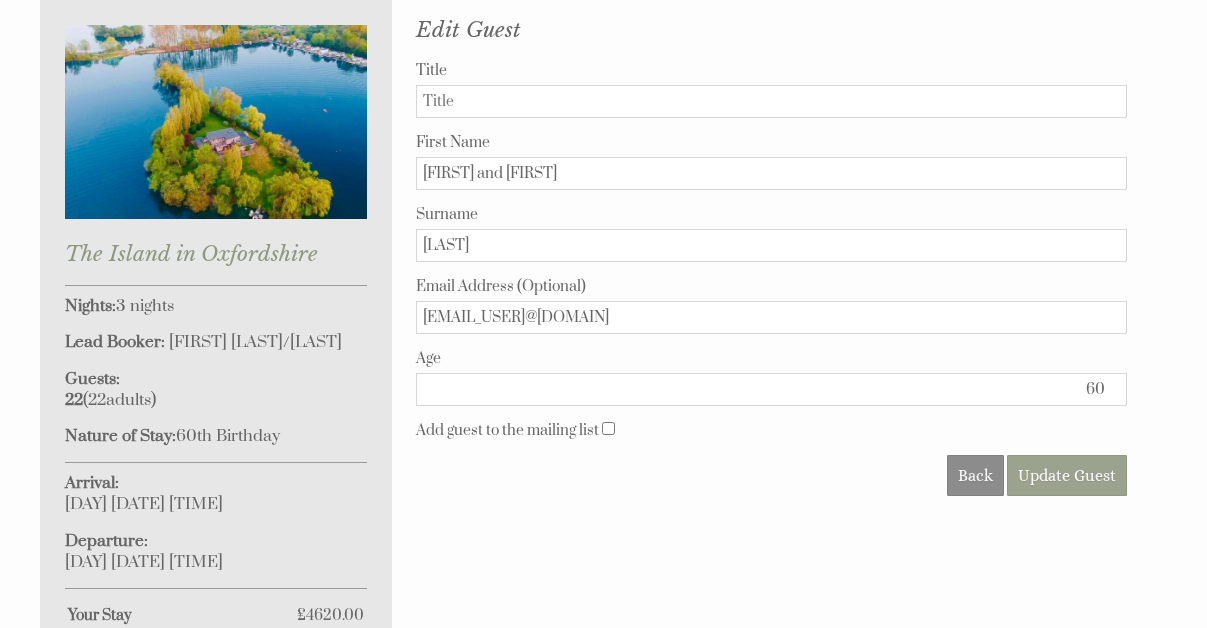 type on "60" 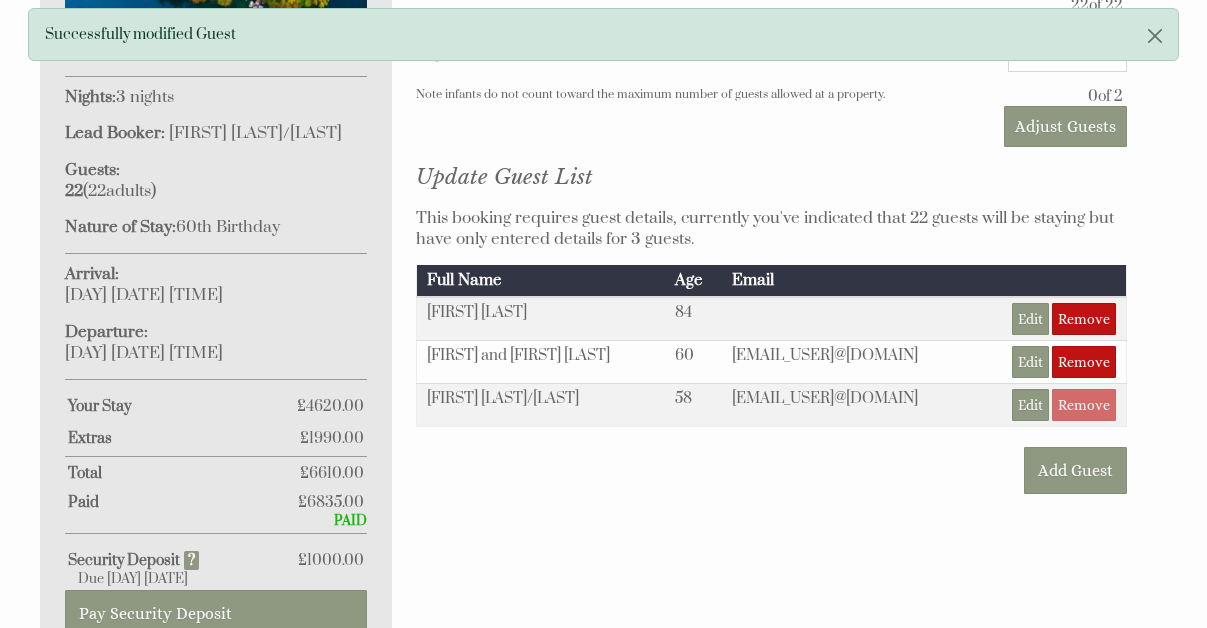scroll, scrollTop: 965, scrollLeft: 0, axis: vertical 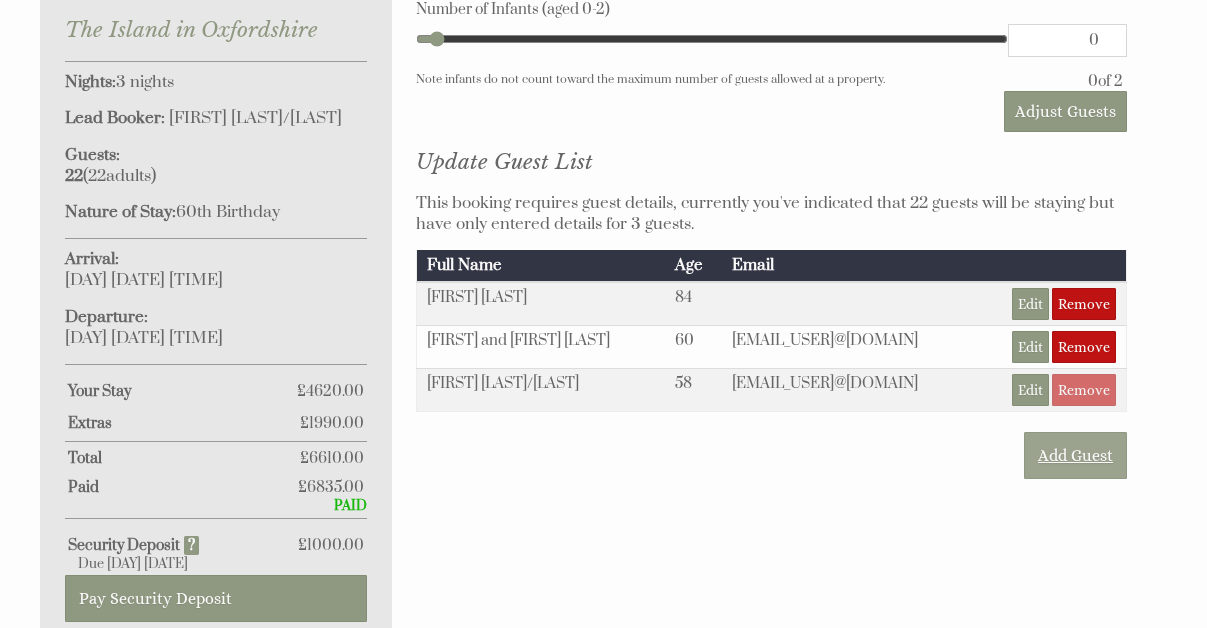 click on "Add Guest" at bounding box center [1075, 455] 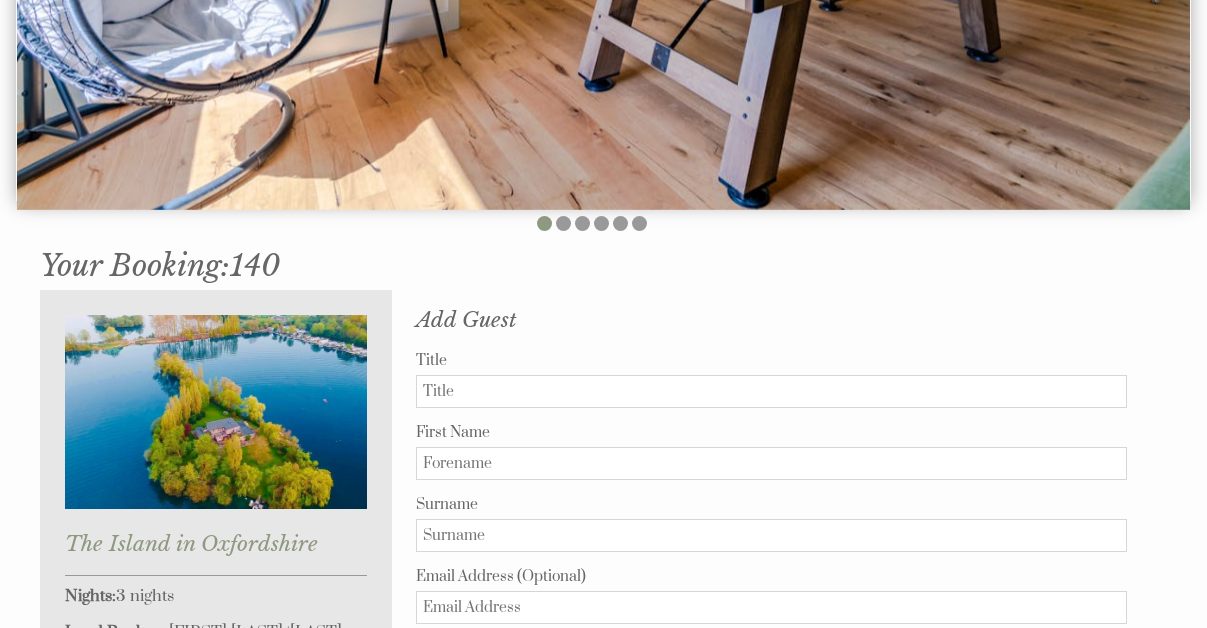 scroll, scrollTop: 453, scrollLeft: 0, axis: vertical 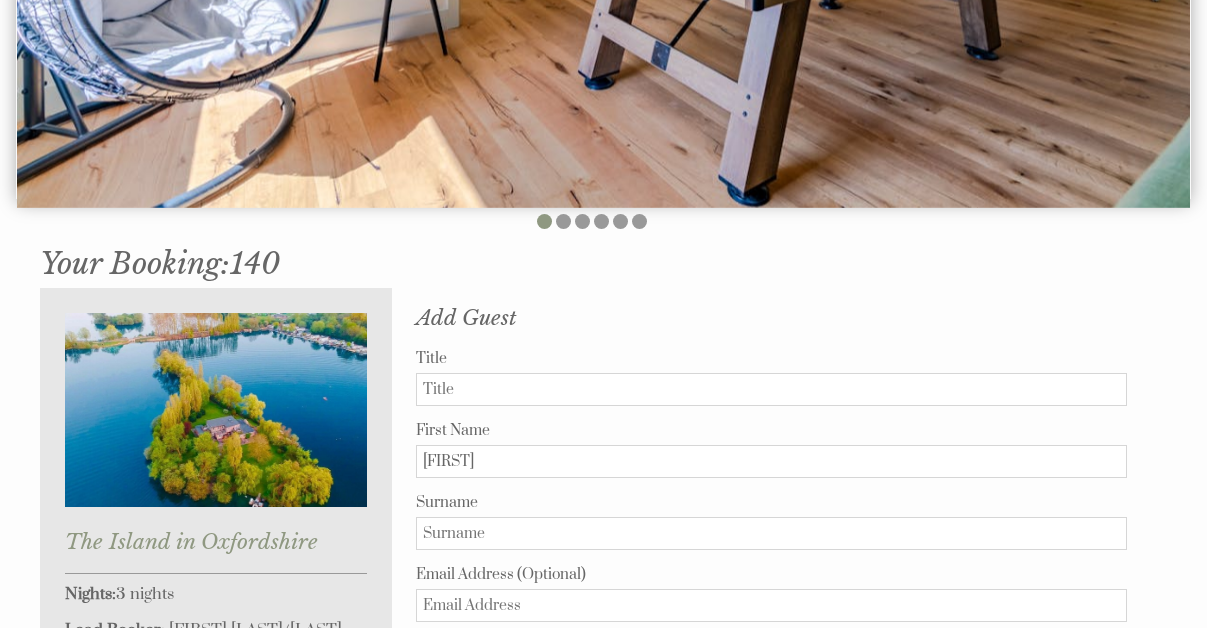 type on "[FIRST]" 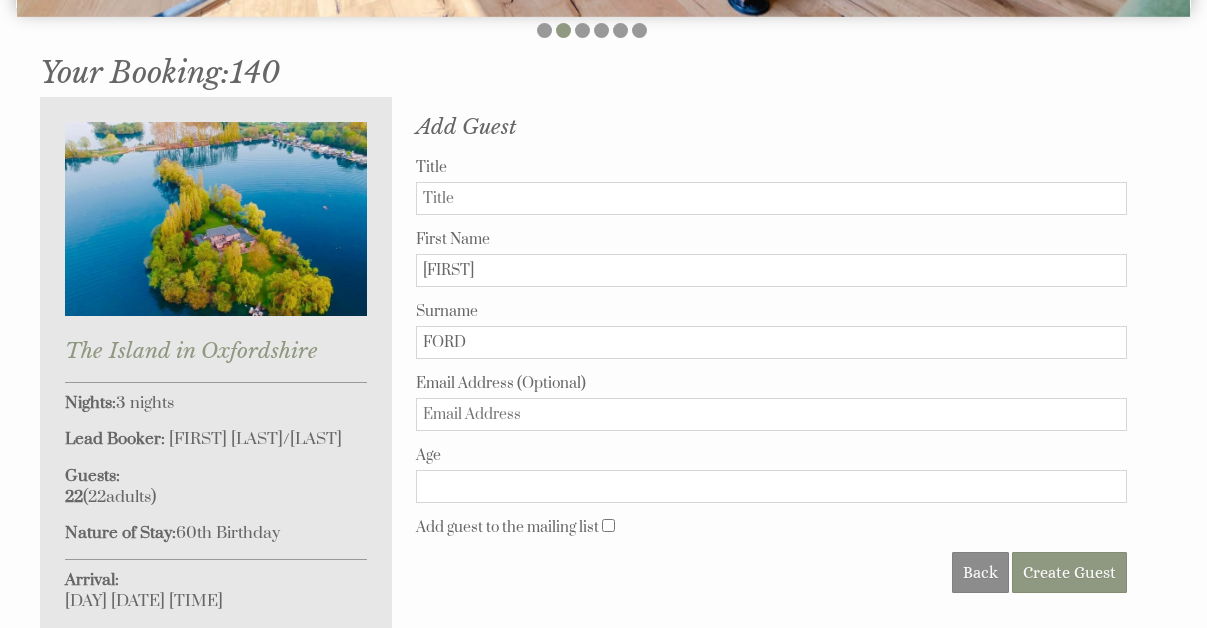 scroll, scrollTop: 645, scrollLeft: 0, axis: vertical 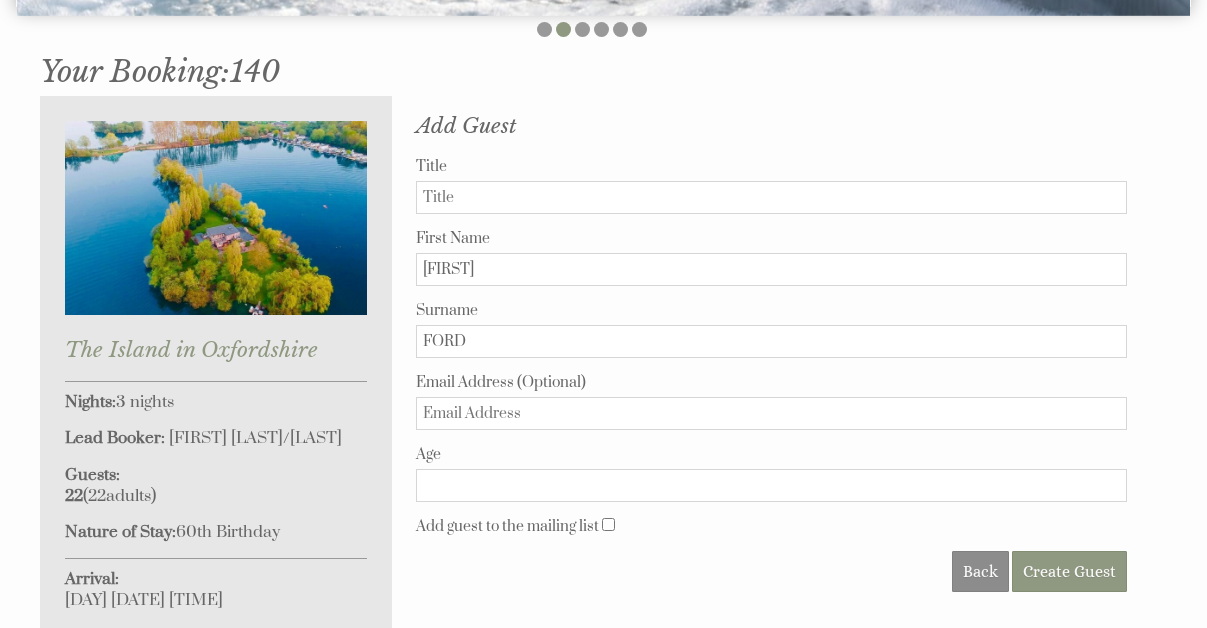 type on "FORD" 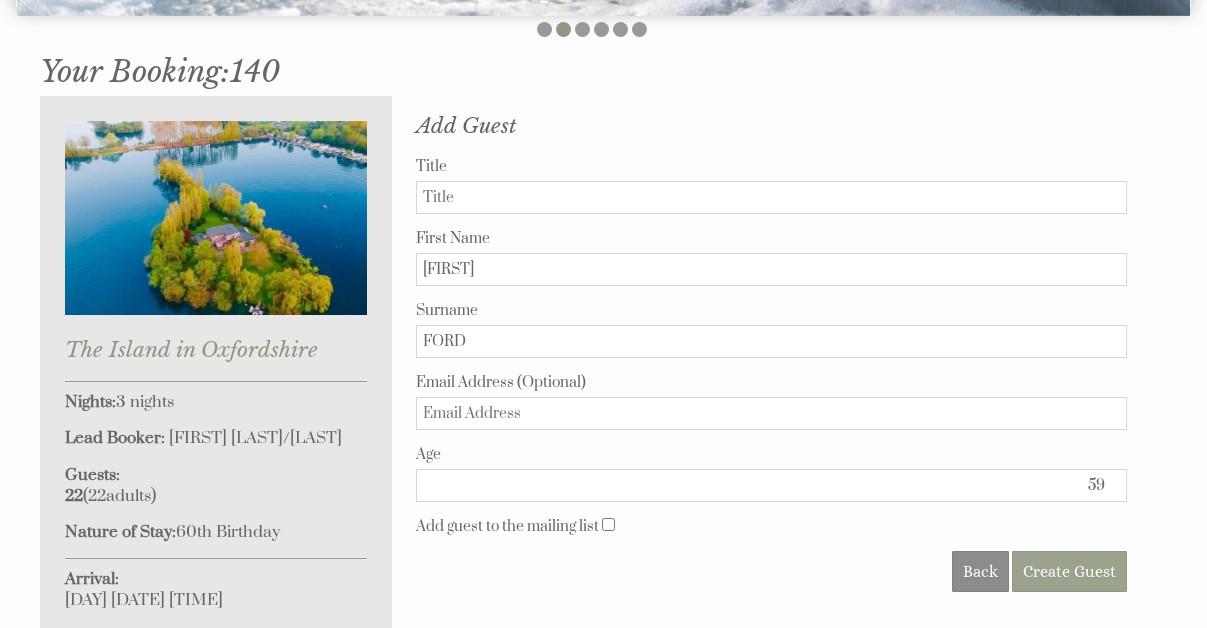 type on "59" 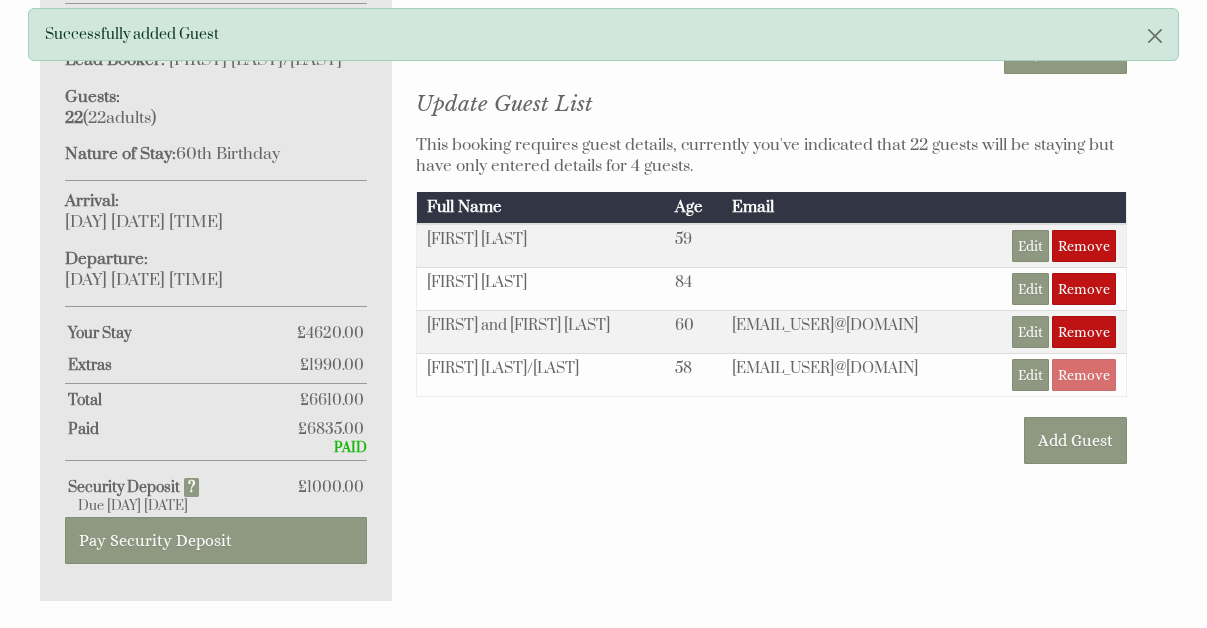 scroll, scrollTop: 1036, scrollLeft: 0, axis: vertical 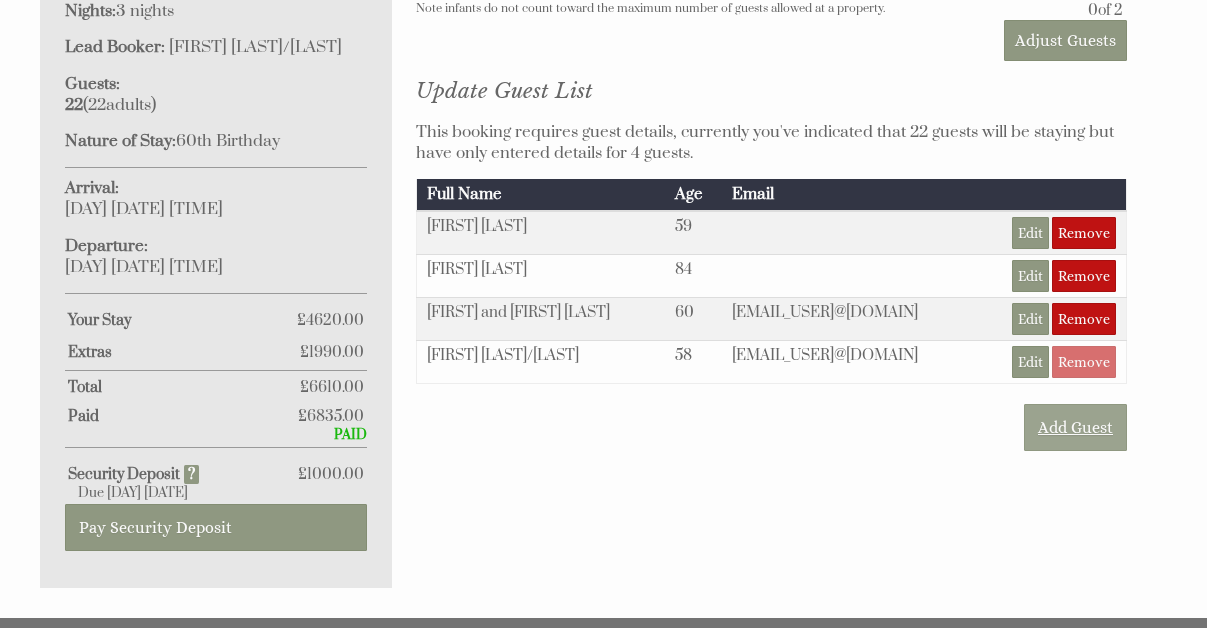 click on "Add Guest" at bounding box center [1075, 427] 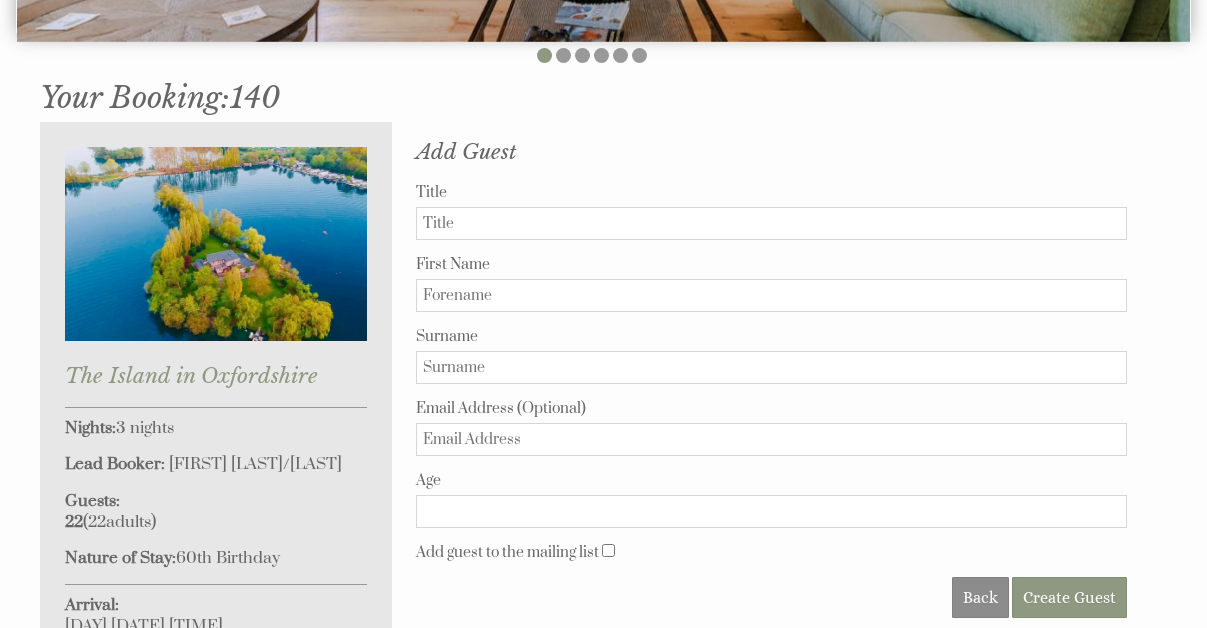 scroll, scrollTop: 621, scrollLeft: 0, axis: vertical 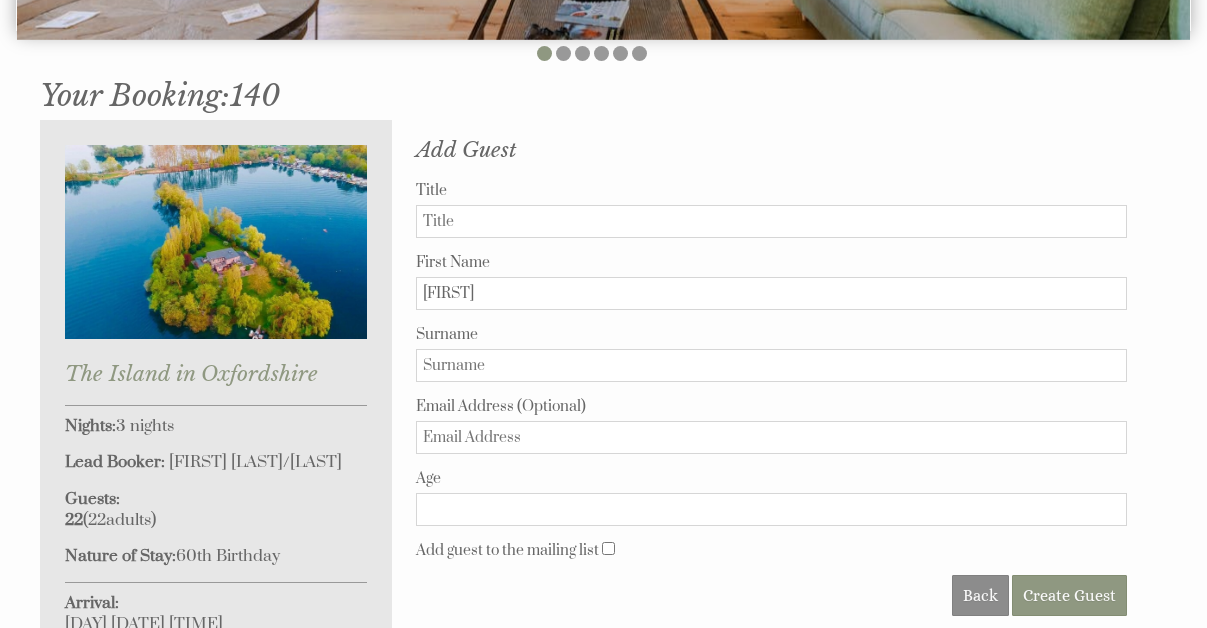 type on "[FIRST]" 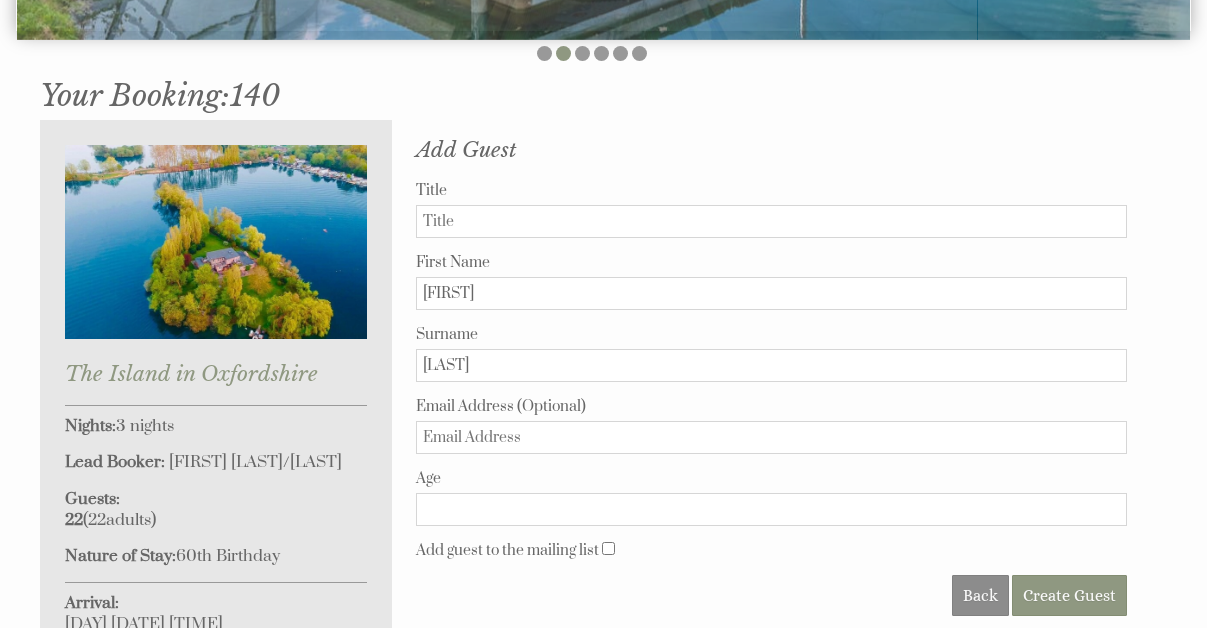 type on "[LAST]" 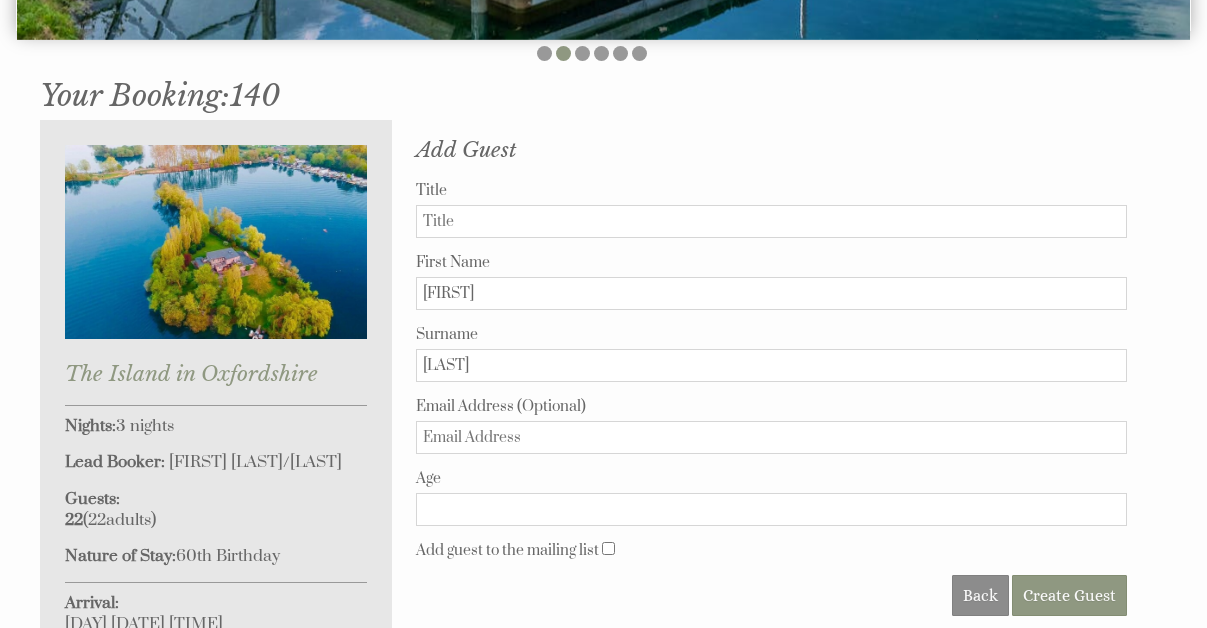click on "Age" at bounding box center (771, 509) 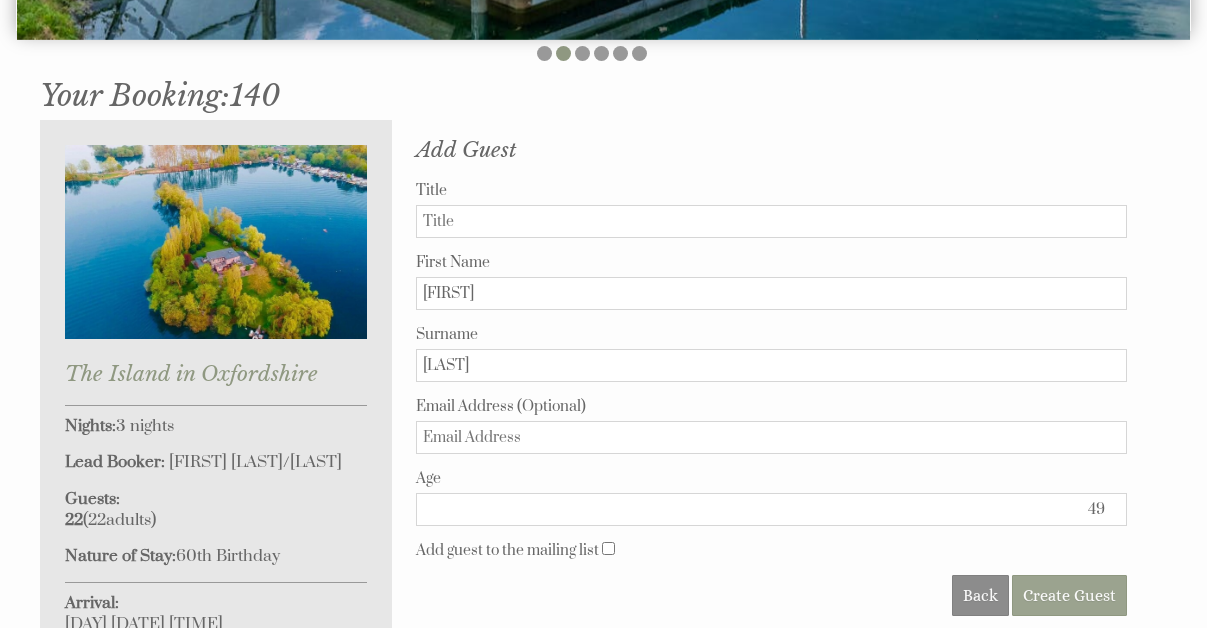 type on "49" 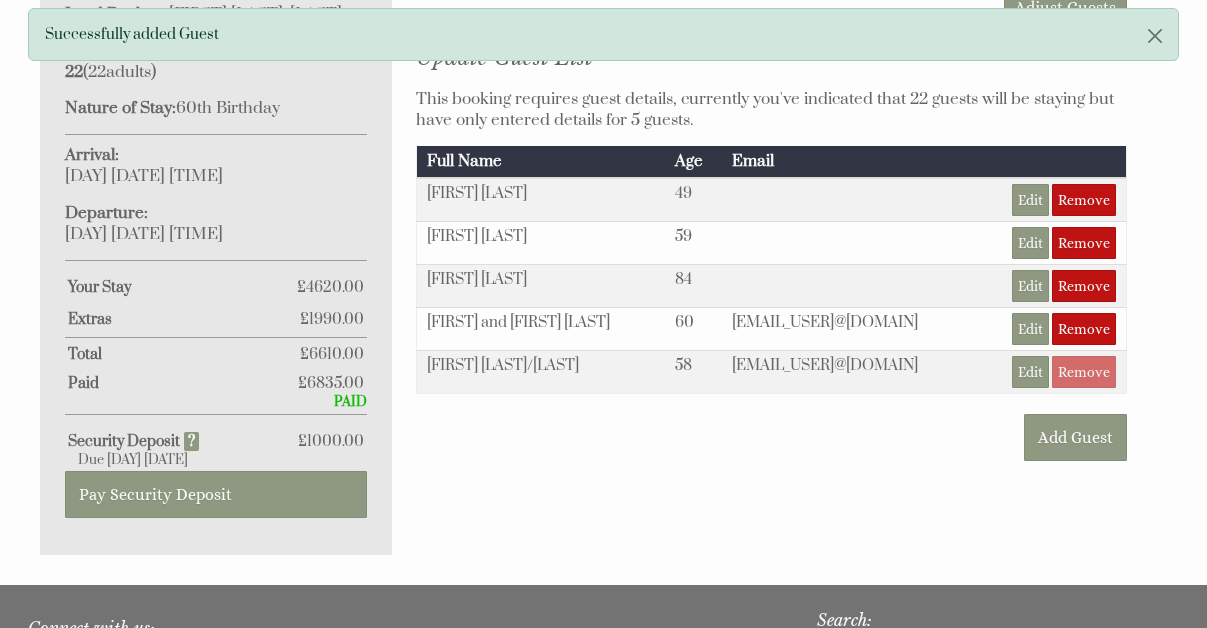 scroll, scrollTop: 1073, scrollLeft: 0, axis: vertical 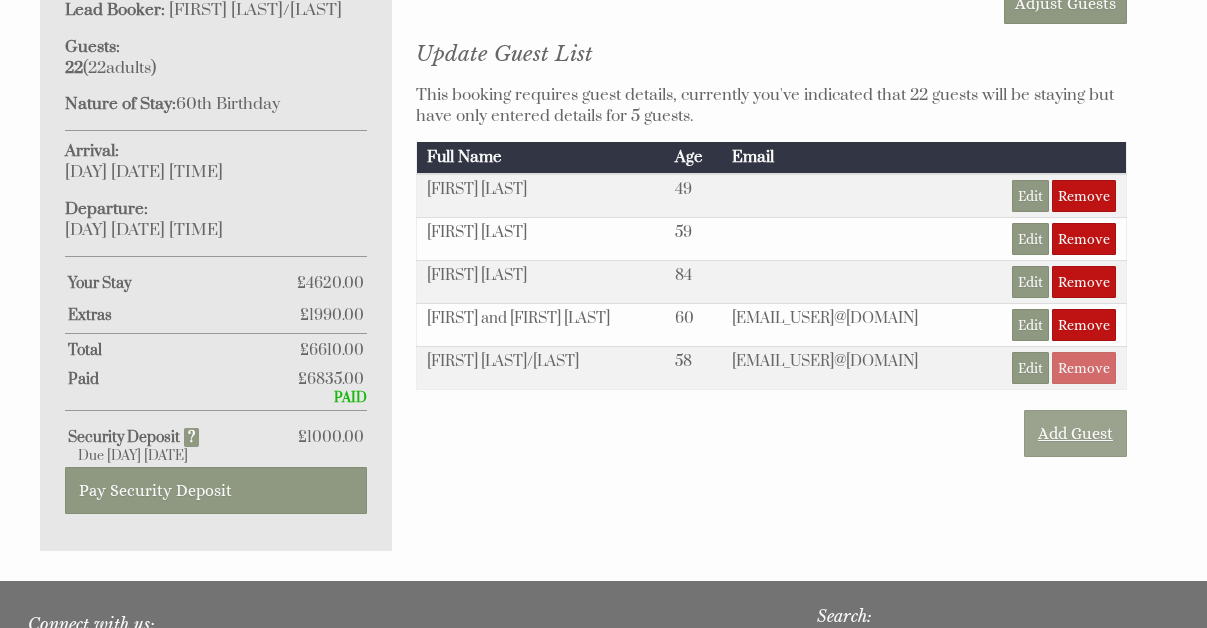 click on "Add Guest" at bounding box center [1075, 433] 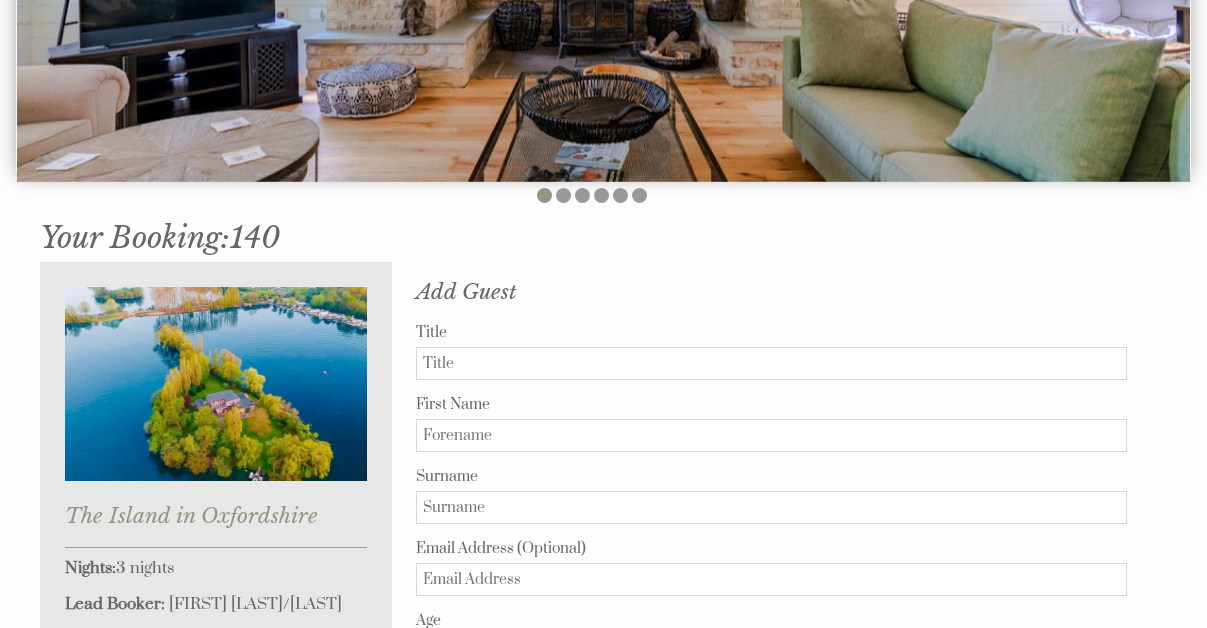 scroll, scrollTop: 483, scrollLeft: 0, axis: vertical 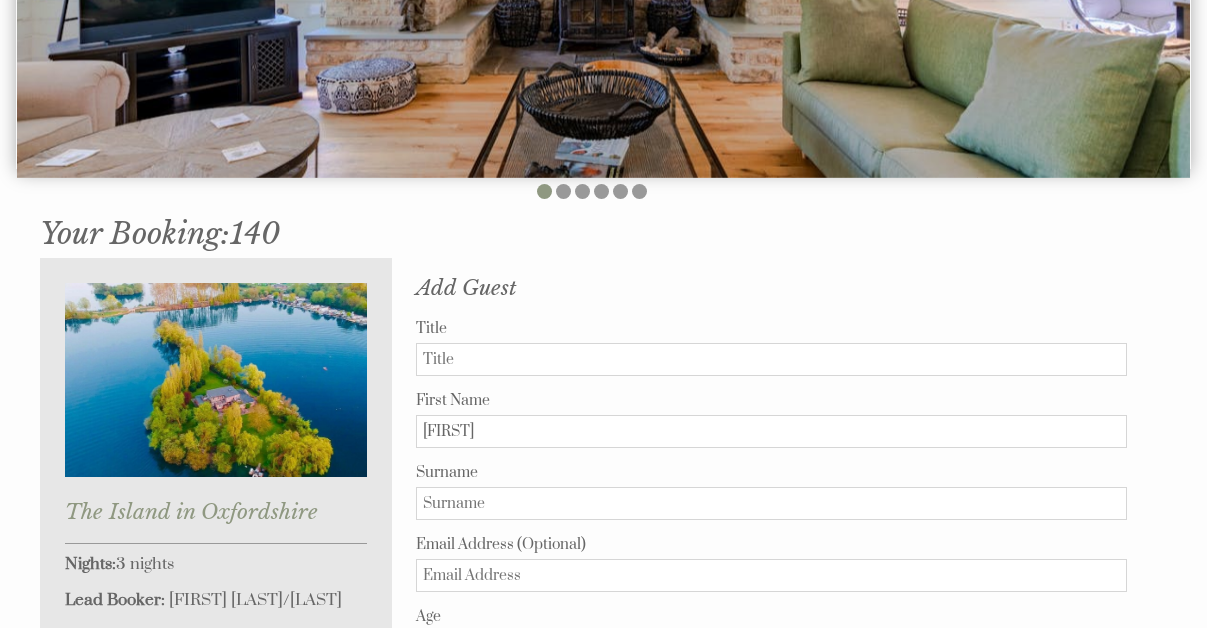 type on "[FIRST]" 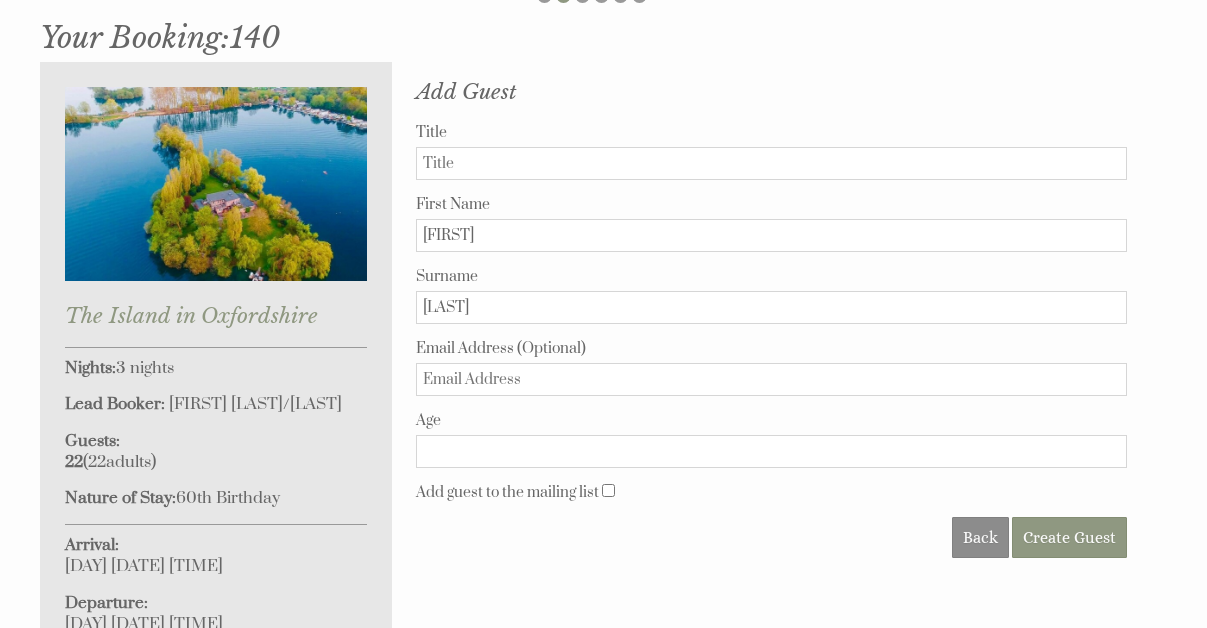 scroll, scrollTop: 681, scrollLeft: 0, axis: vertical 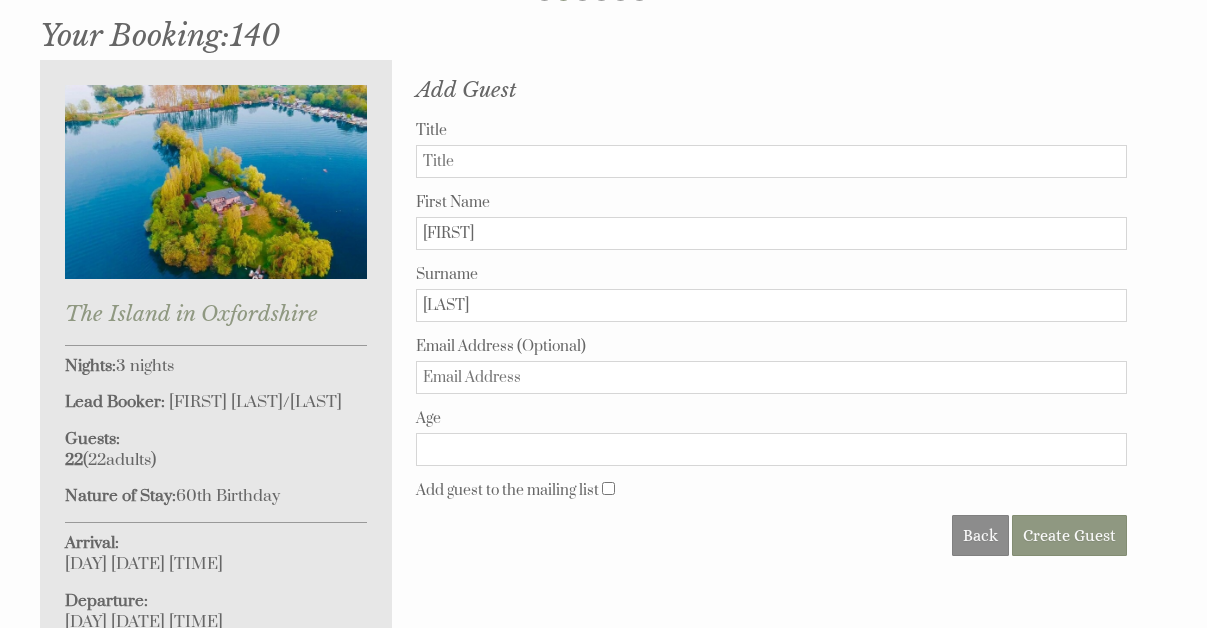 type on "[LAST]" 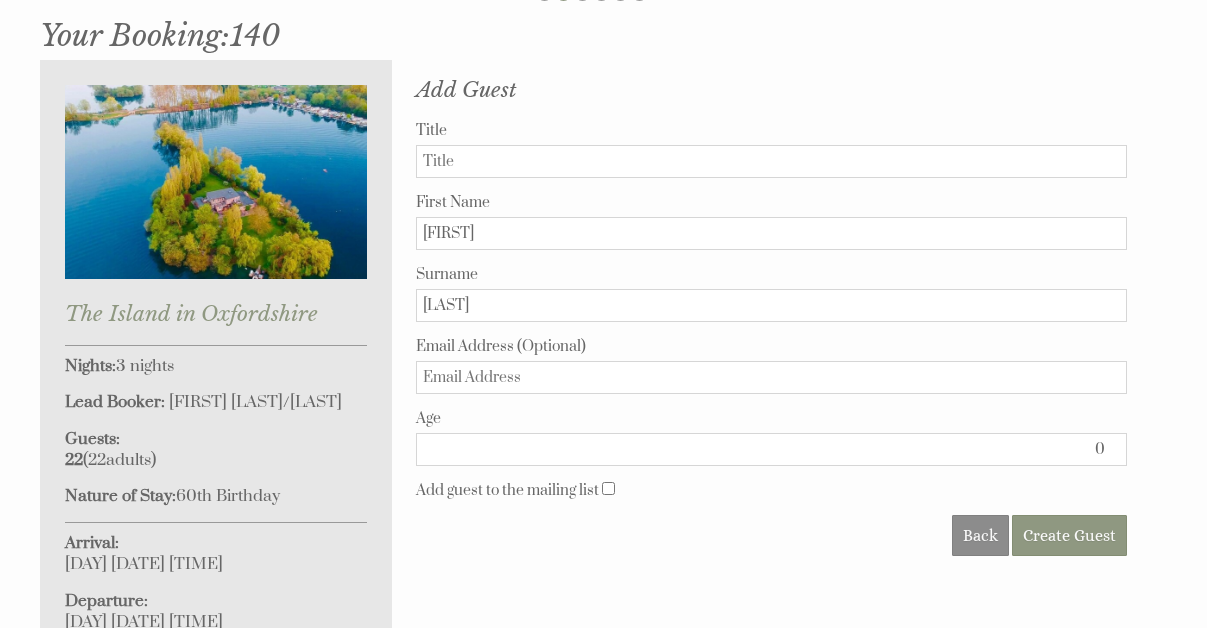 click on "0" at bounding box center (771, 449) 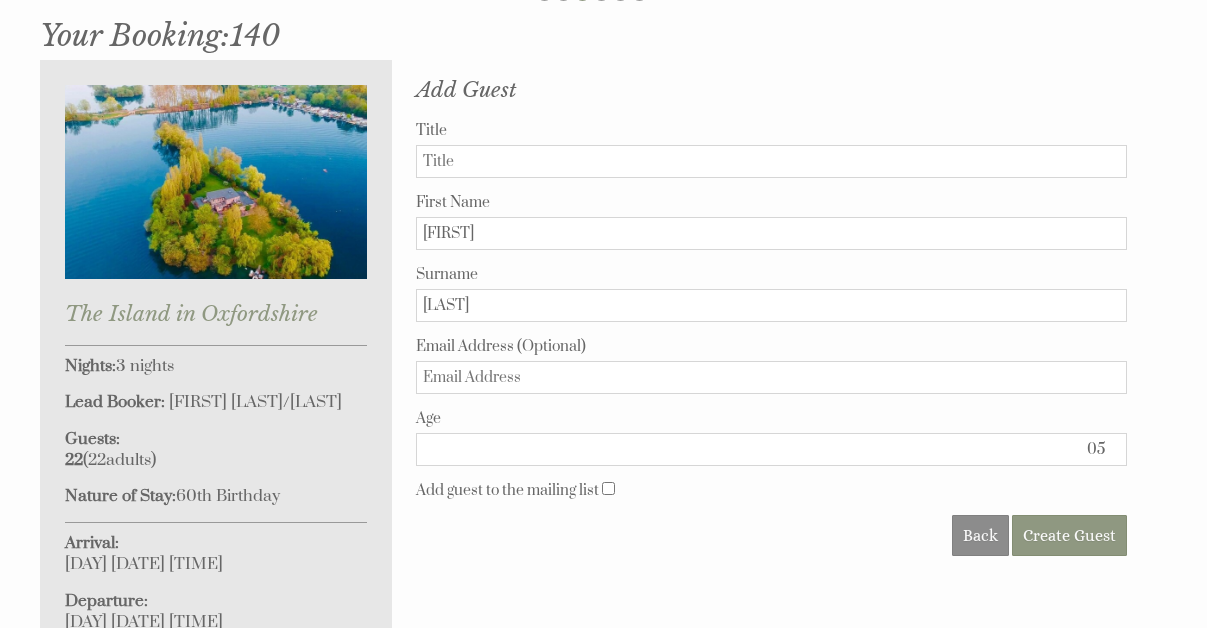 type on "0" 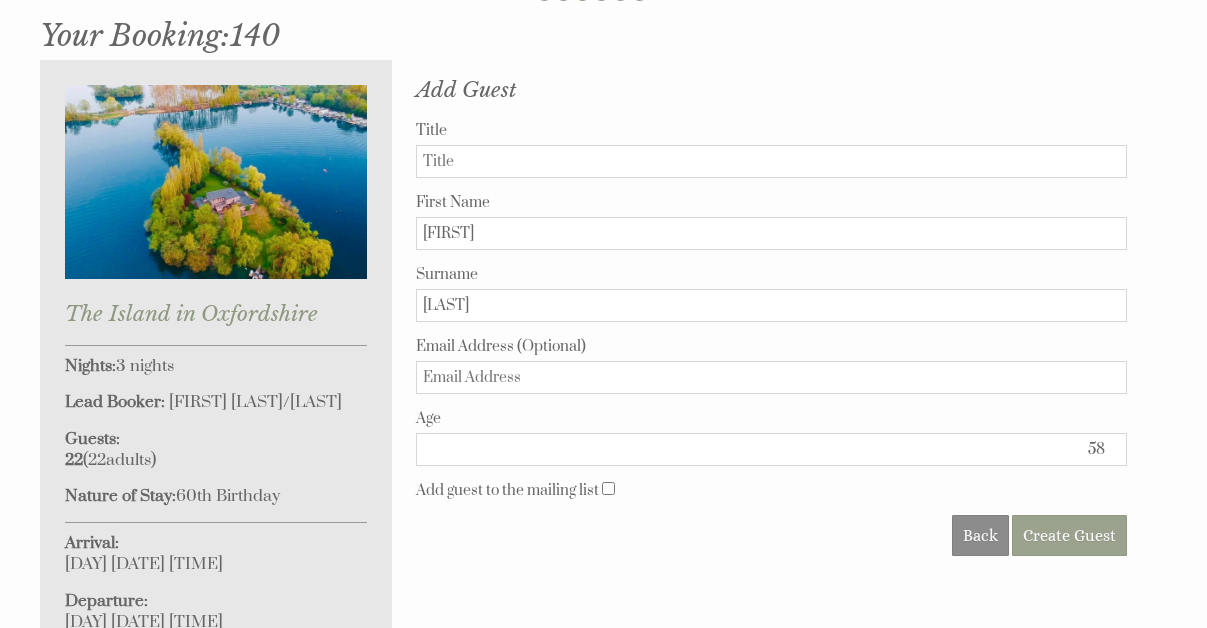 type on "58" 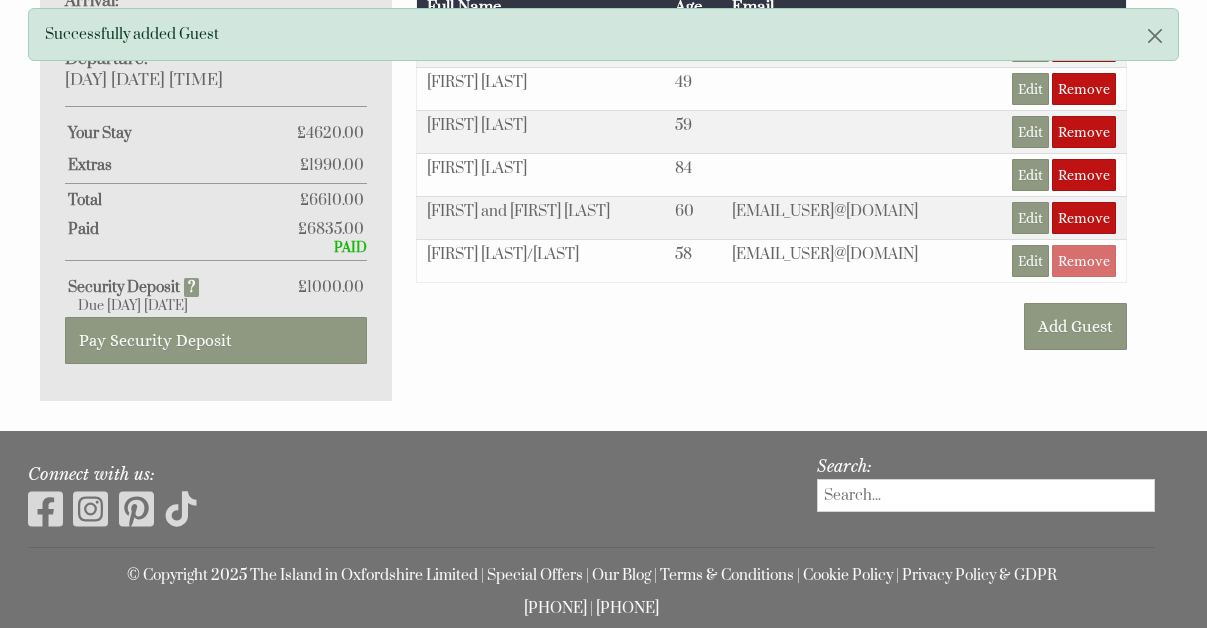 scroll, scrollTop: 1190, scrollLeft: 0, axis: vertical 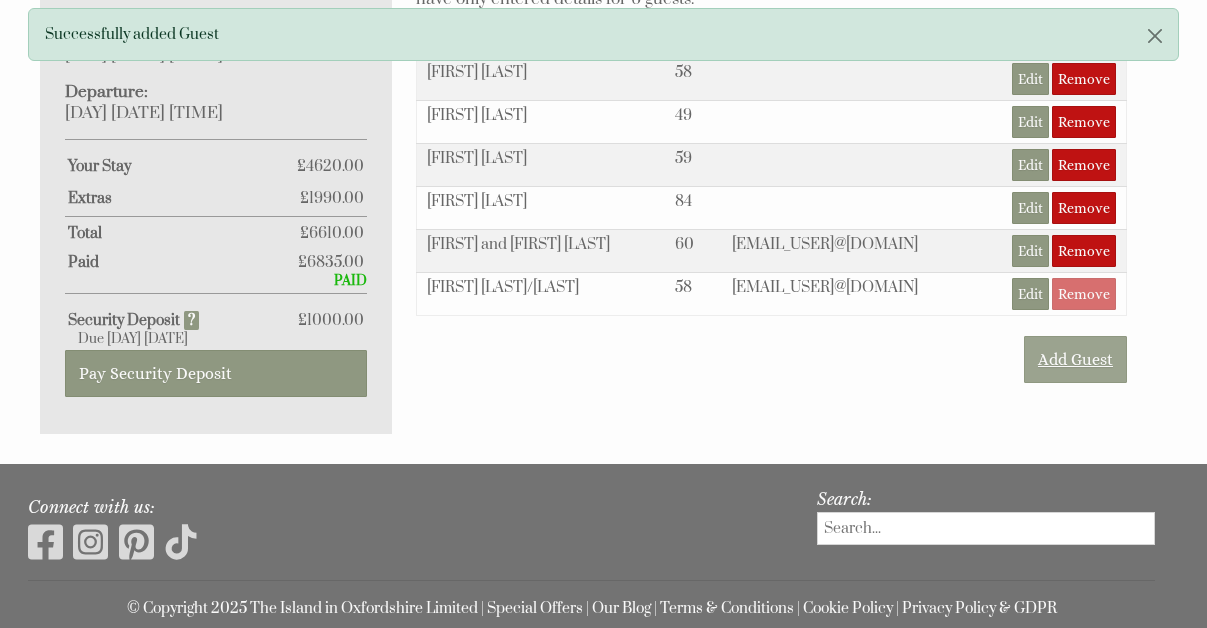 click on "Add Guest" at bounding box center [1075, 359] 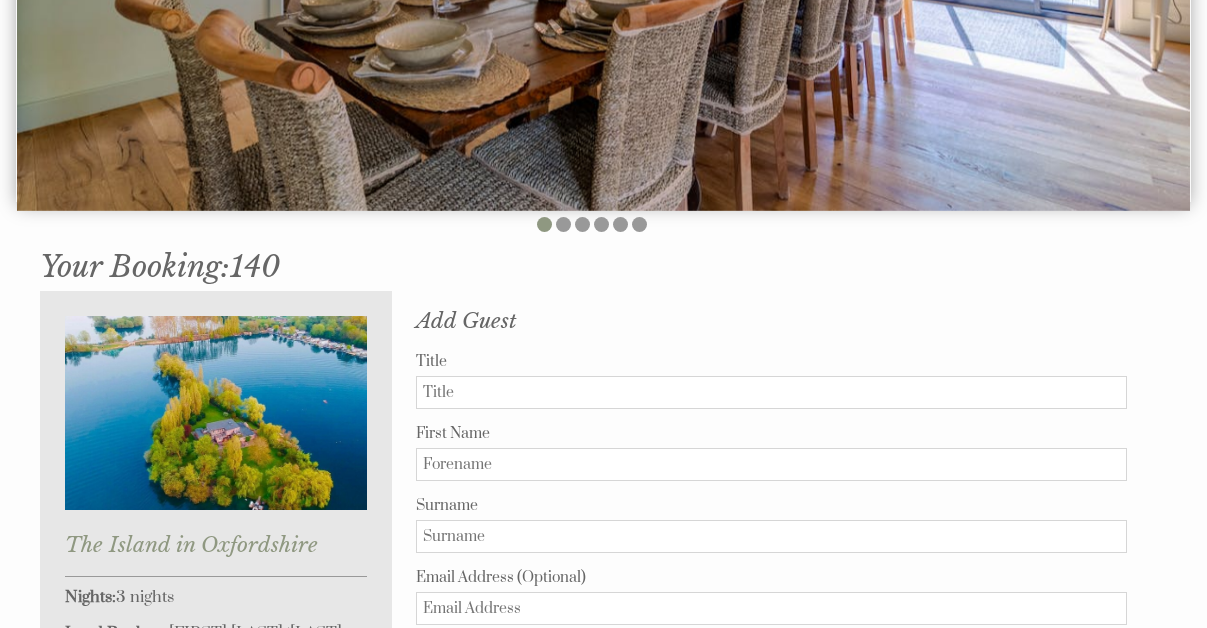 scroll, scrollTop: 494, scrollLeft: 0, axis: vertical 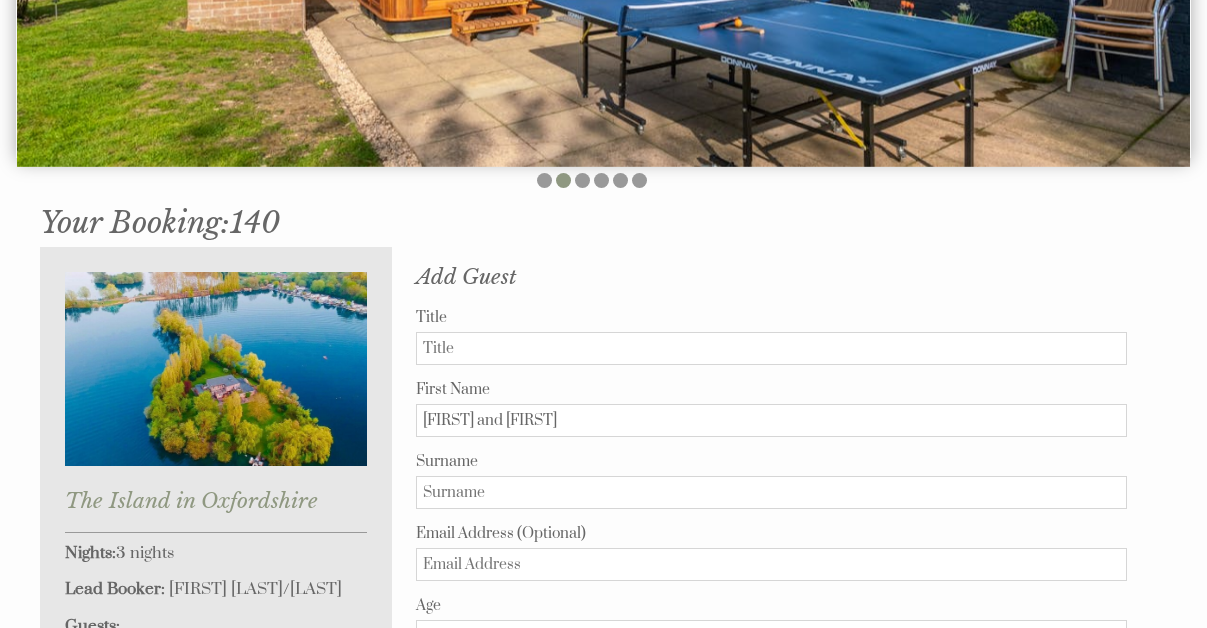 type on "[FIRST] and [FIRST]" 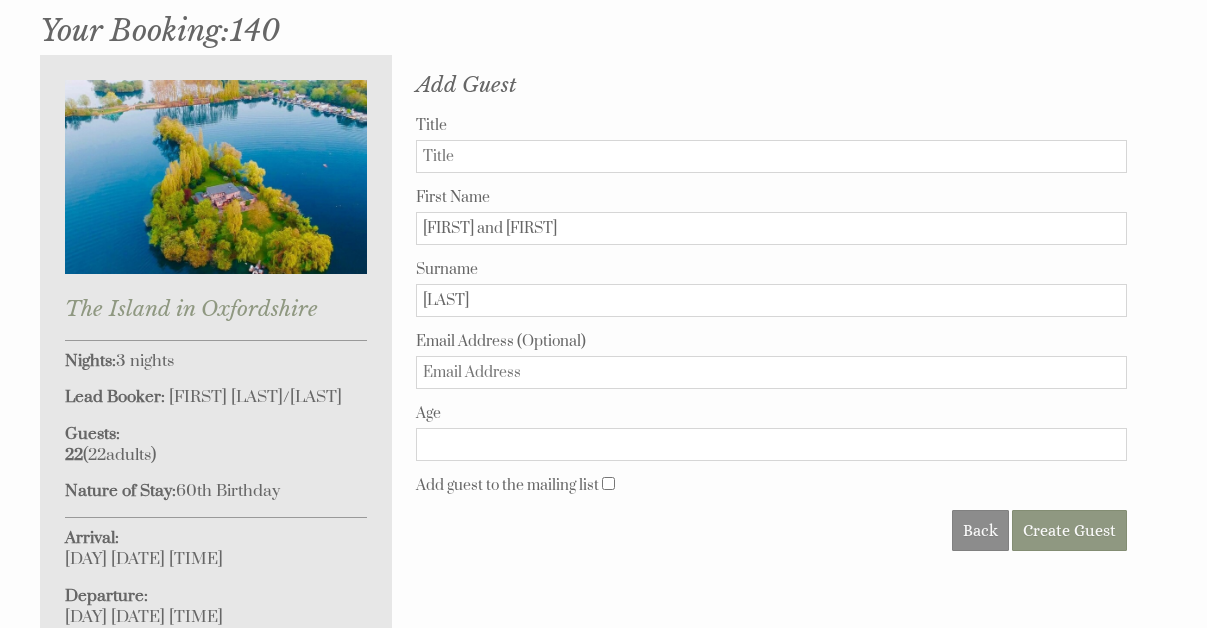 scroll, scrollTop: 694, scrollLeft: 0, axis: vertical 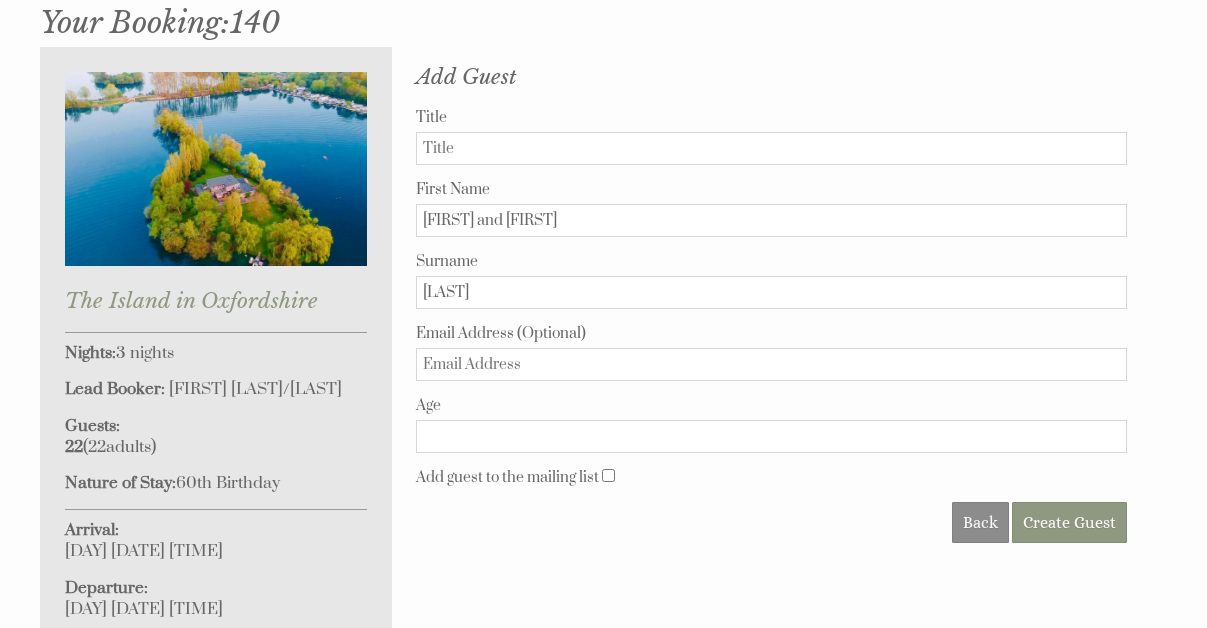 type on "[LAST]" 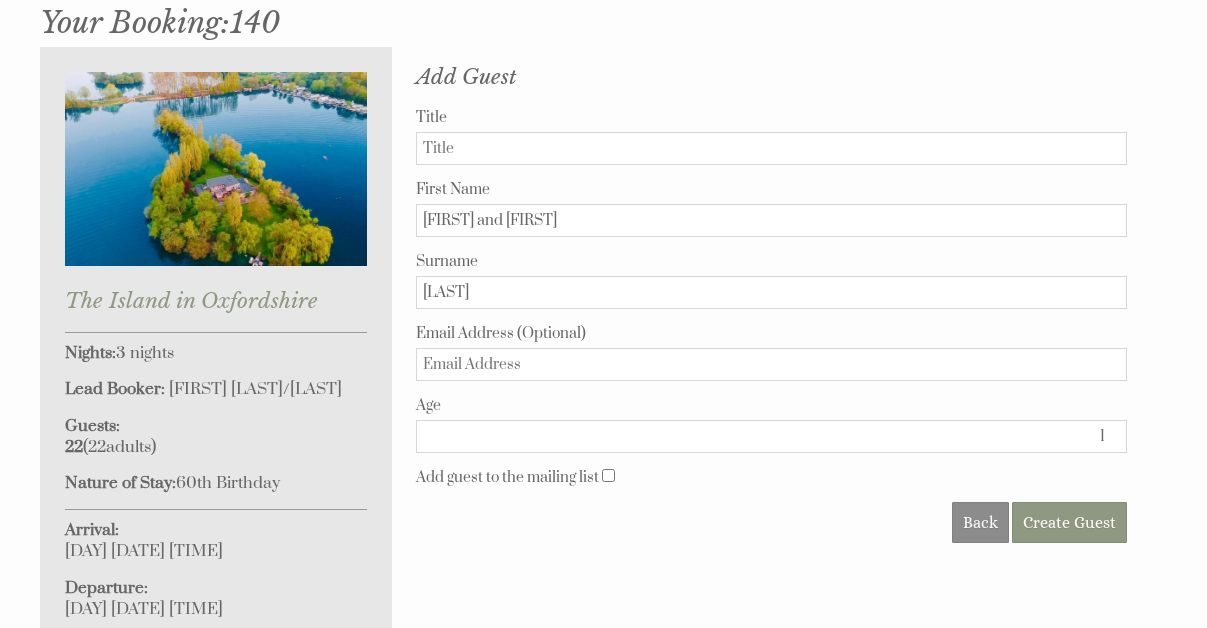 click on "1" at bounding box center [771, 436] 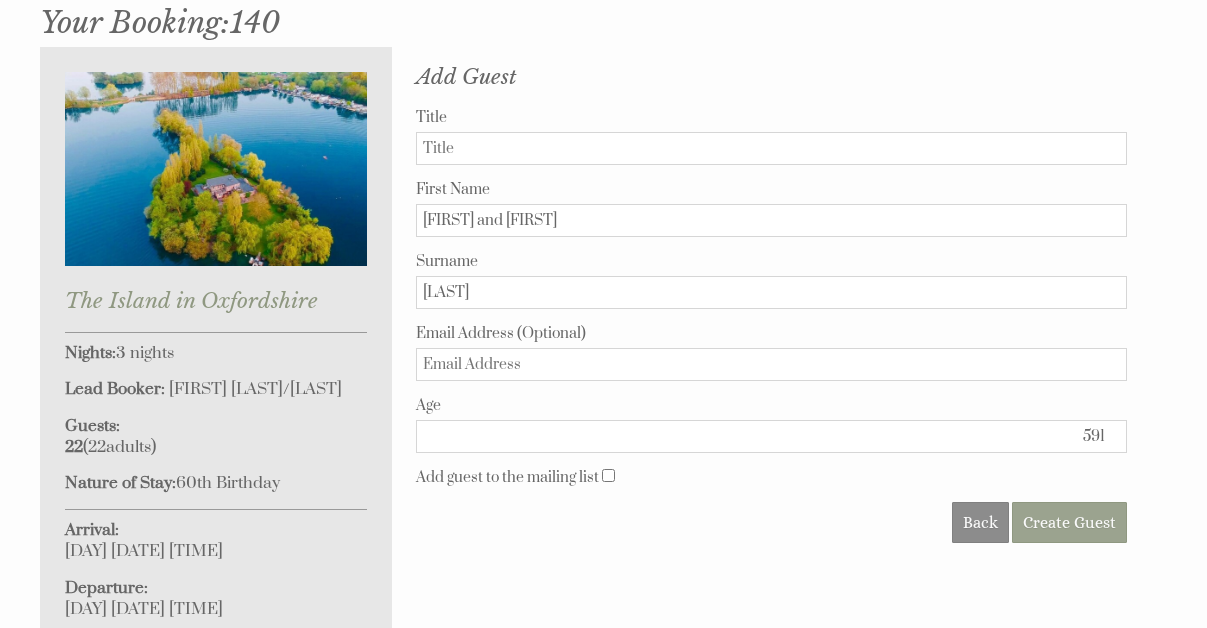 type on "591" 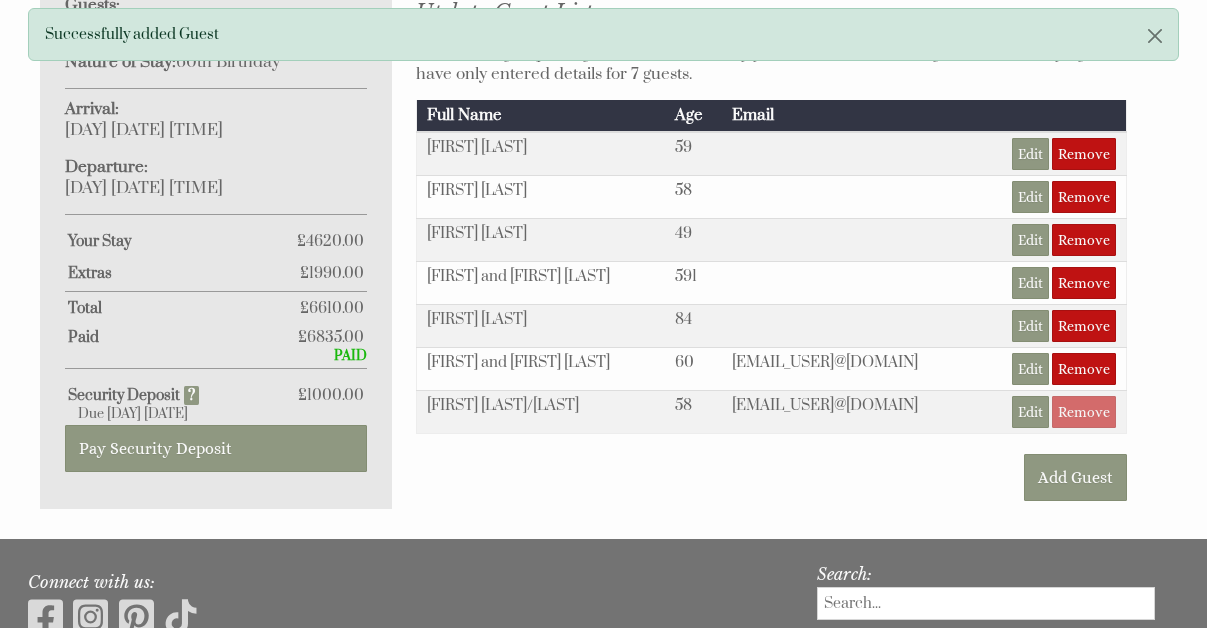 scroll, scrollTop: 1137, scrollLeft: 0, axis: vertical 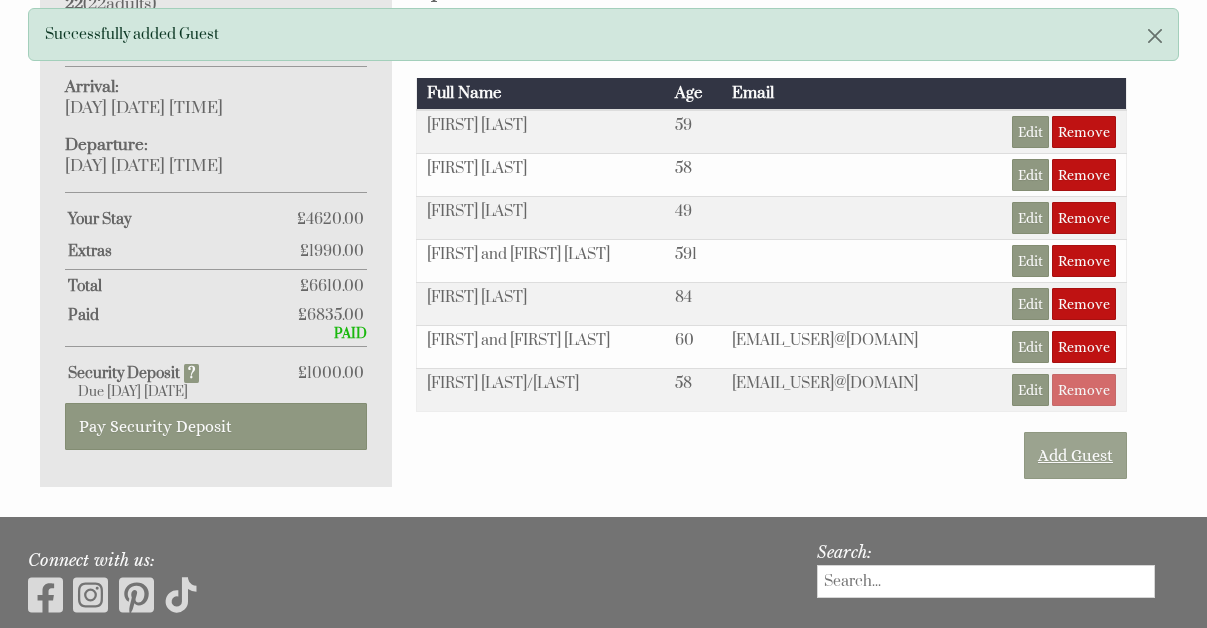 click on "Add Guest" at bounding box center (1075, 455) 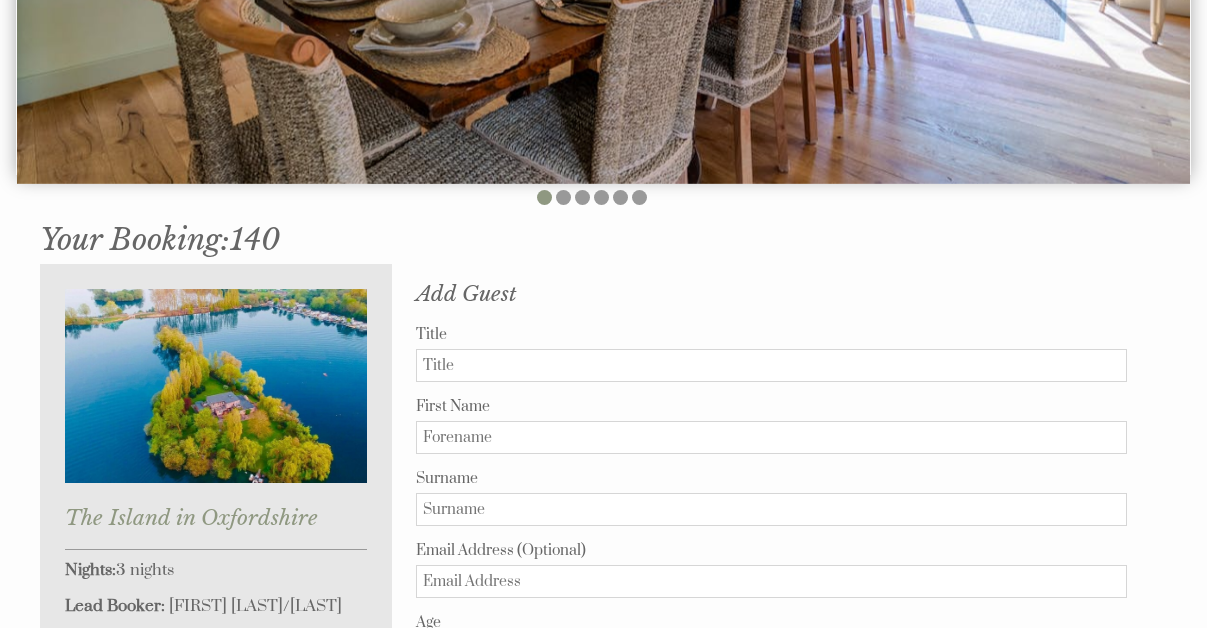 scroll, scrollTop: 500, scrollLeft: 0, axis: vertical 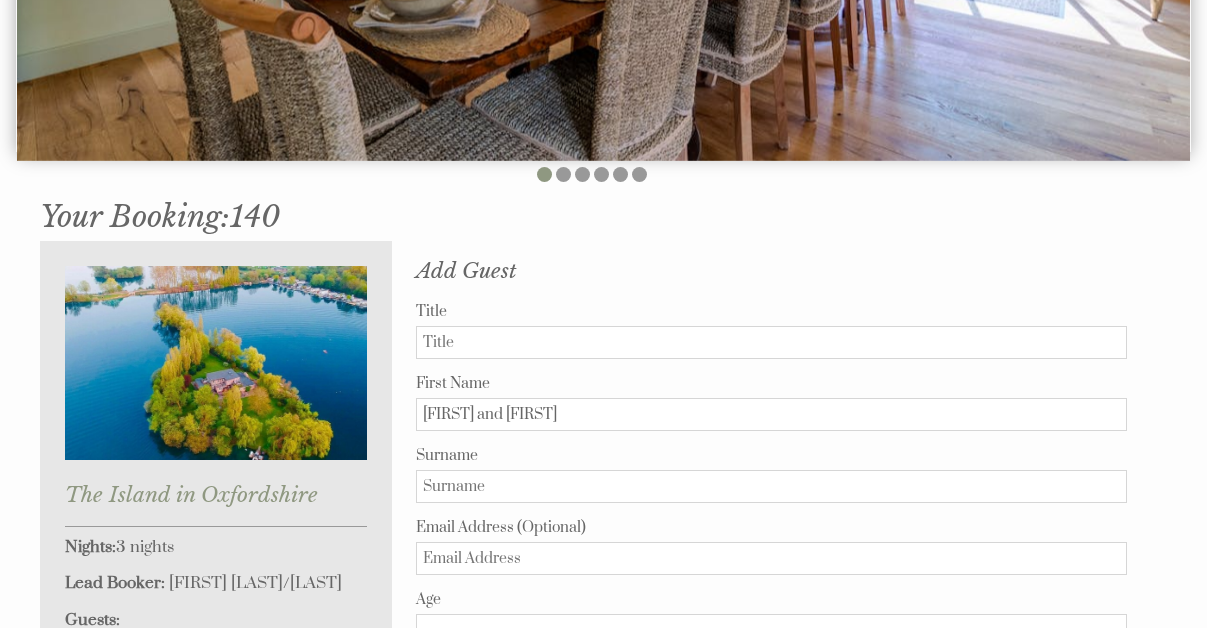 type on "[FIRST] and [FIRST]" 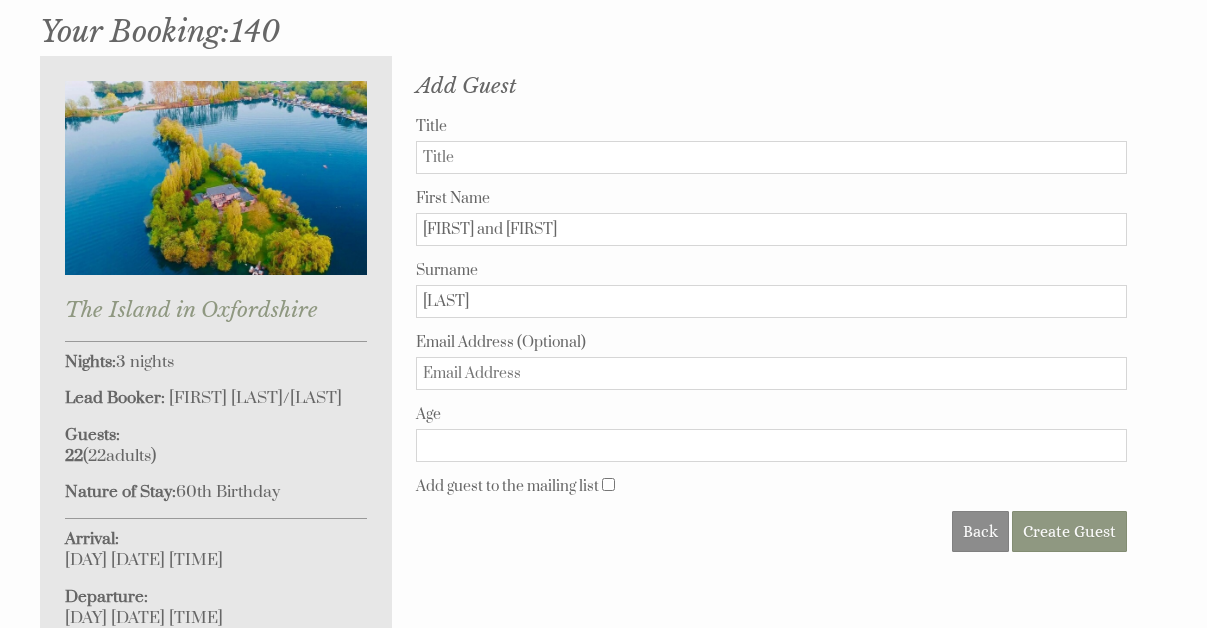 scroll, scrollTop: 723, scrollLeft: 0, axis: vertical 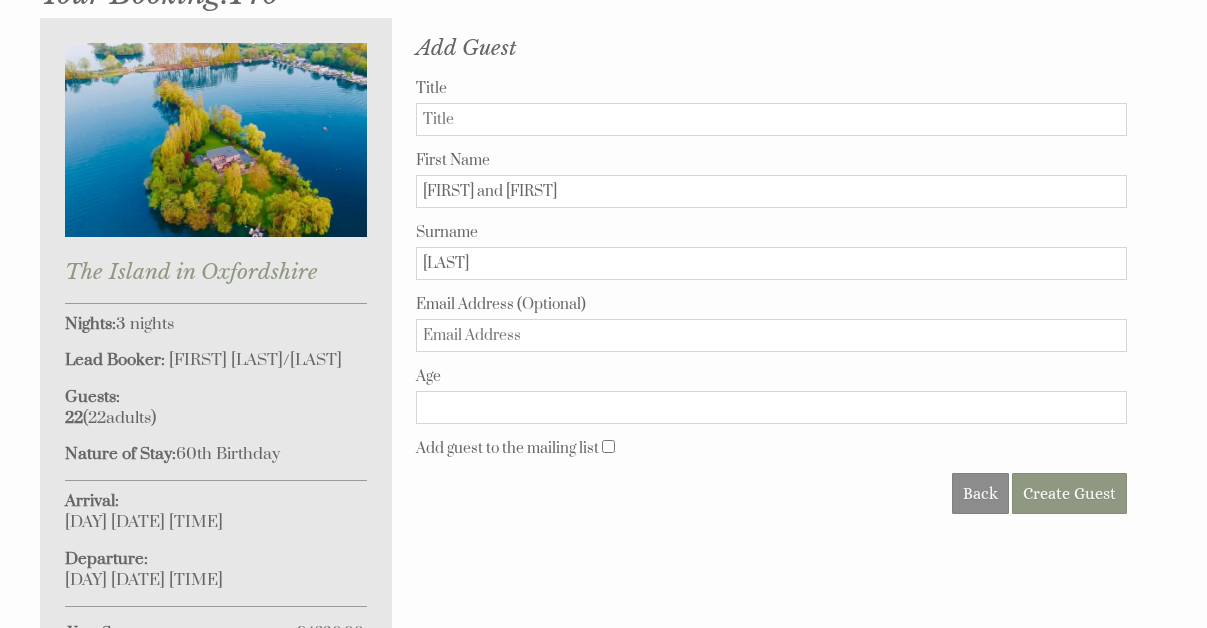 type on "[LAST]" 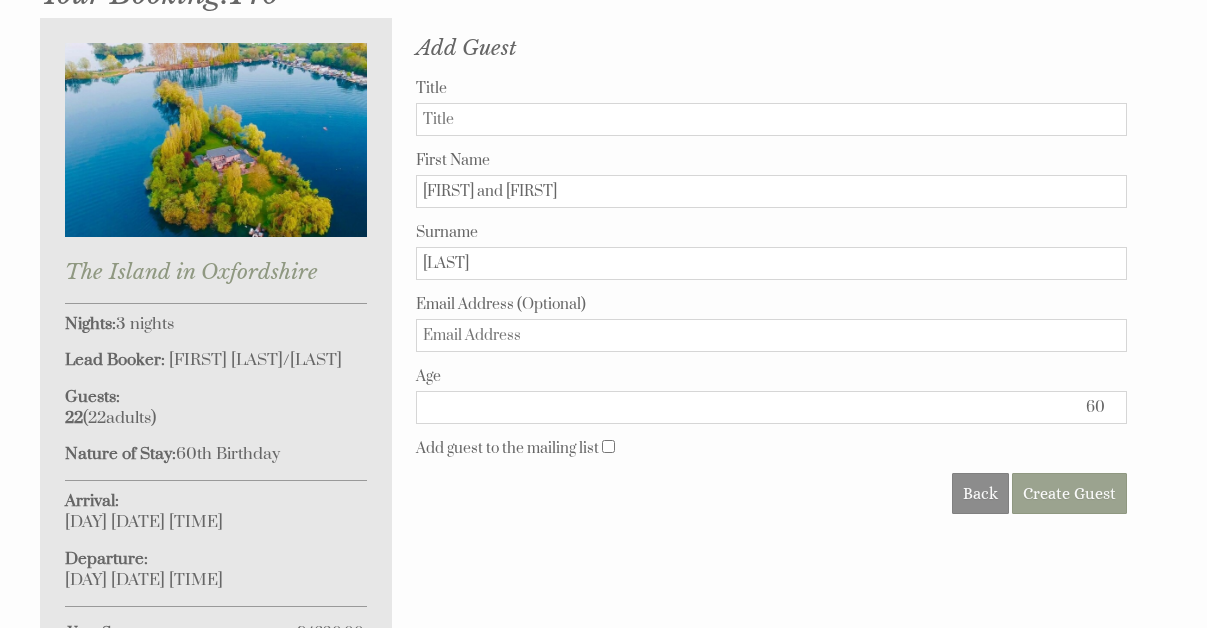 type on "60" 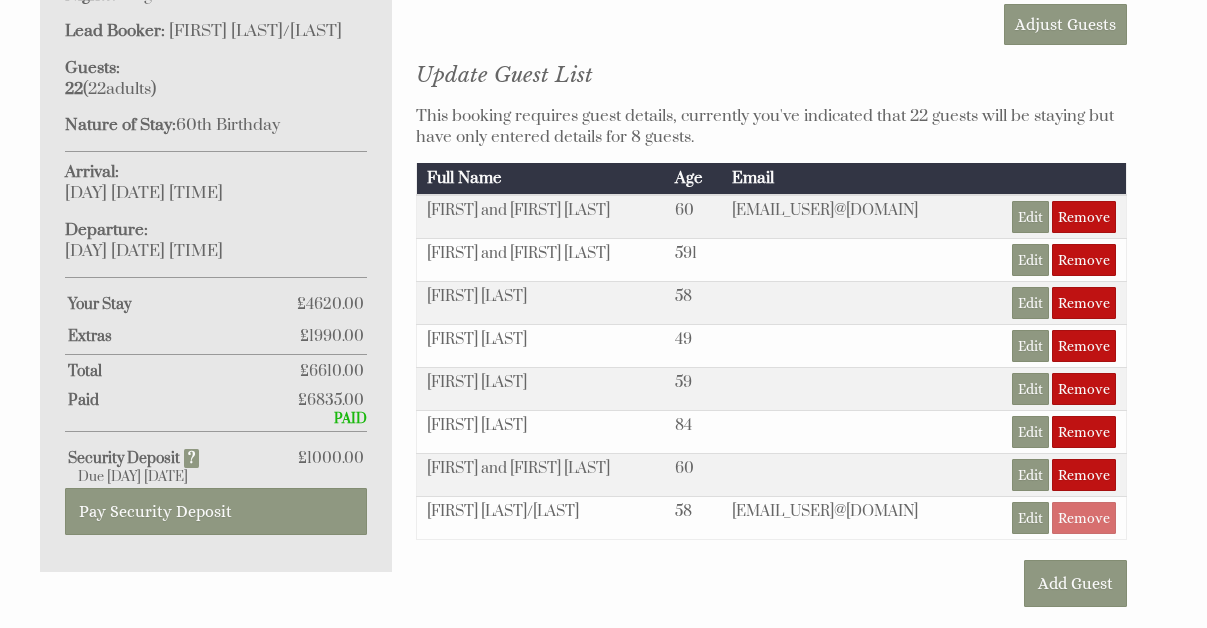 scroll, scrollTop: 1061, scrollLeft: 0, axis: vertical 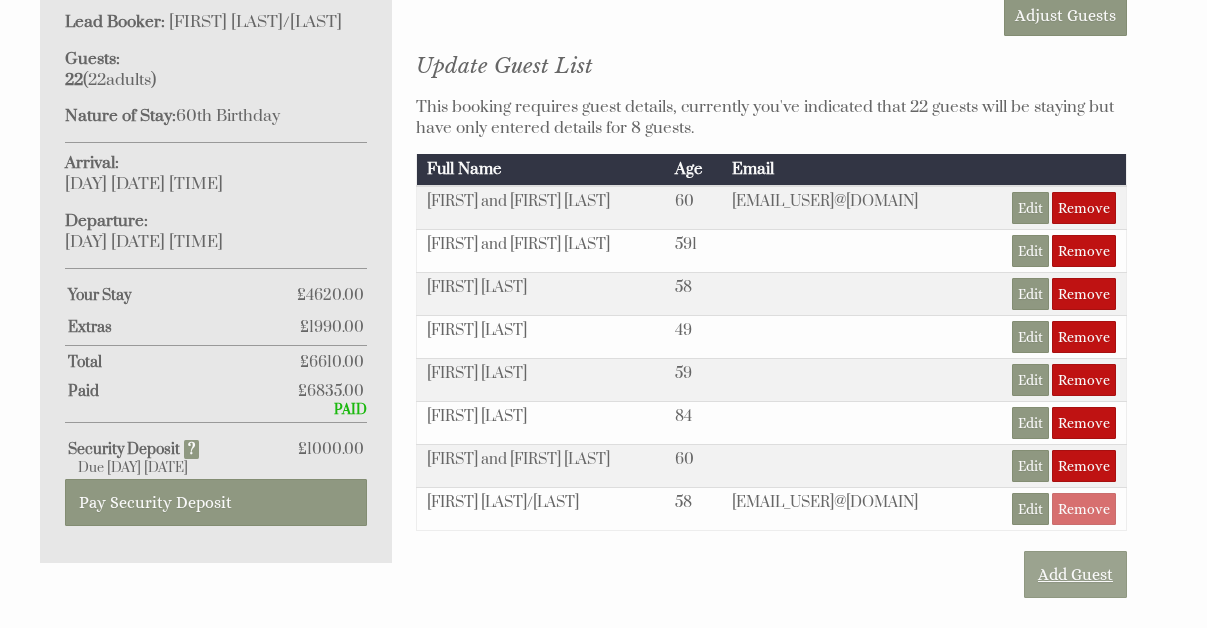 click on "Add Guest" at bounding box center [1075, 574] 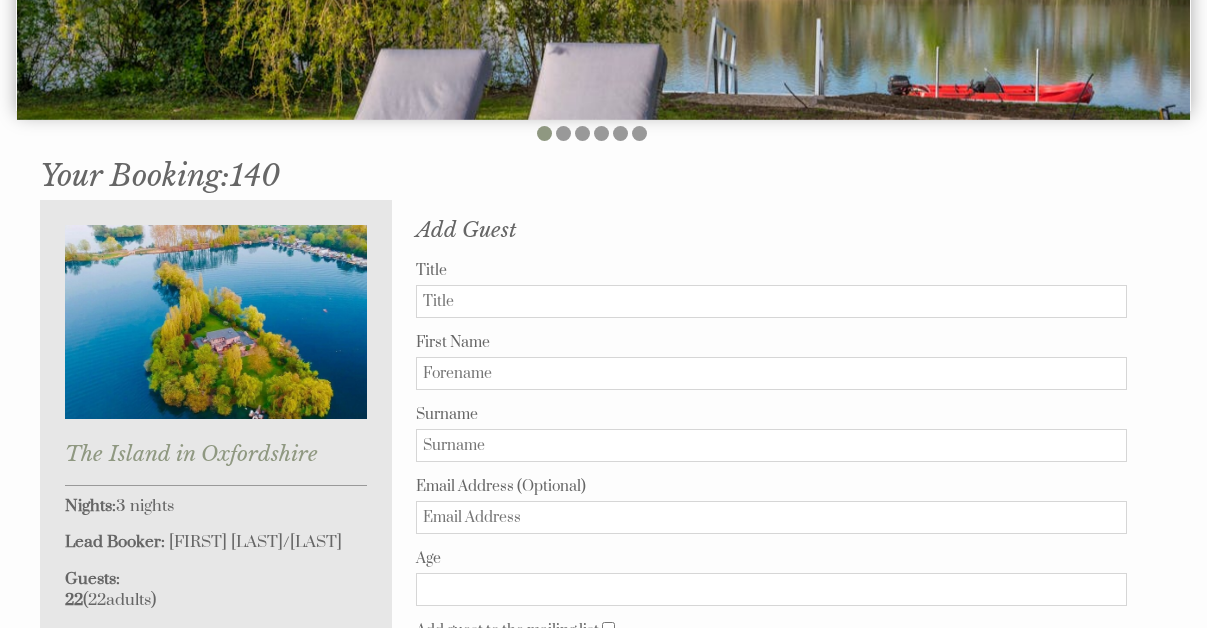 scroll, scrollTop: 561, scrollLeft: 0, axis: vertical 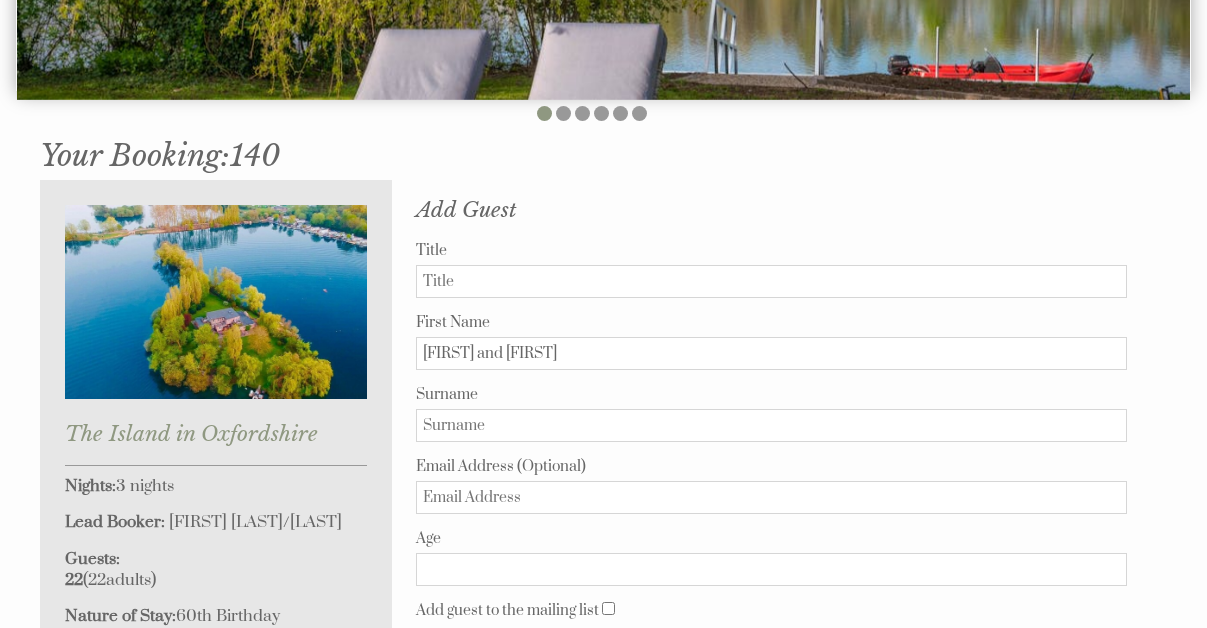 type on "[FIRST] and [FIRST]" 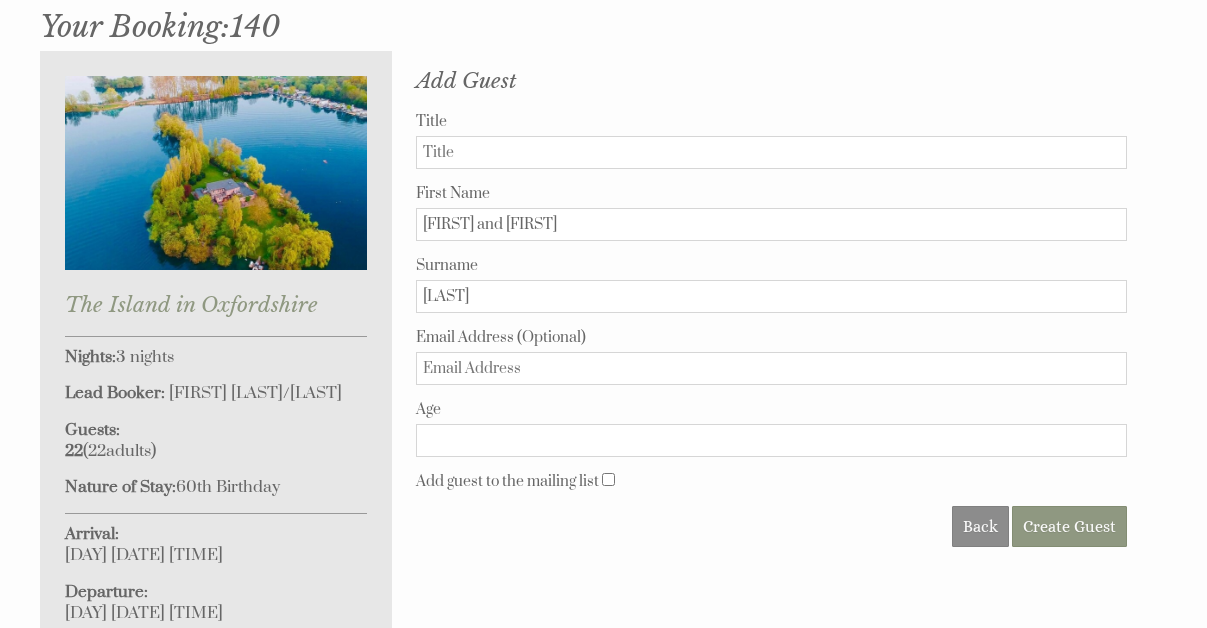 scroll, scrollTop: 701, scrollLeft: 0, axis: vertical 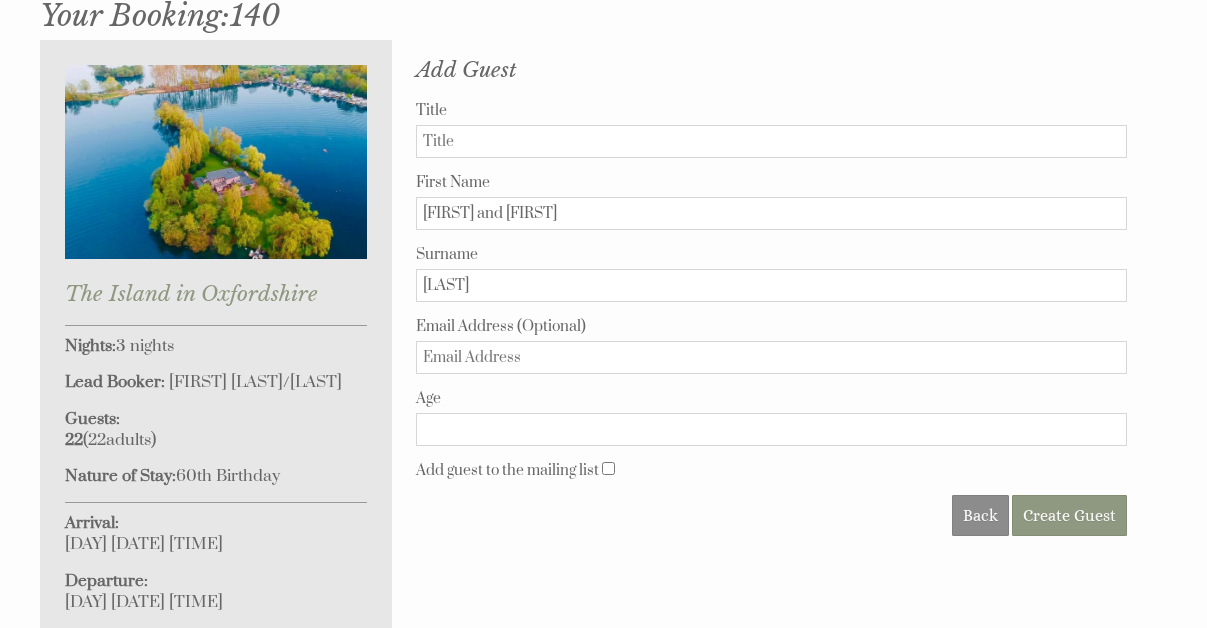 type on "[LAST]" 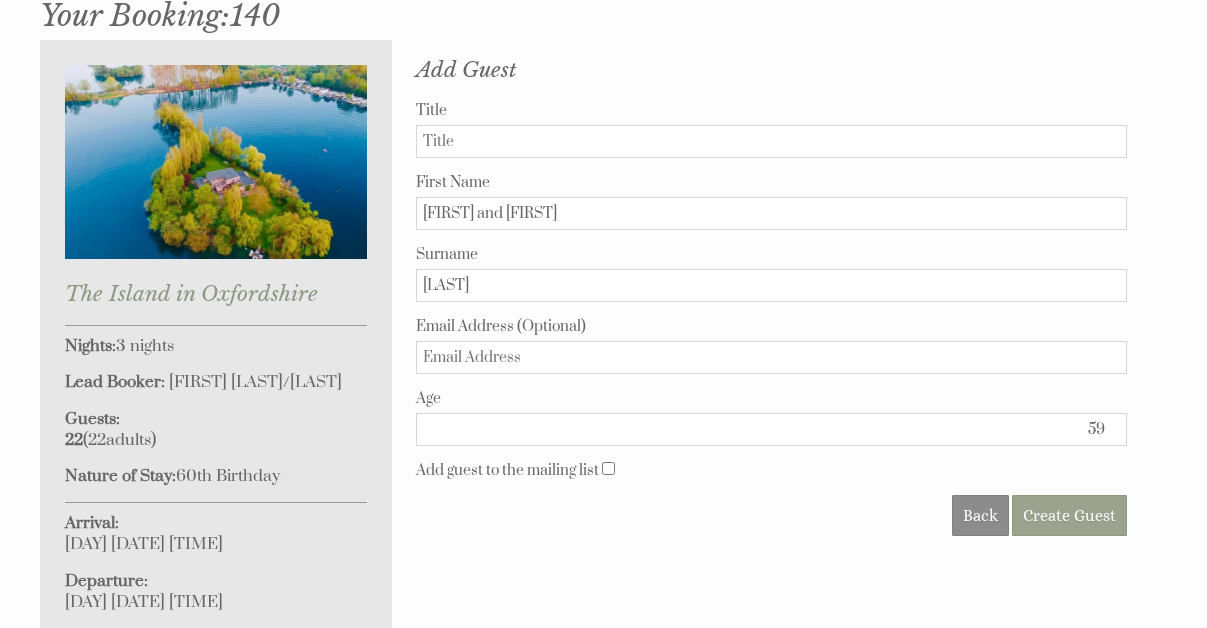 type on "59" 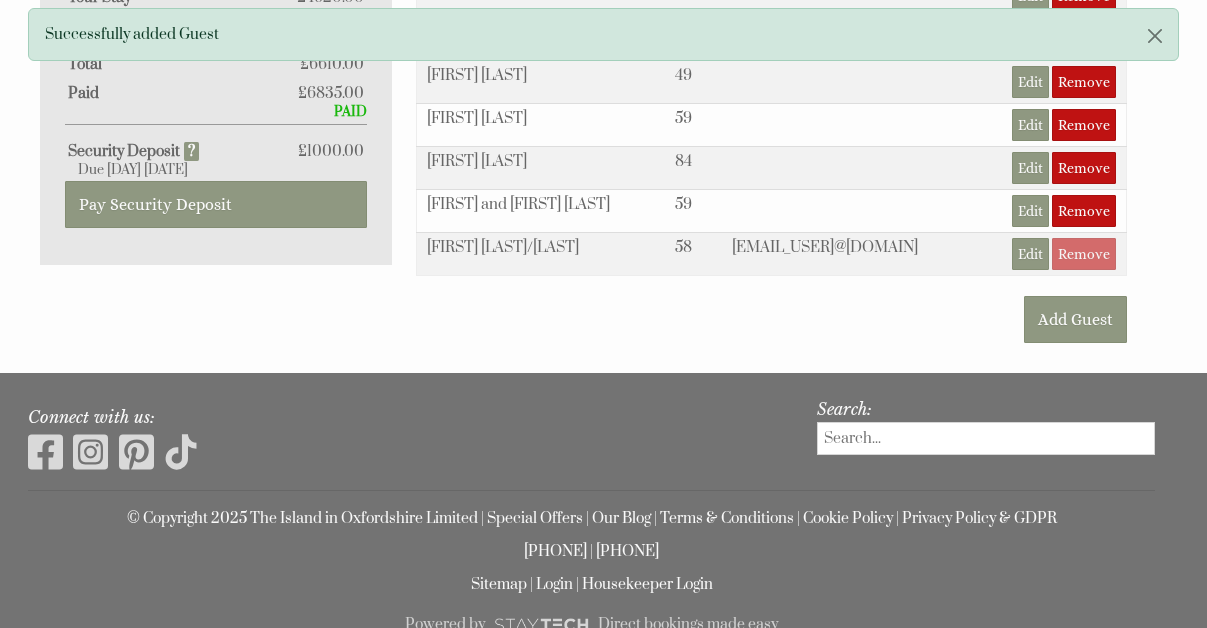 scroll, scrollTop: 1378, scrollLeft: 0, axis: vertical 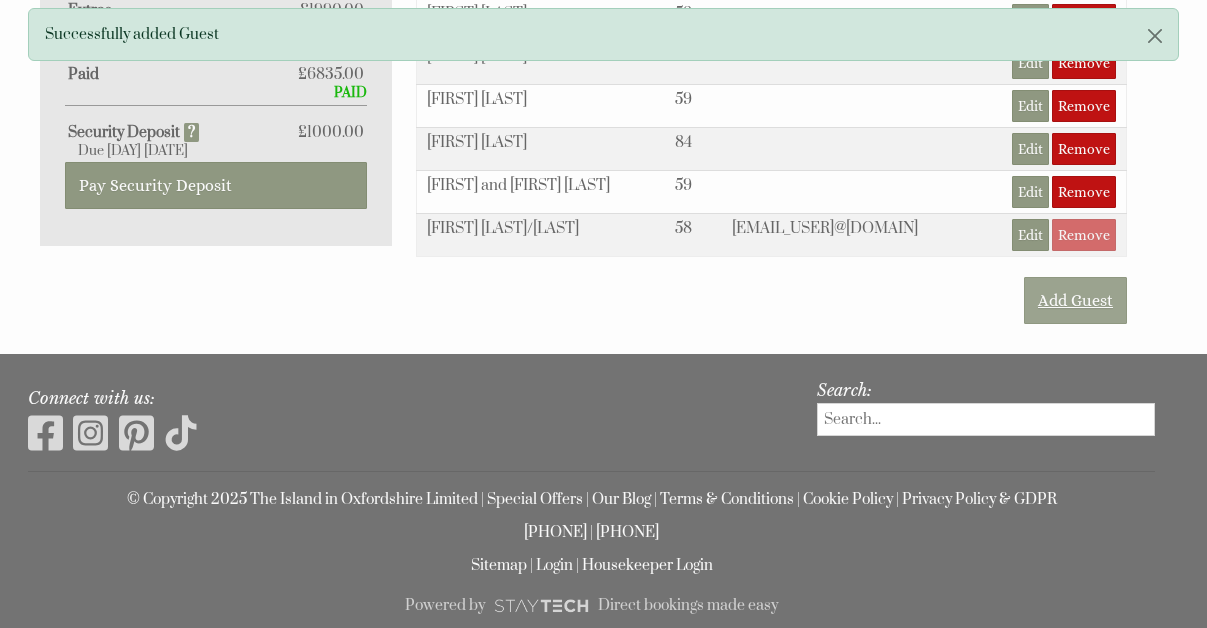 click on "Add Guest" at bounding box center (1075, 300) 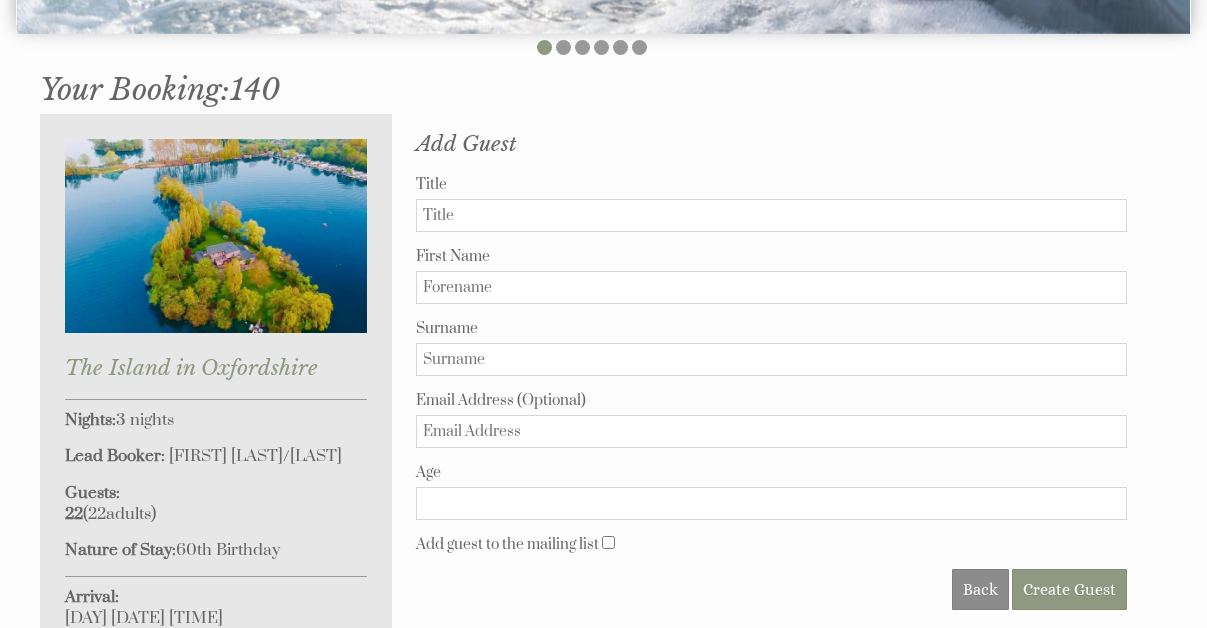 scroll, scrollTop: 624, scrollLeft: 0, axis: vertical 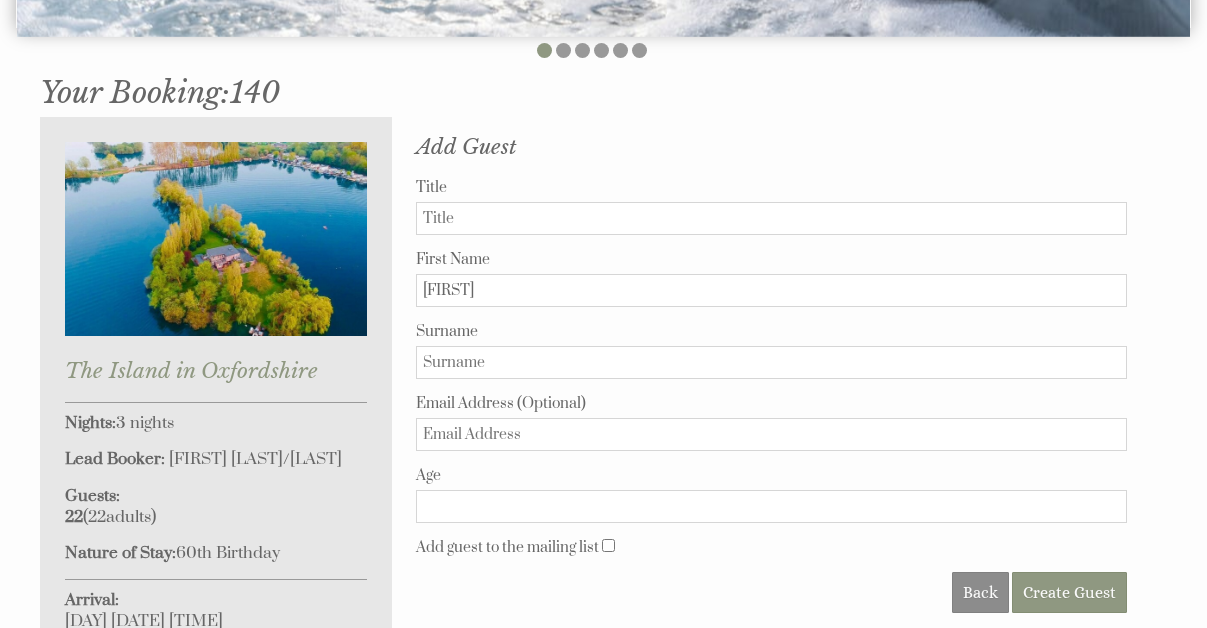 type on "[FIRST]" 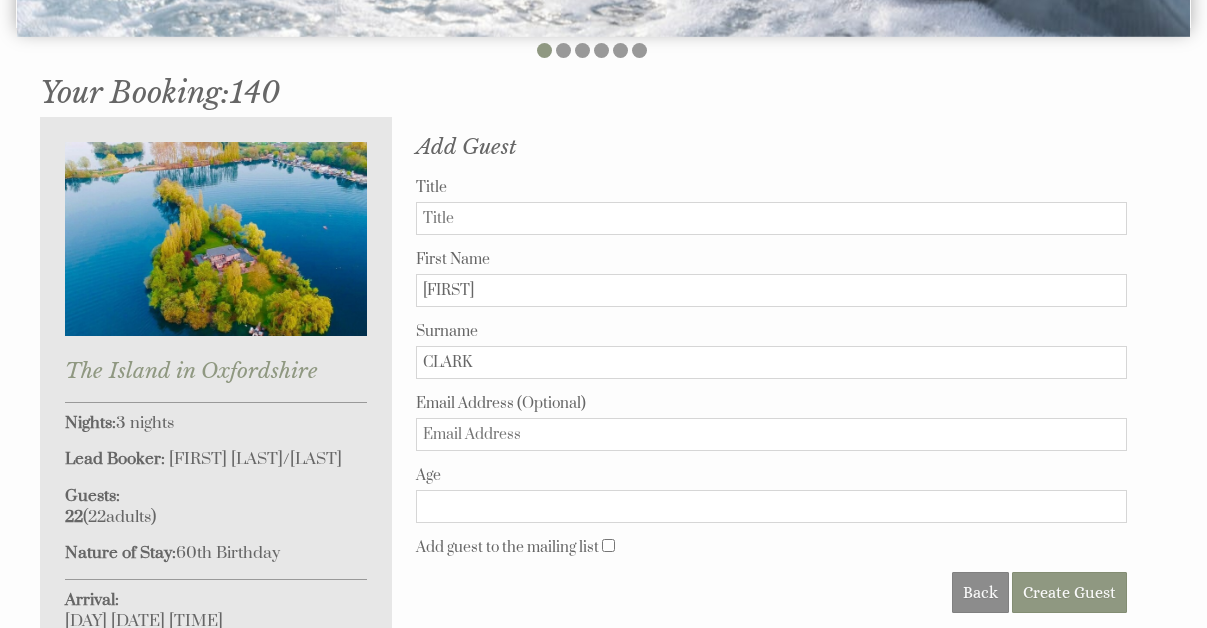 type on "CLARK" 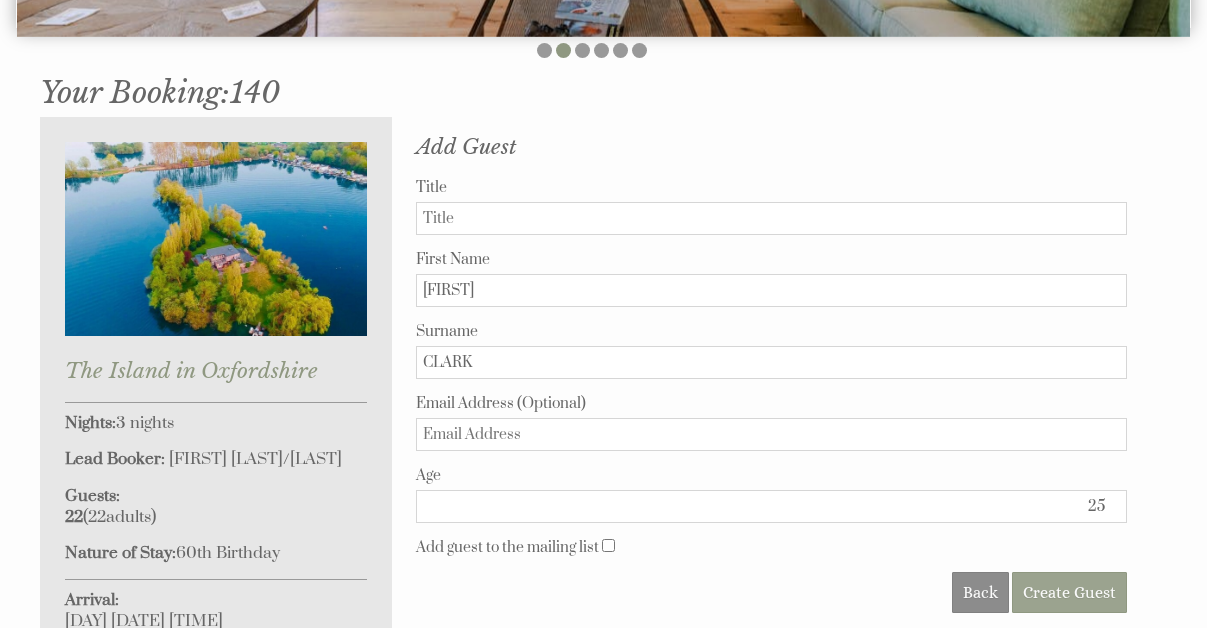 type on "25" 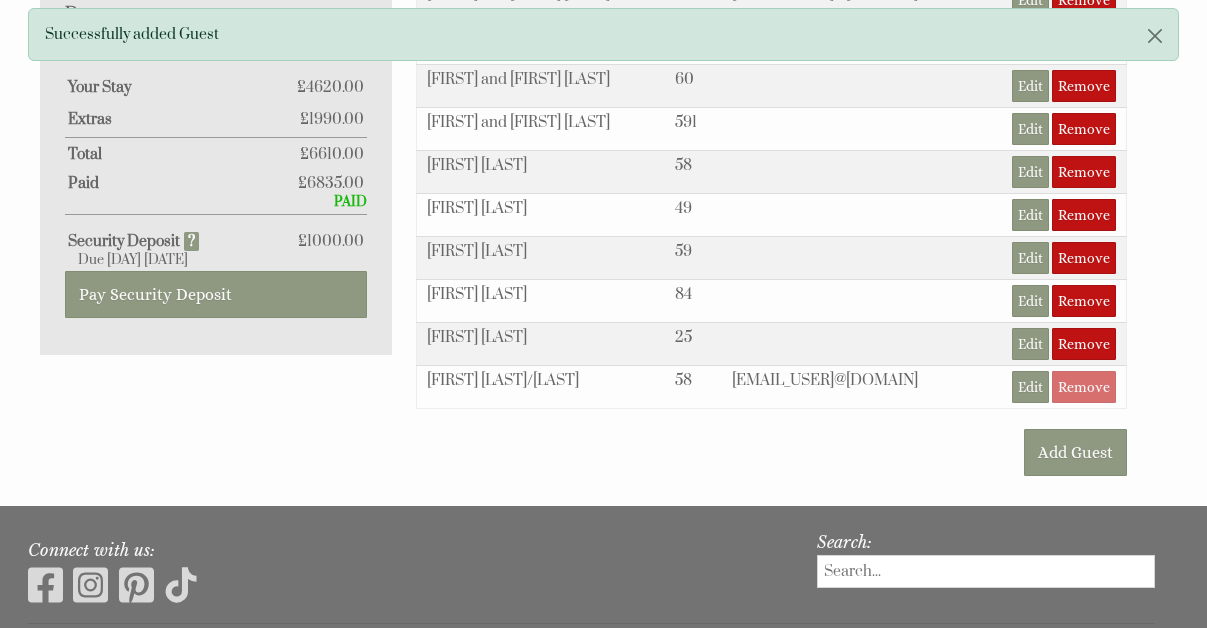 scroll, scrollTop: 1305, scrollLeft: 0, axis: vertical 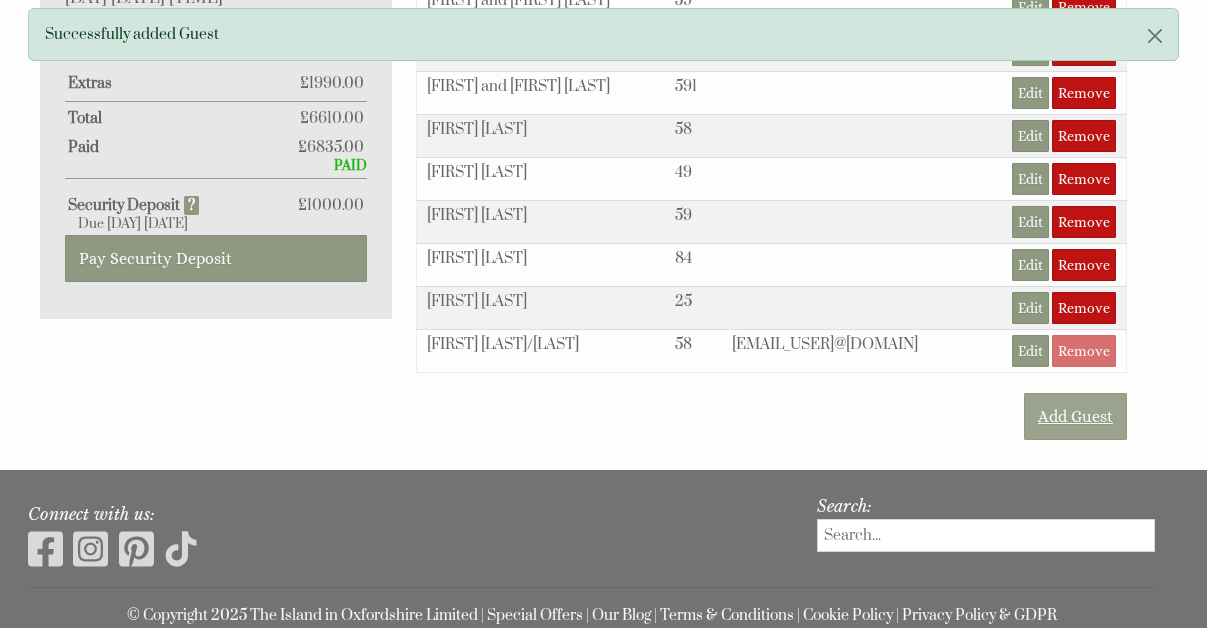 click on "Add Guest" at bounding box center [1075, 416] 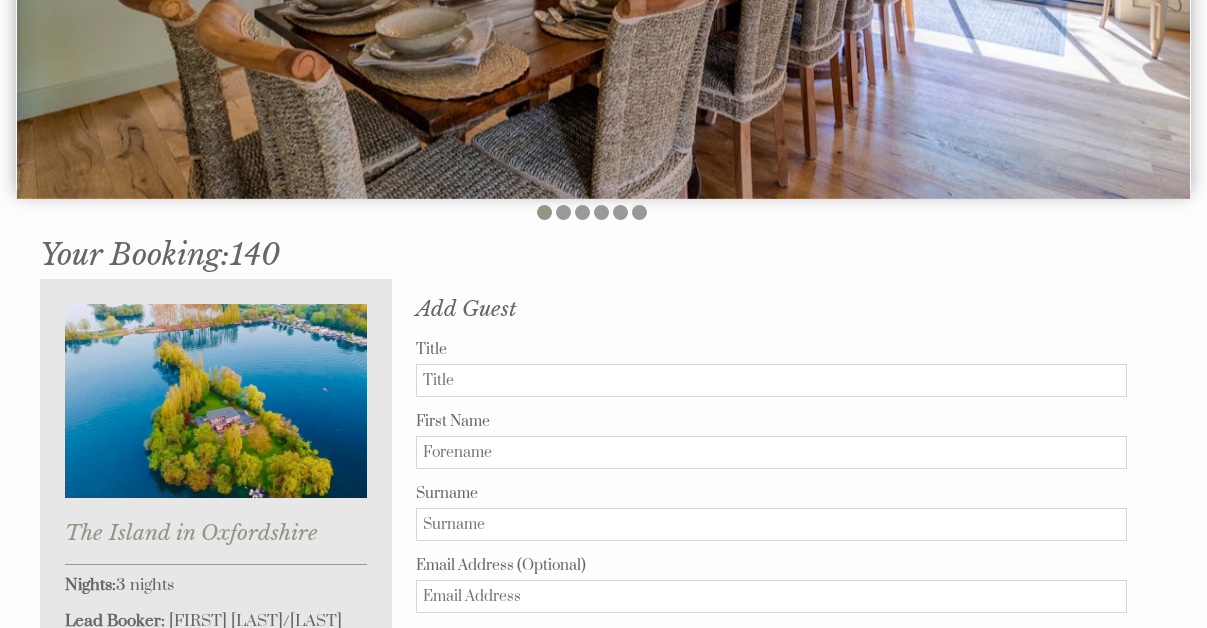 scroll, scrollTop: 465, scrollLeft: 0, axis: vertical 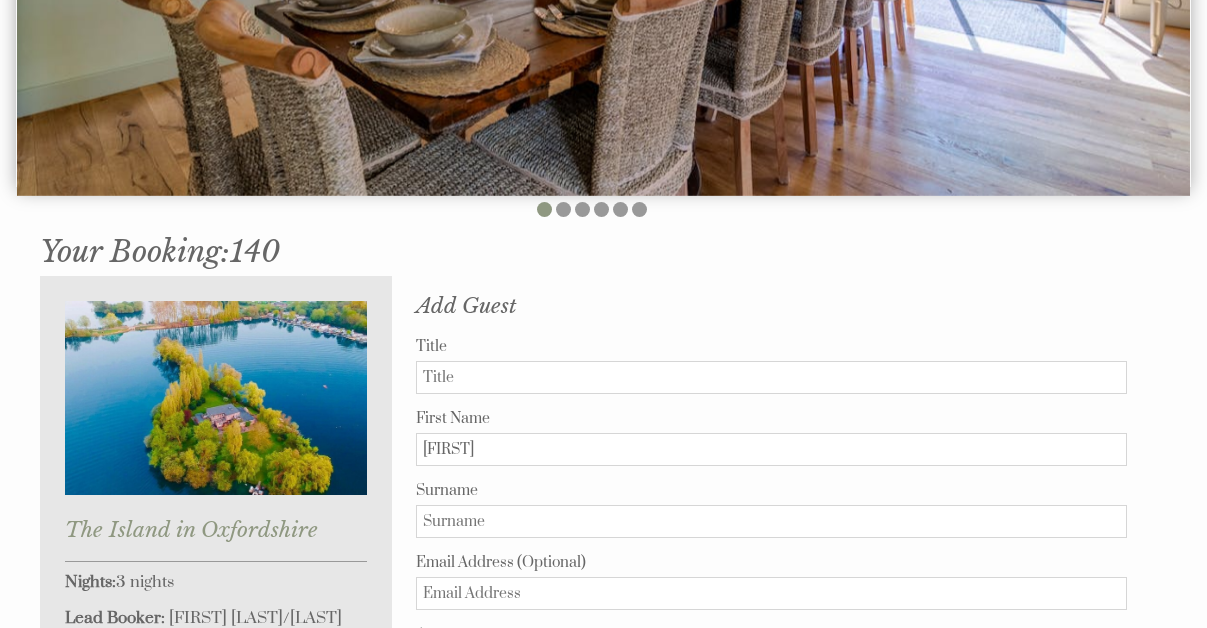 type on "[FIRST]" 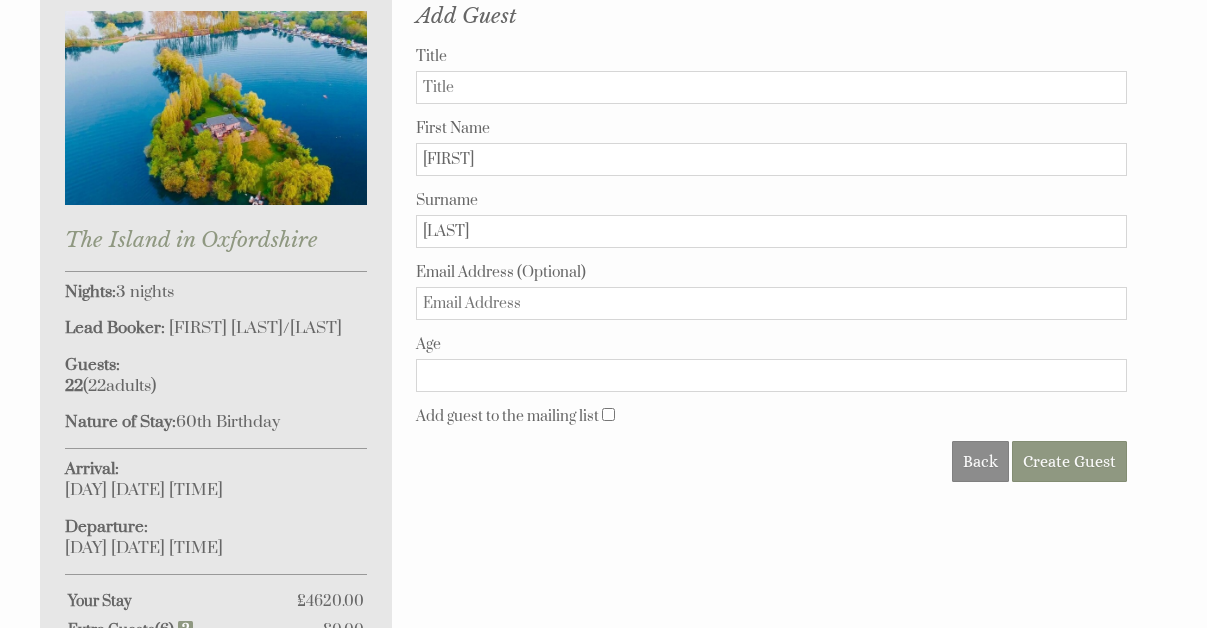 scroll, scrollTop: 757, scrollLeft: 0, axis: vertical 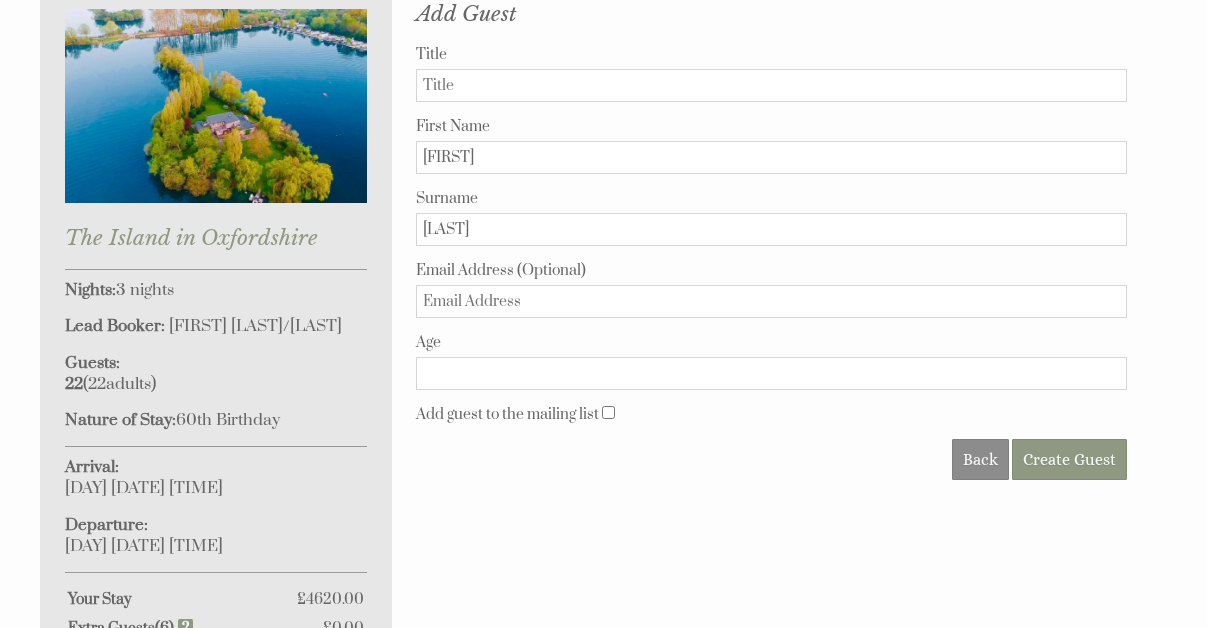 type on "[LAST]" 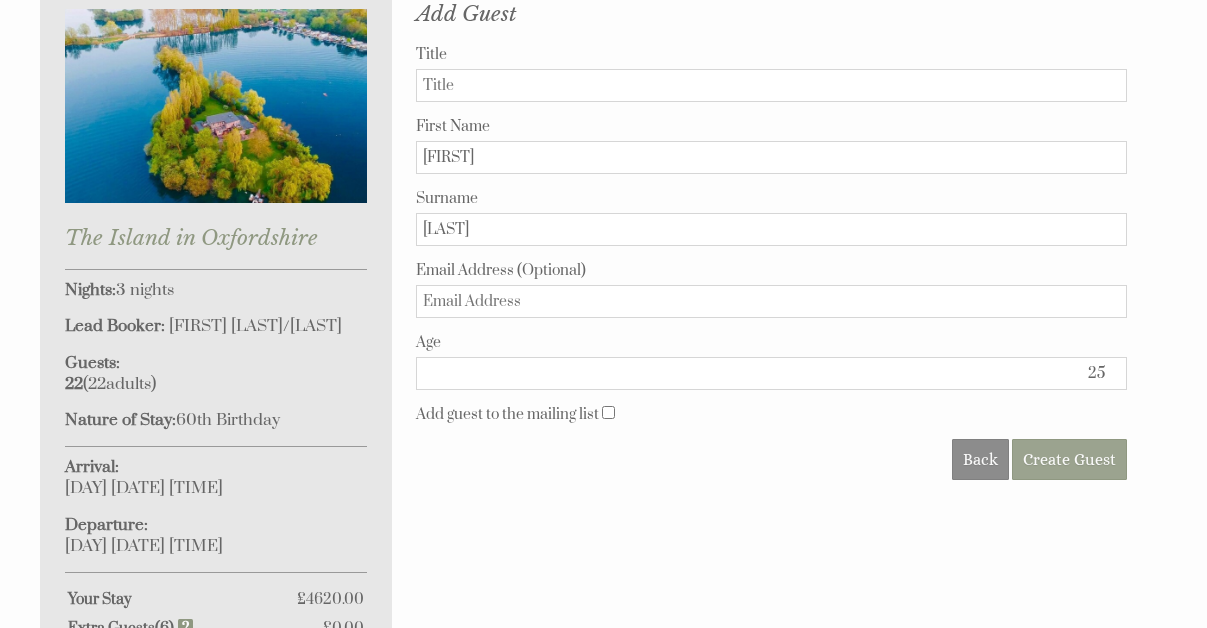 type on "25" 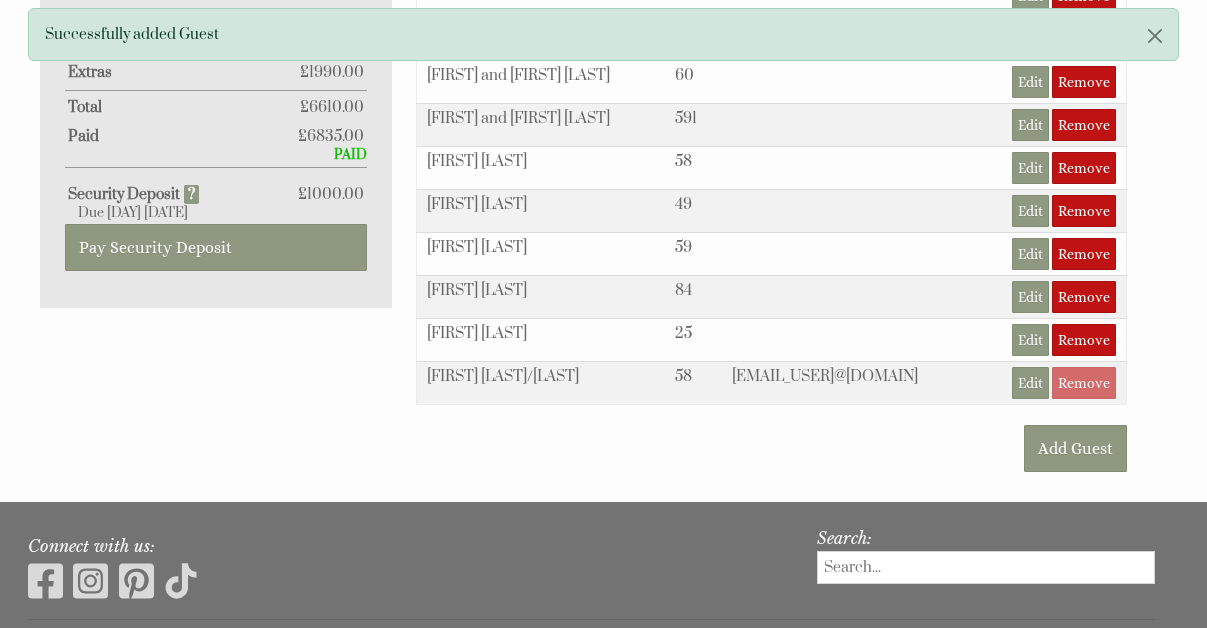 scroll, scrollTop: 1318, scrollLeft: 0, axis: vertical 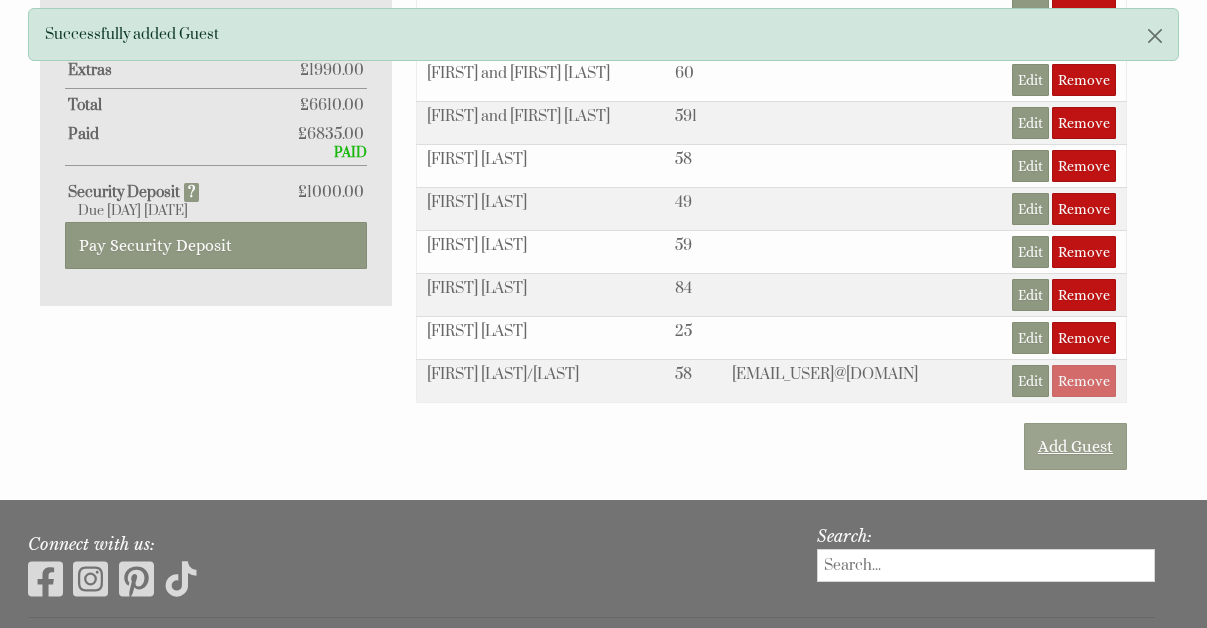 click on "Add Guest" at bounding box center (1075, 446) 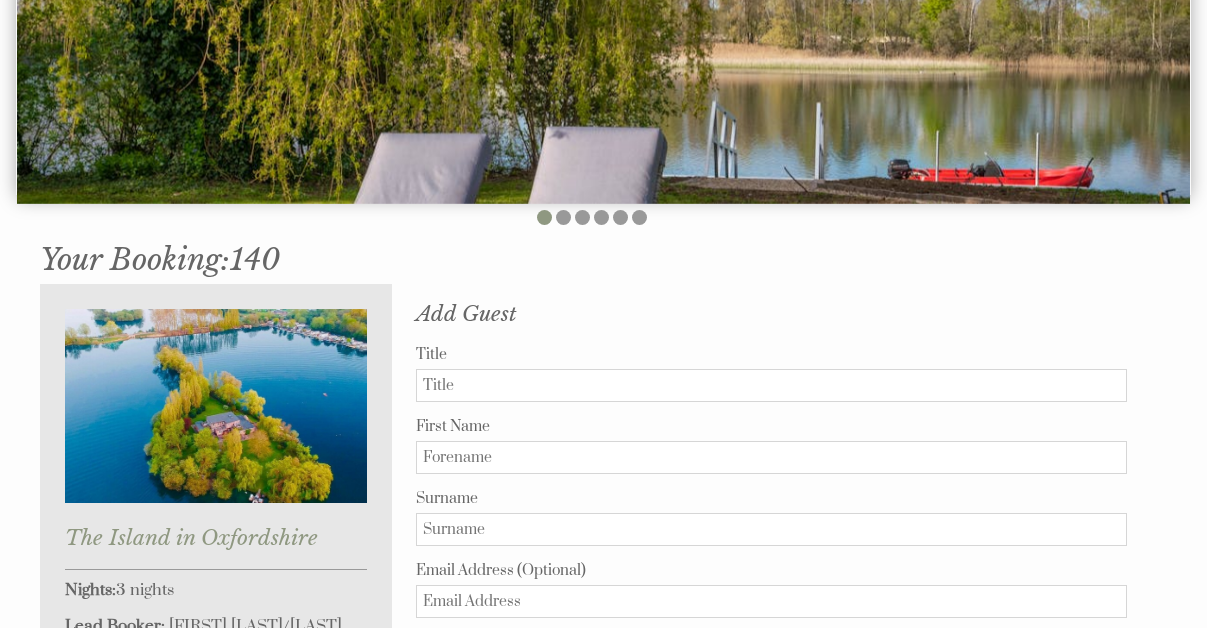 scroll, scrollTop: 465, scrollLeft: 0, axis: vertical 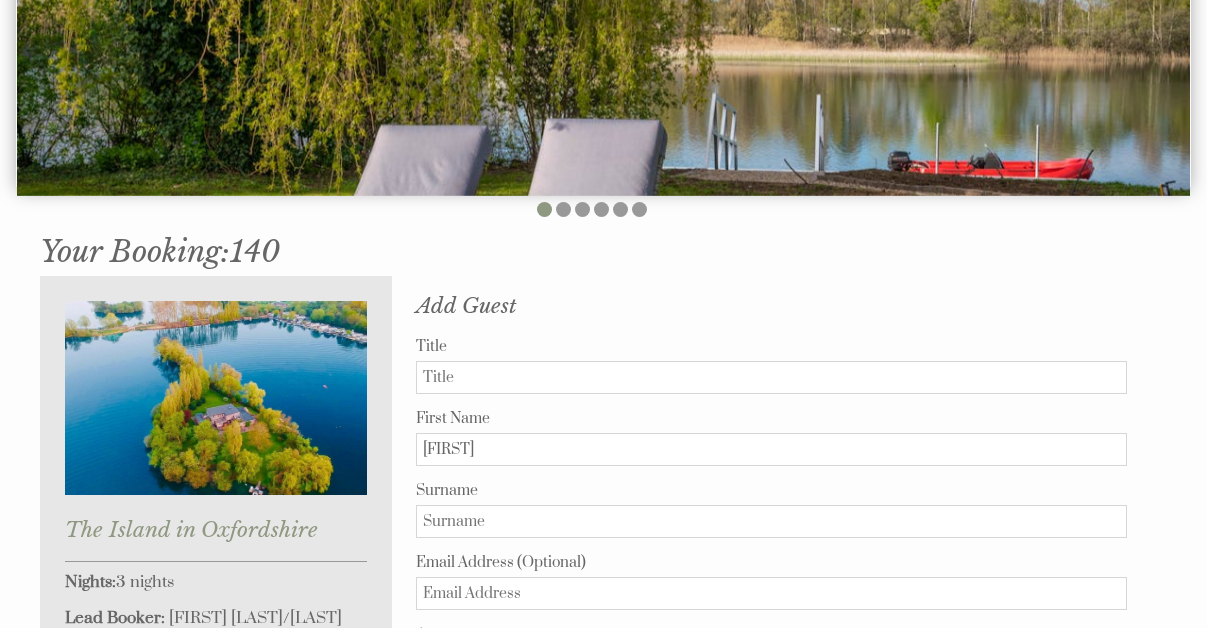 type on "[FIRST]" 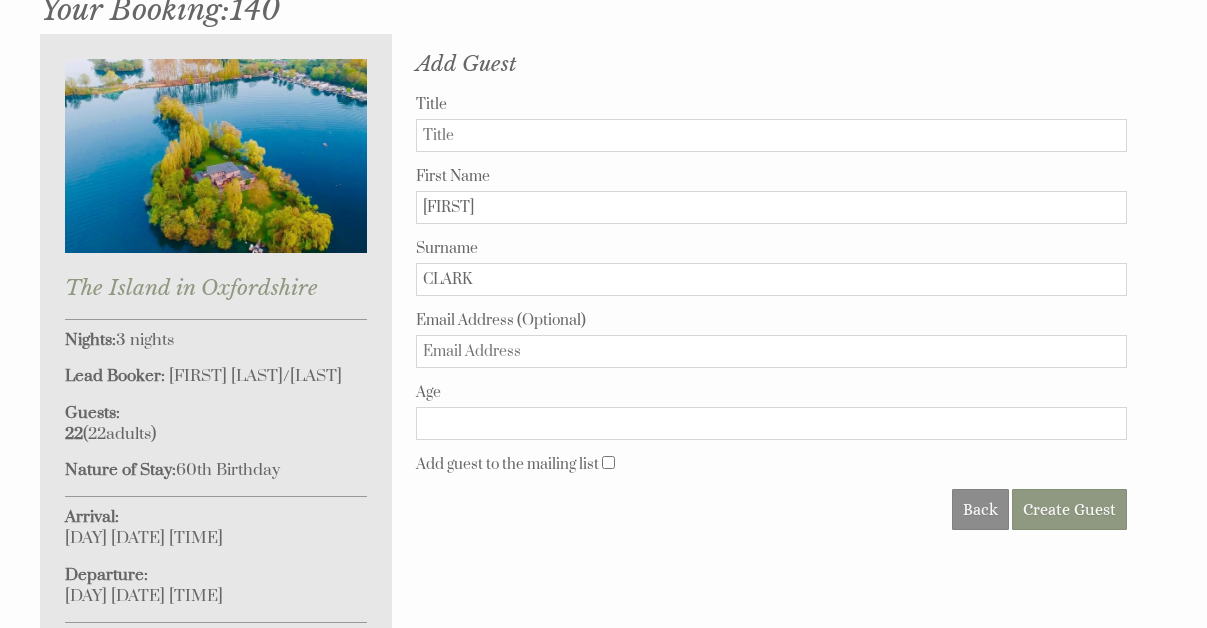 scroll, scrollTop: 709, scrollLeft: 0, axis: vertical 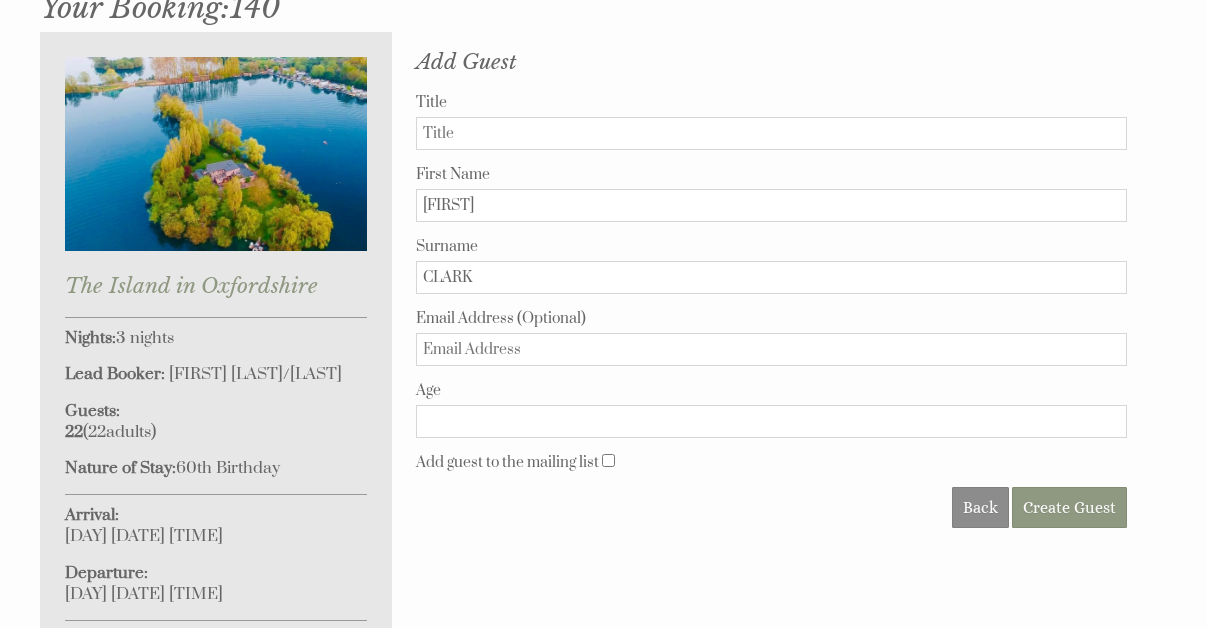 type on "CLARK" 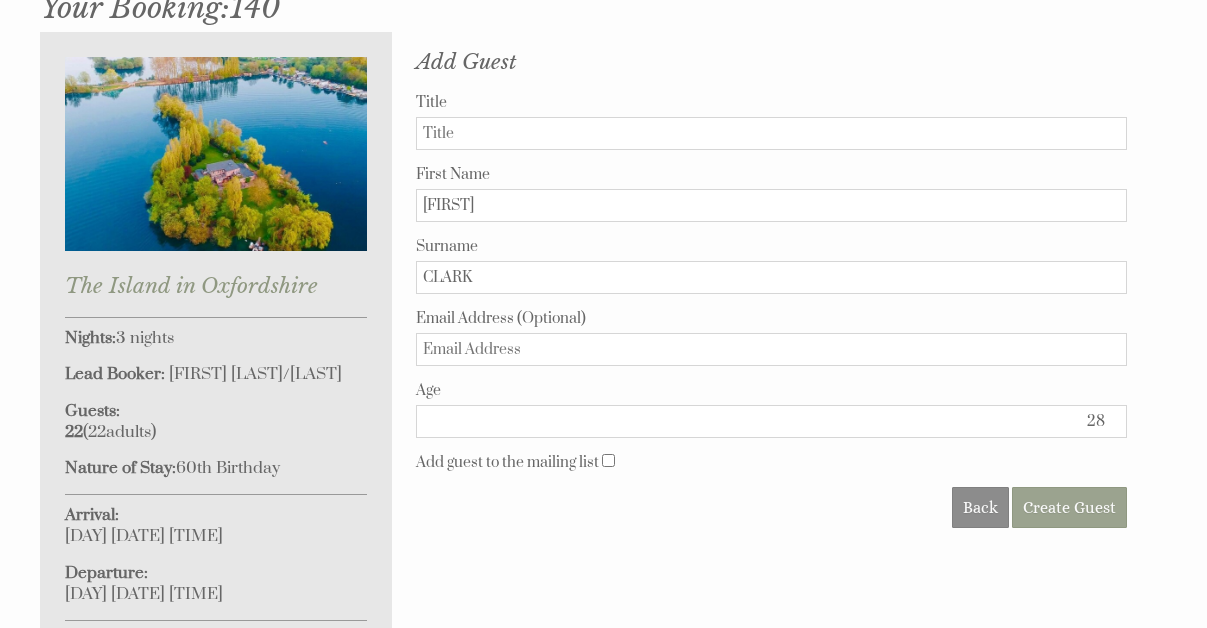 type on "28" 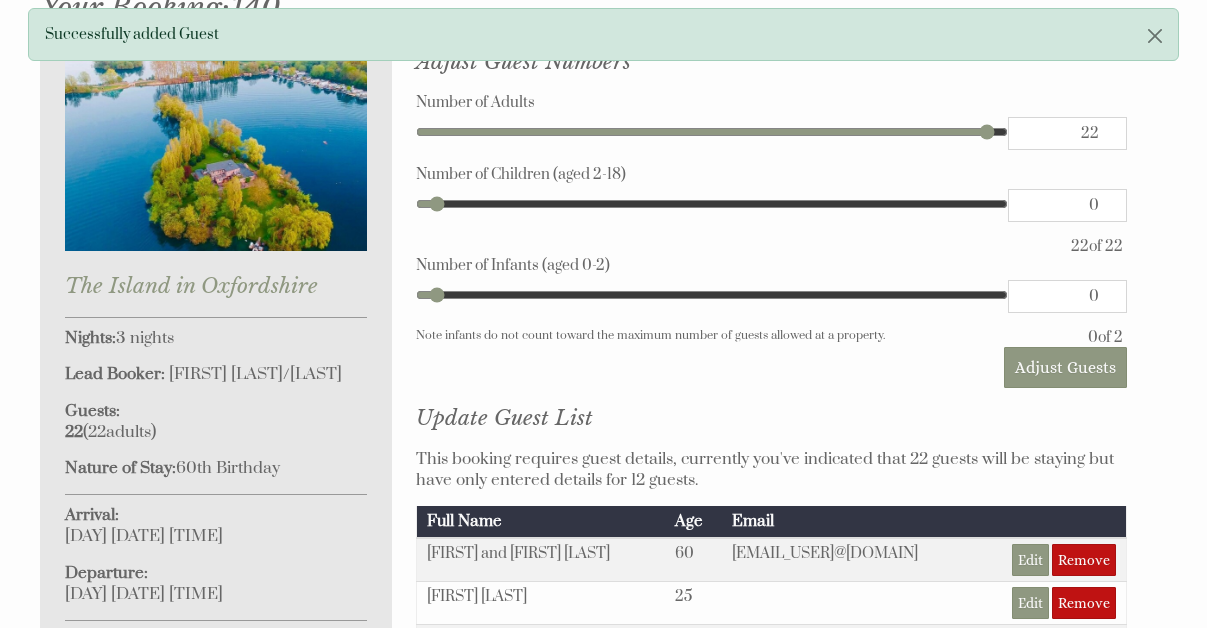 scroll, scrollTop: 0, scrollLeft: 0, axis: both 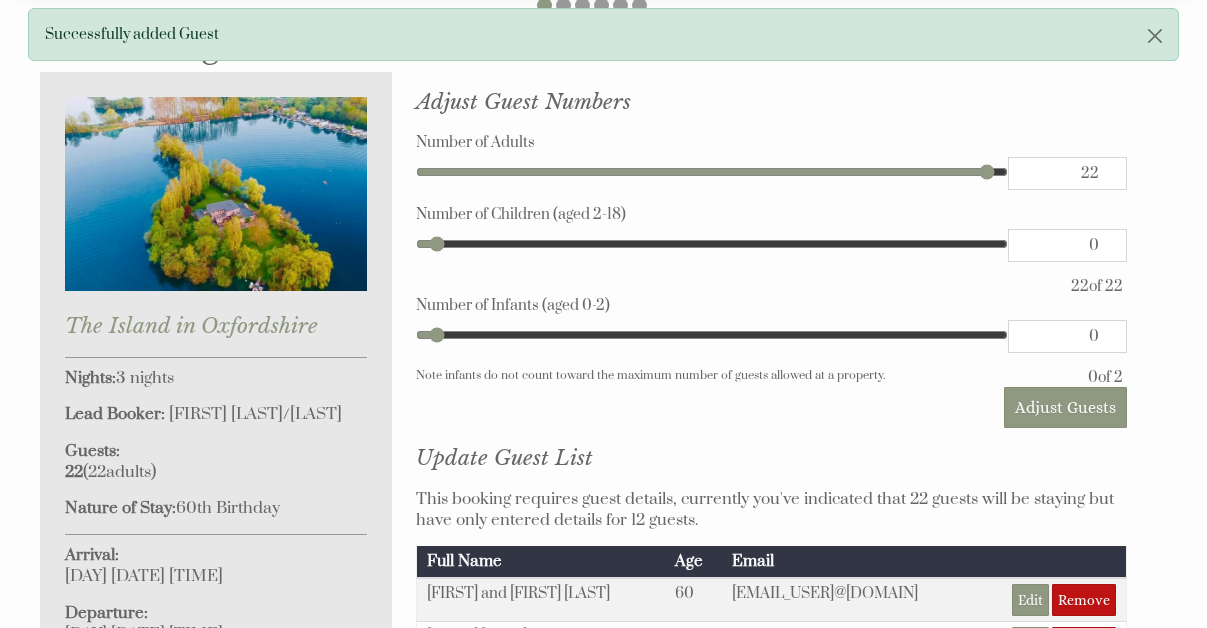 click on "This booking requires guest details, currently you've indicated that 22 guests will be staying but have only entered details for 12 guests." at bounding box center [771, 510] 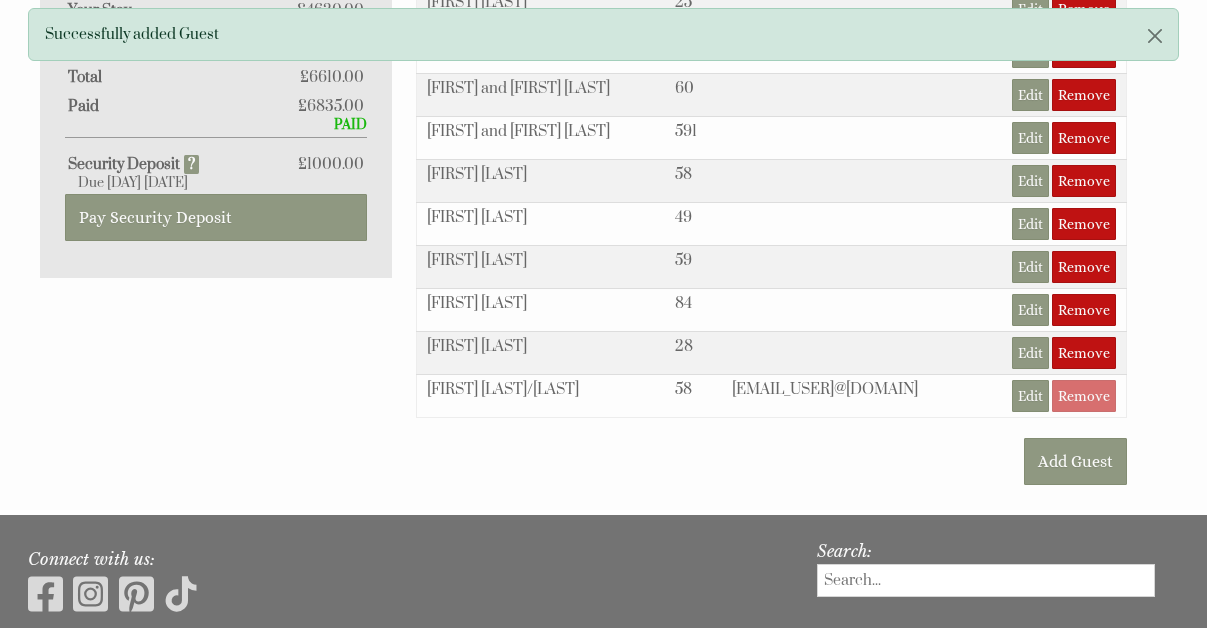 scroll, scrollTop: 1355, scrollLeft: 0, axis: vertical 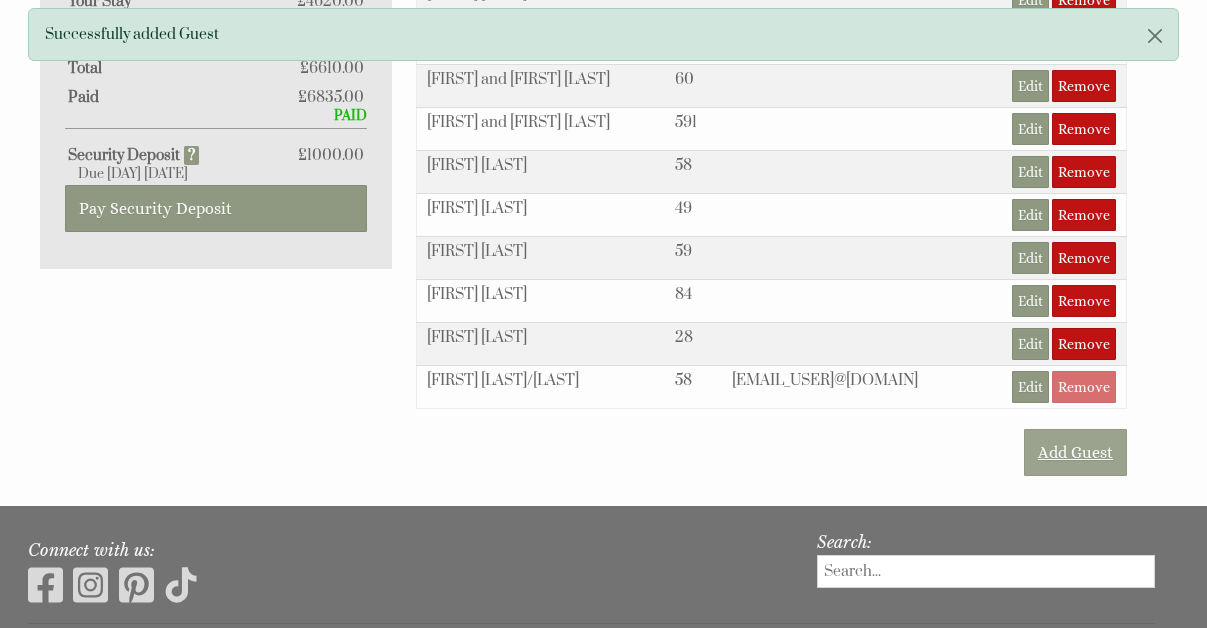 click on "Add Guest" at bounding box center (1075, 452) 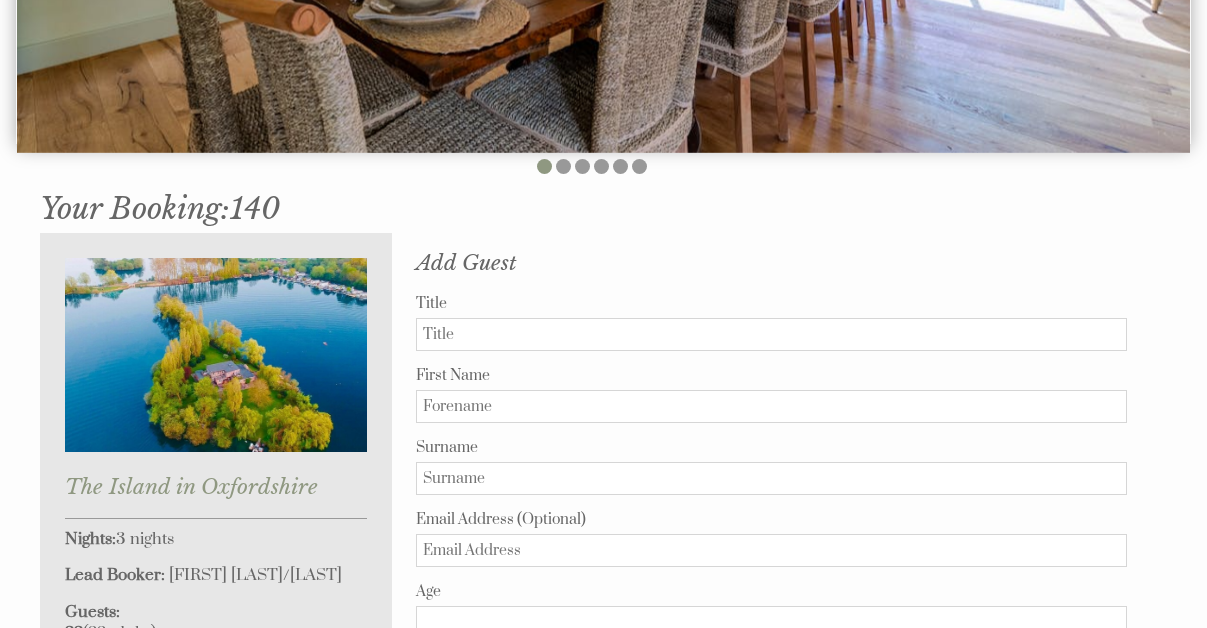 scroll, scrollTop: 509, scrollLeft: 0, axis: vertical 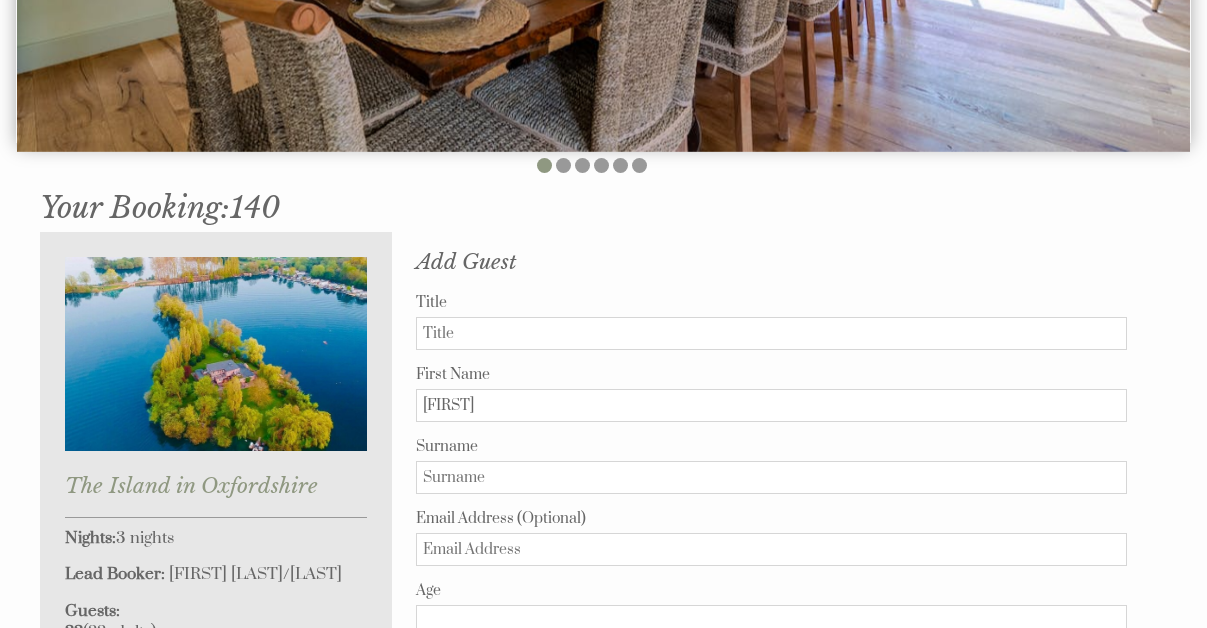 type on "[FIRST]" 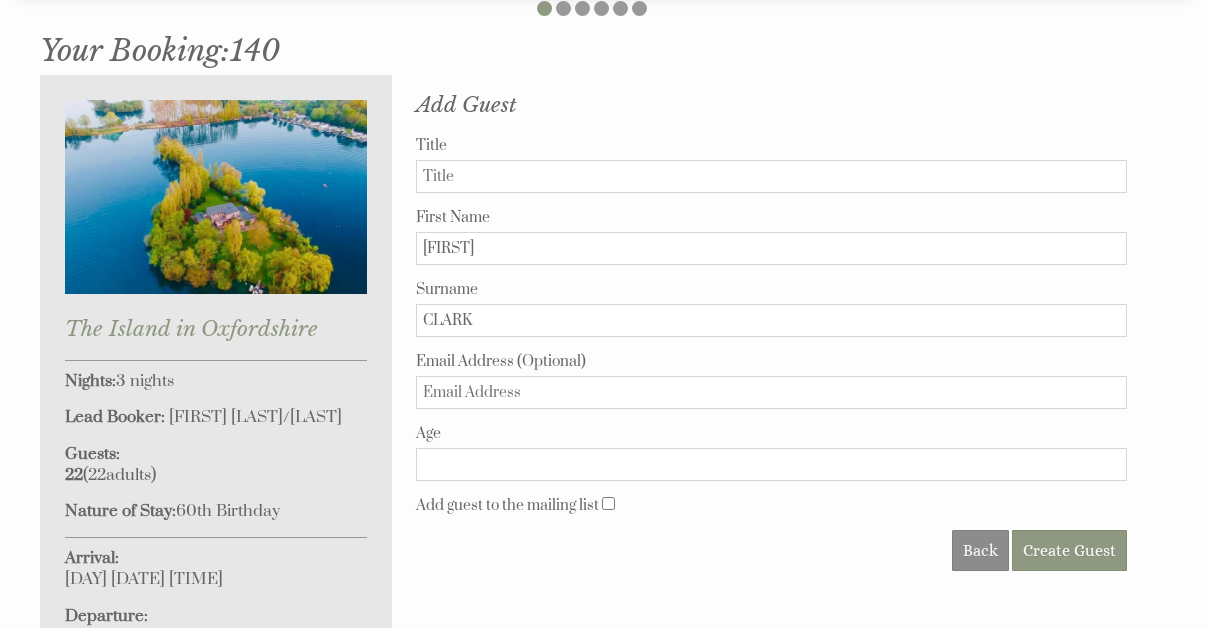 scroll, scrollTop: 687, scrollLeft: 0, axis: vertical 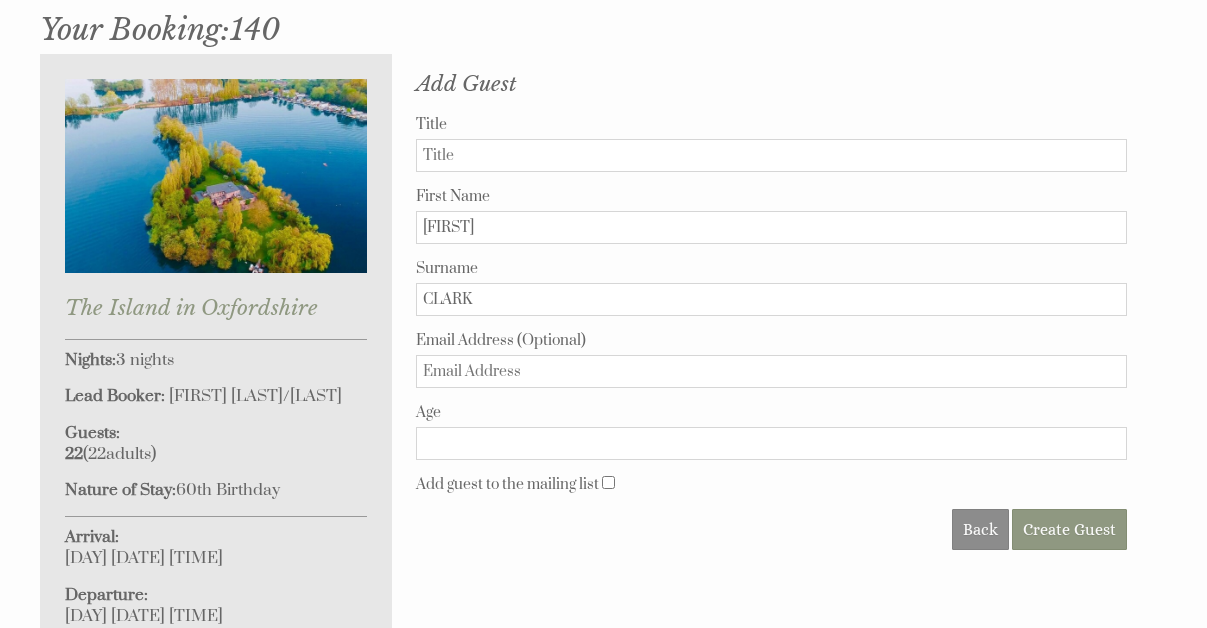 type on "CLARK" 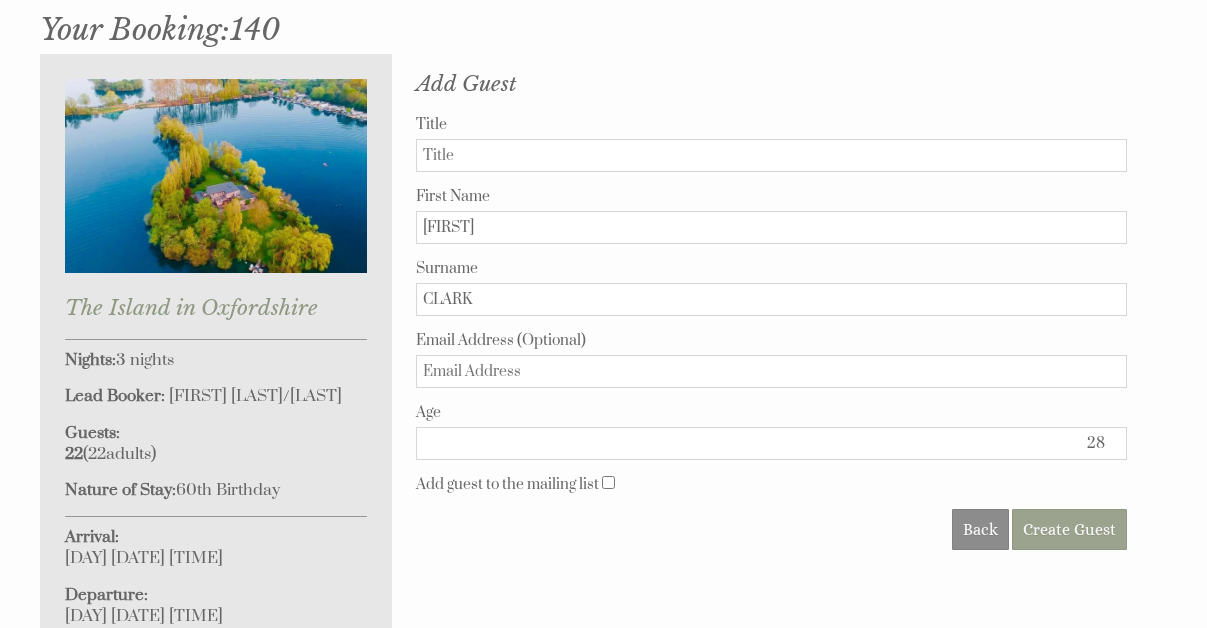 type on "28" 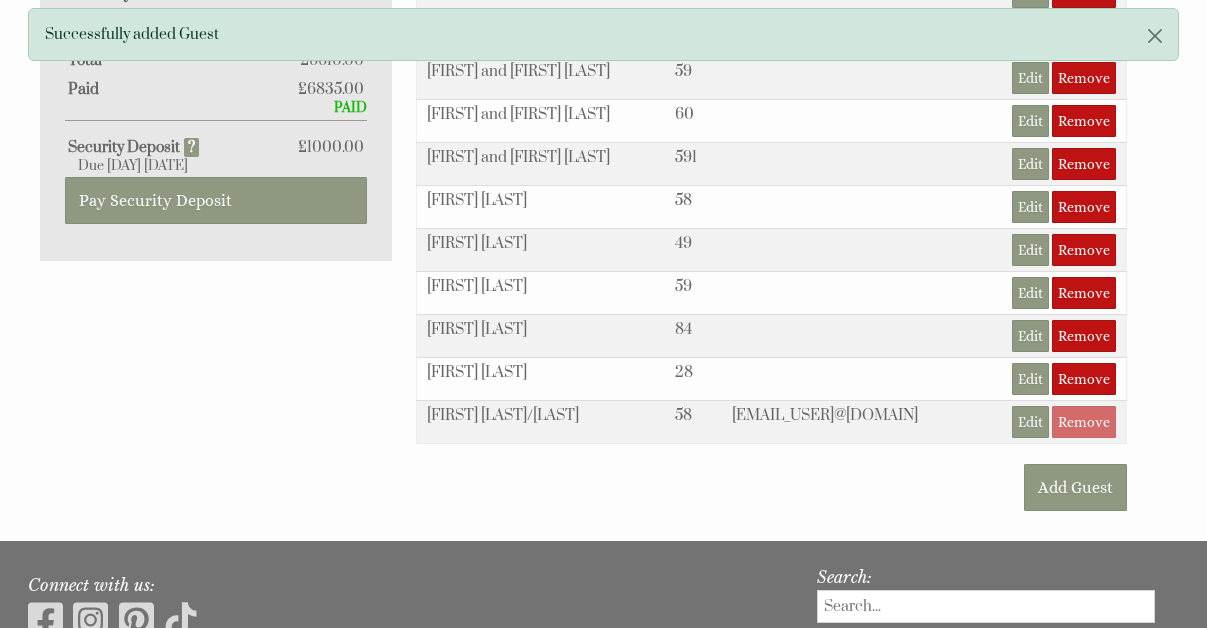 scroll, scrollTop: 1369, scrollLeft: 0, axis: vertical 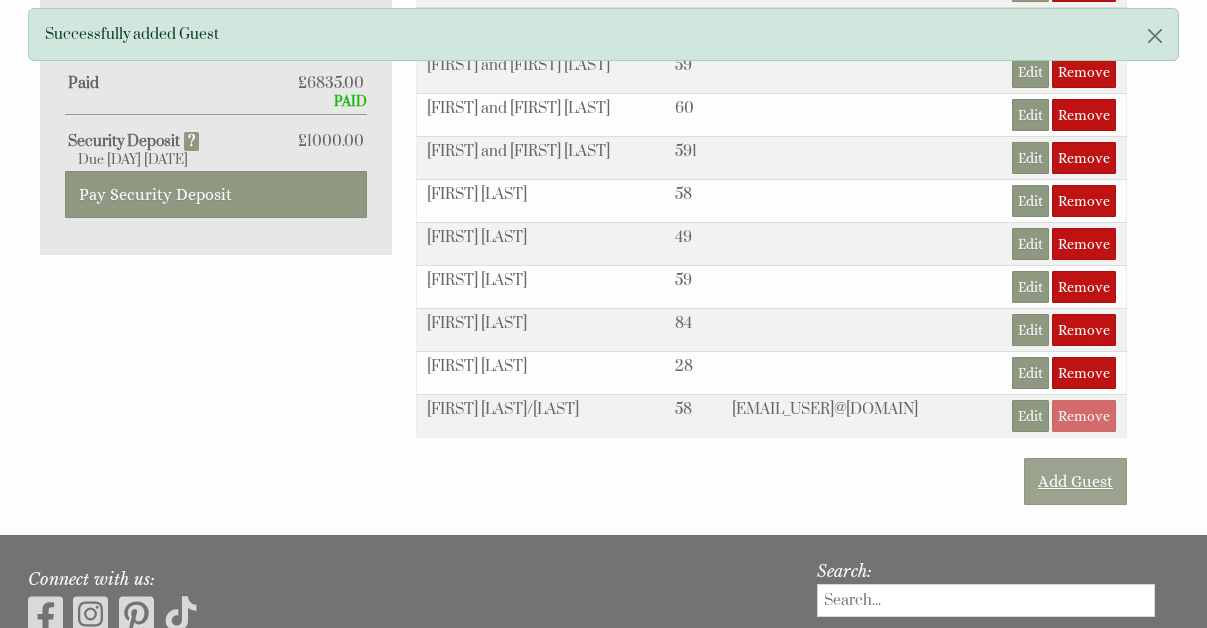click on "Add Guest" at bounding box center [1075, 481] 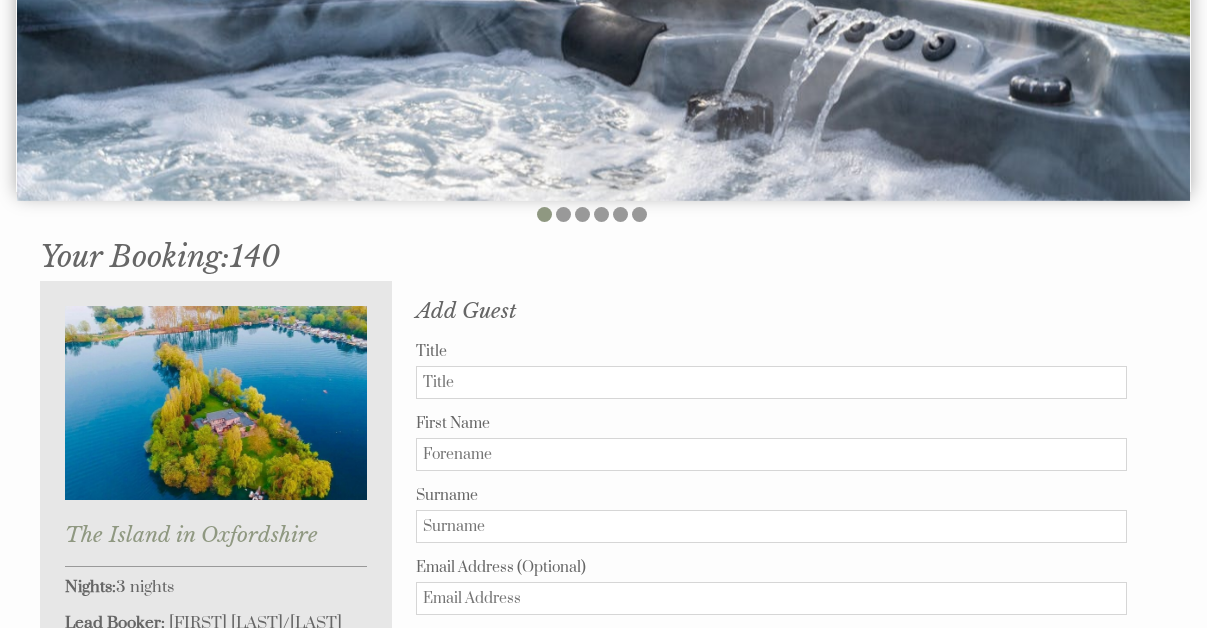 scroll, scrollTop: 465, scrollLeft: 0, axis: vertical 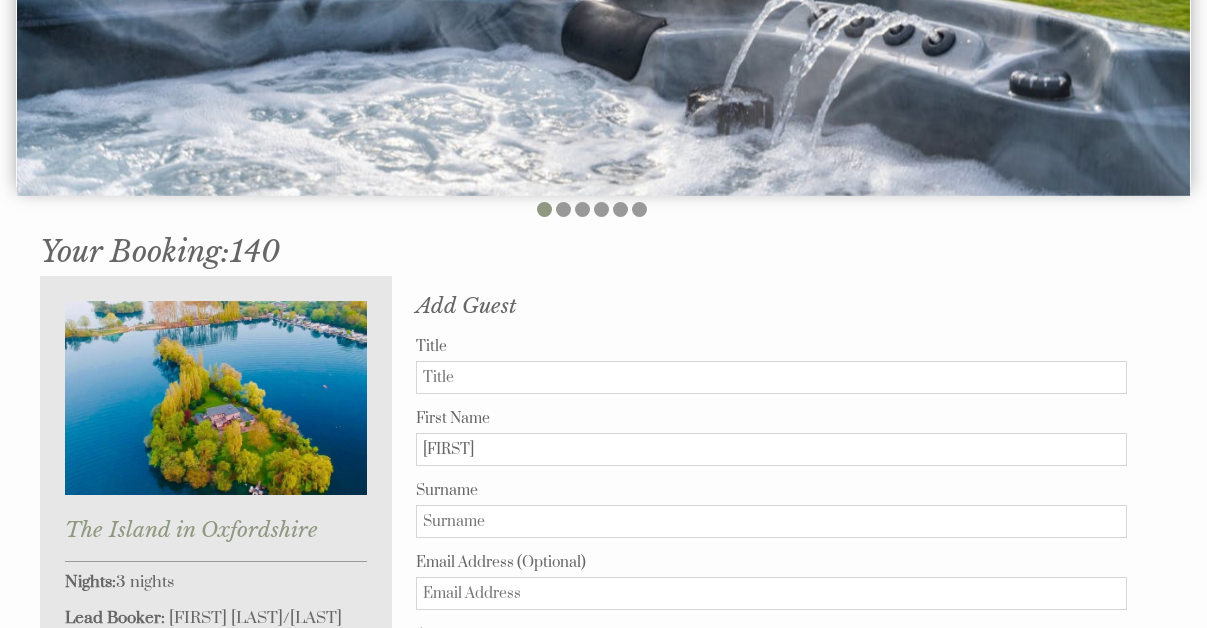 type on "[FIRST]" 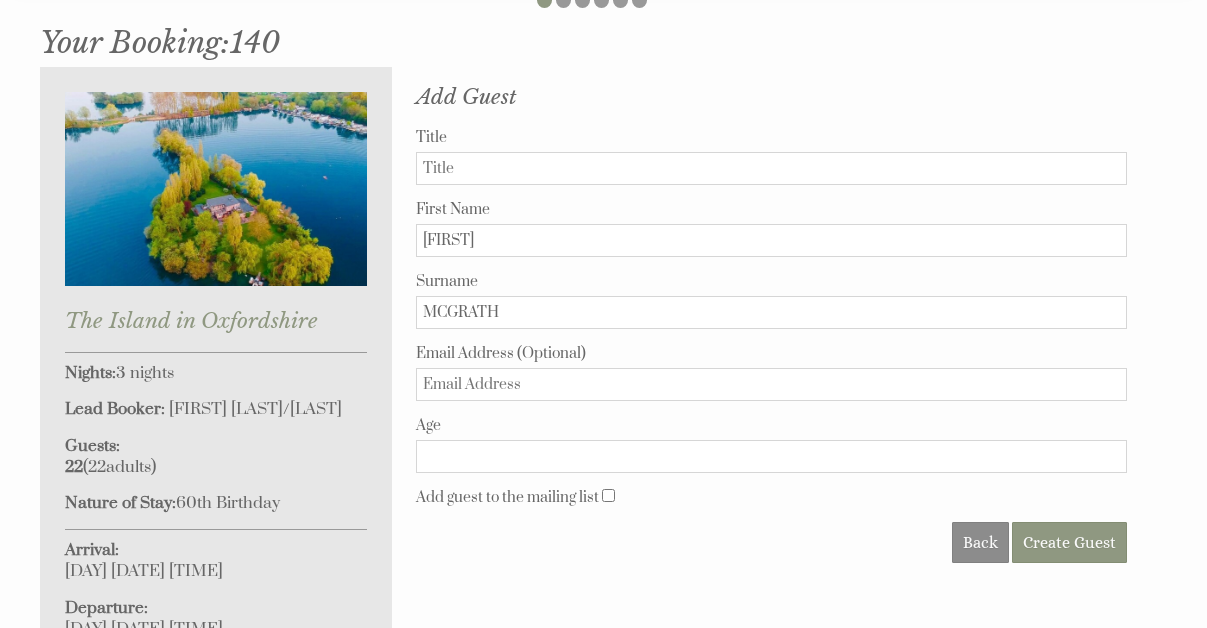 scroll, scrollTop: 690, scrollLeft: 0, axis: vertical 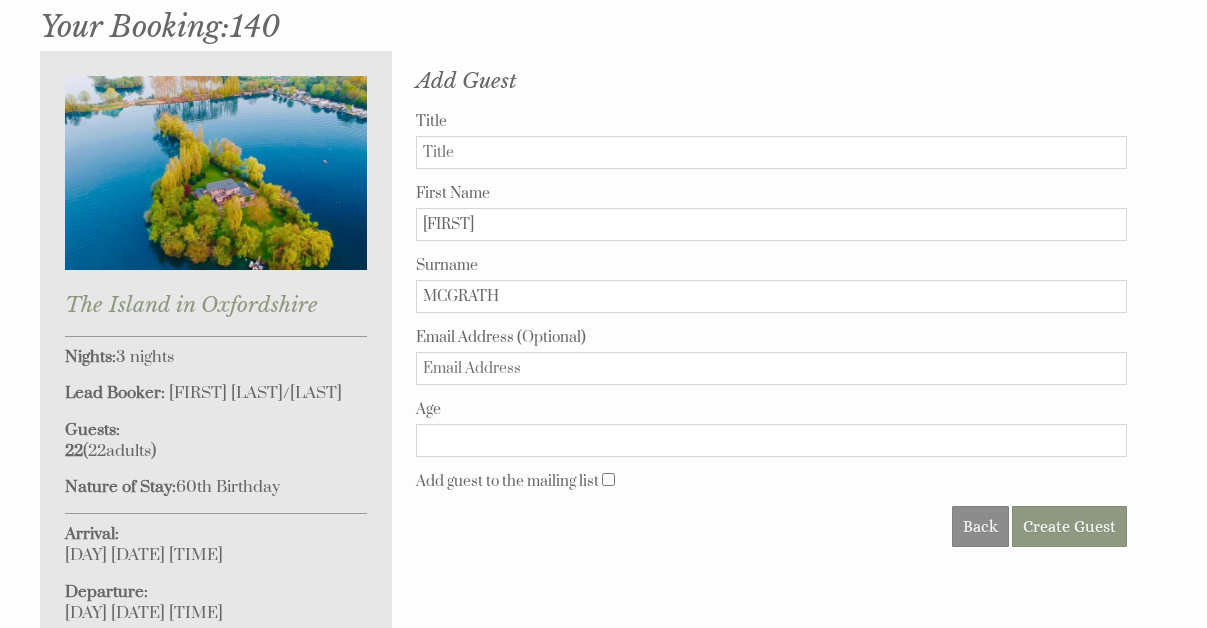type on "MCGRATH" 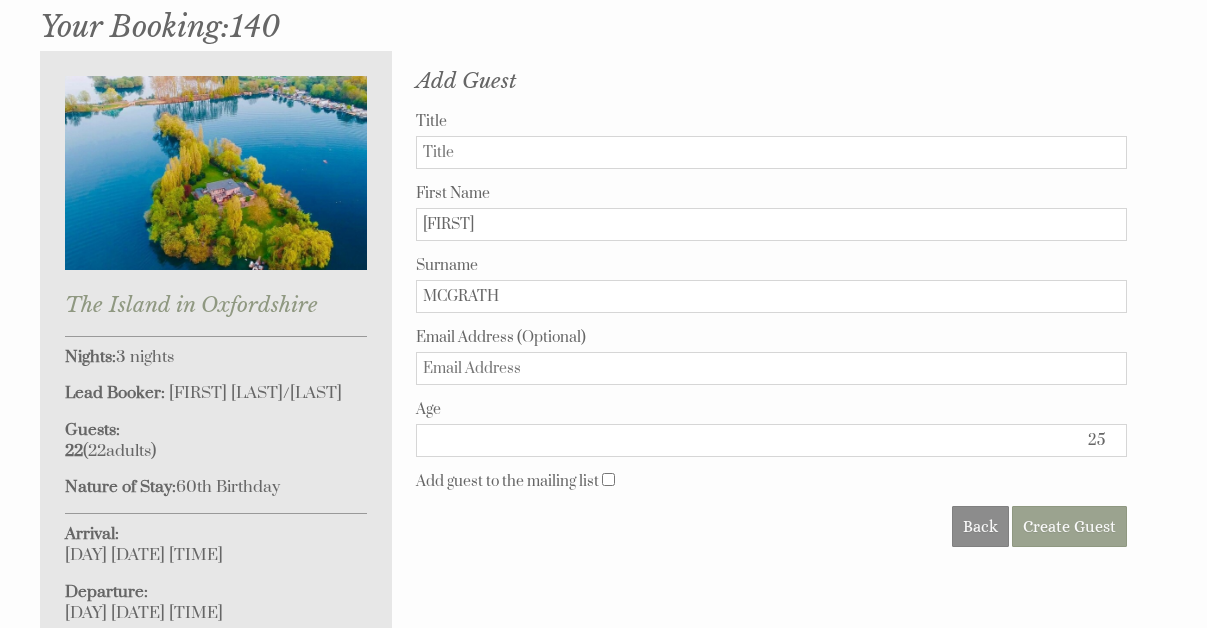 type on "25" 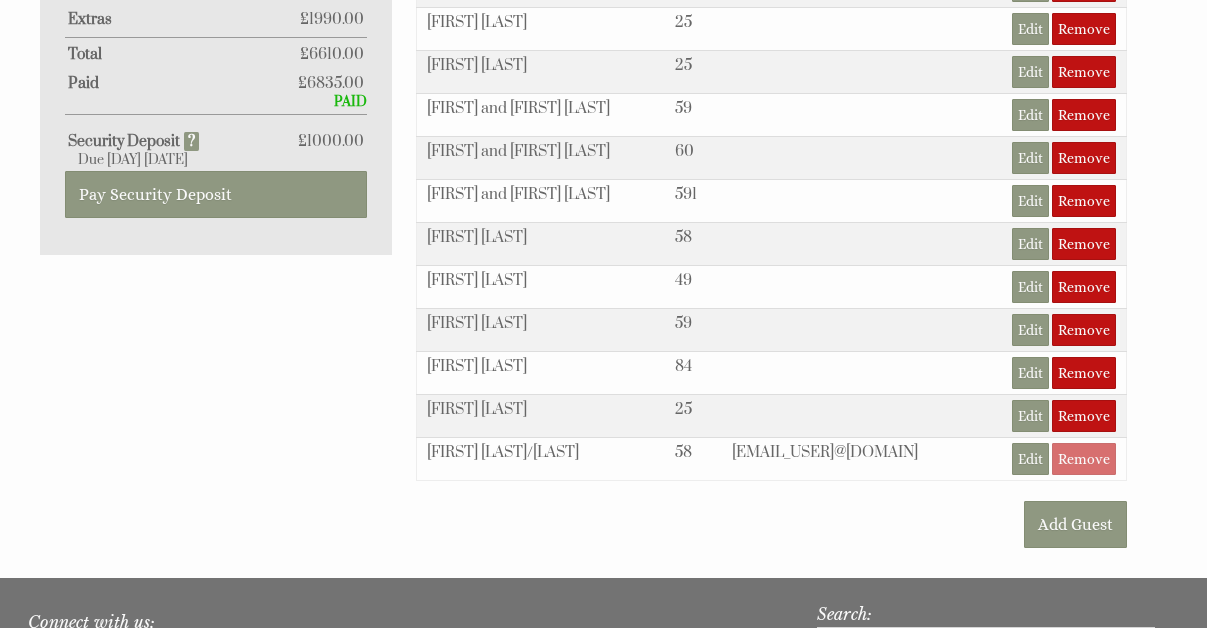 scroll, scrollTop: 1371, scrollLeft: 0, axis: vertical 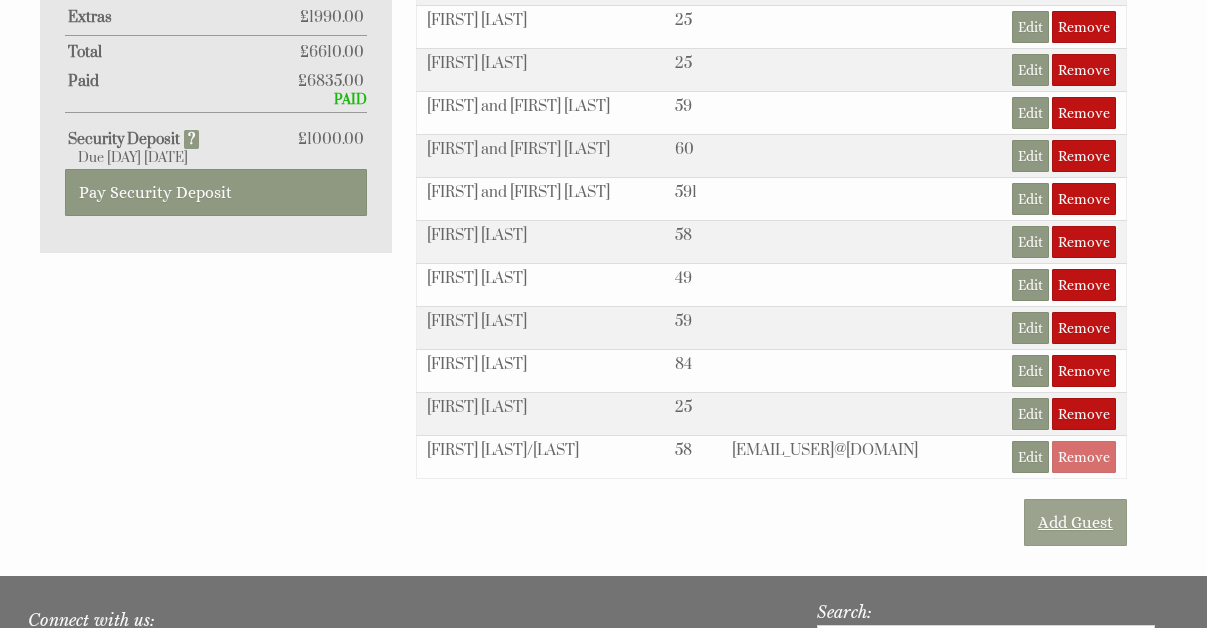 click on "Add Guest" at bounding box center (1075, 522) 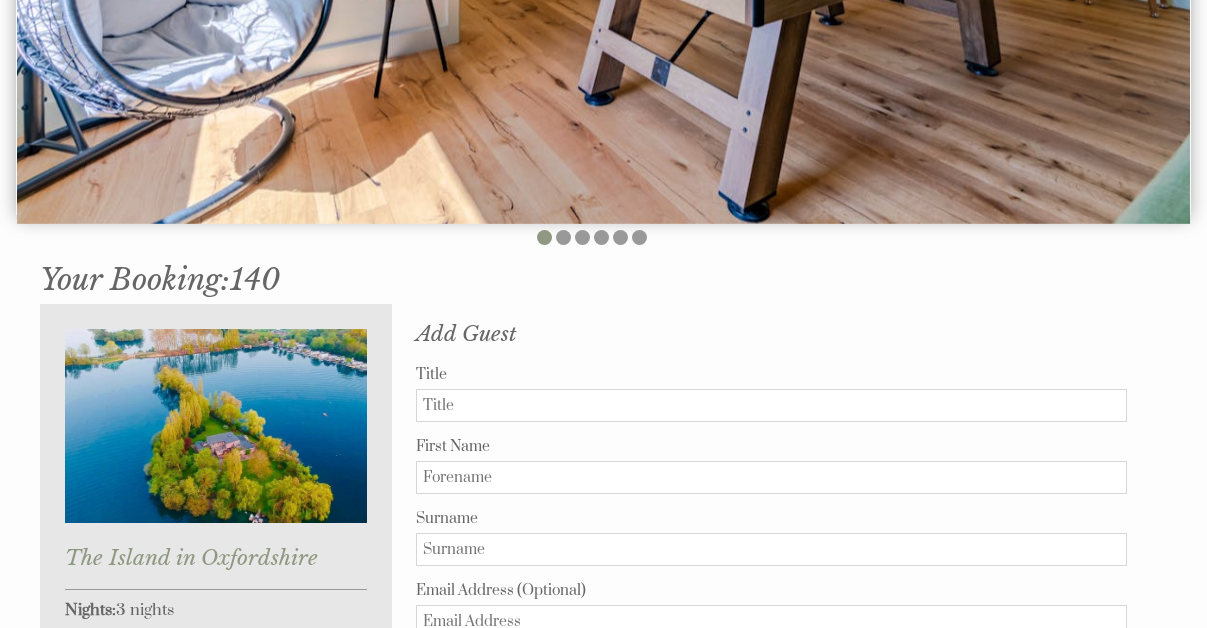 scroll, scrollTop: 444, scrollLeft: 0, axis: vertical 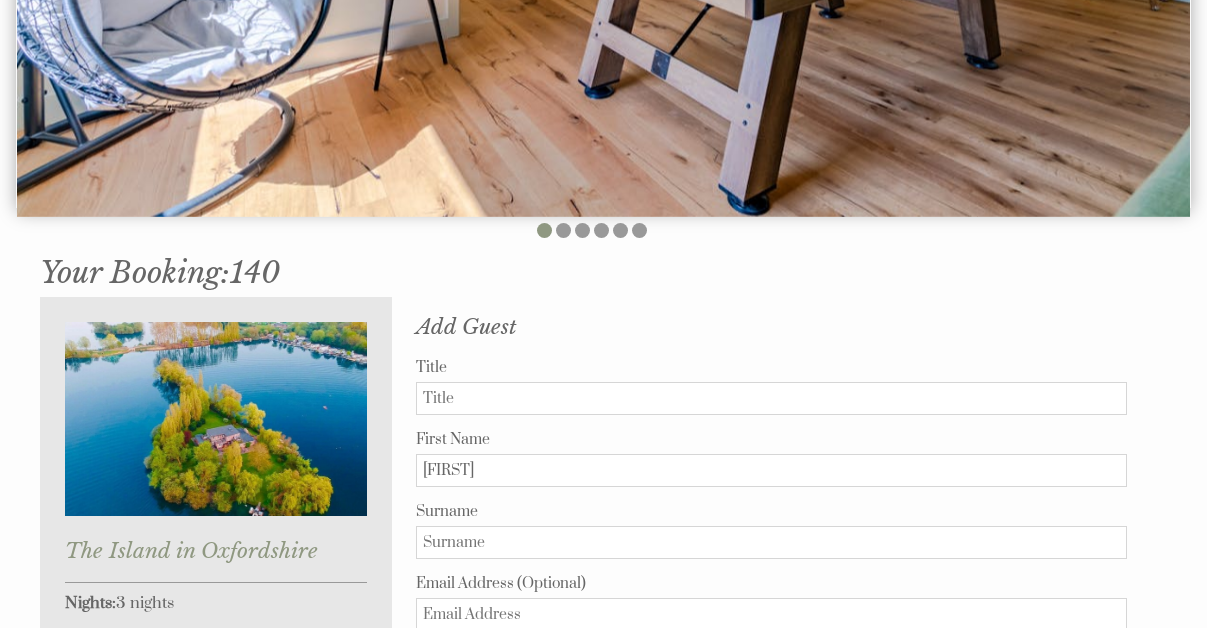 type on "[FIRST]" 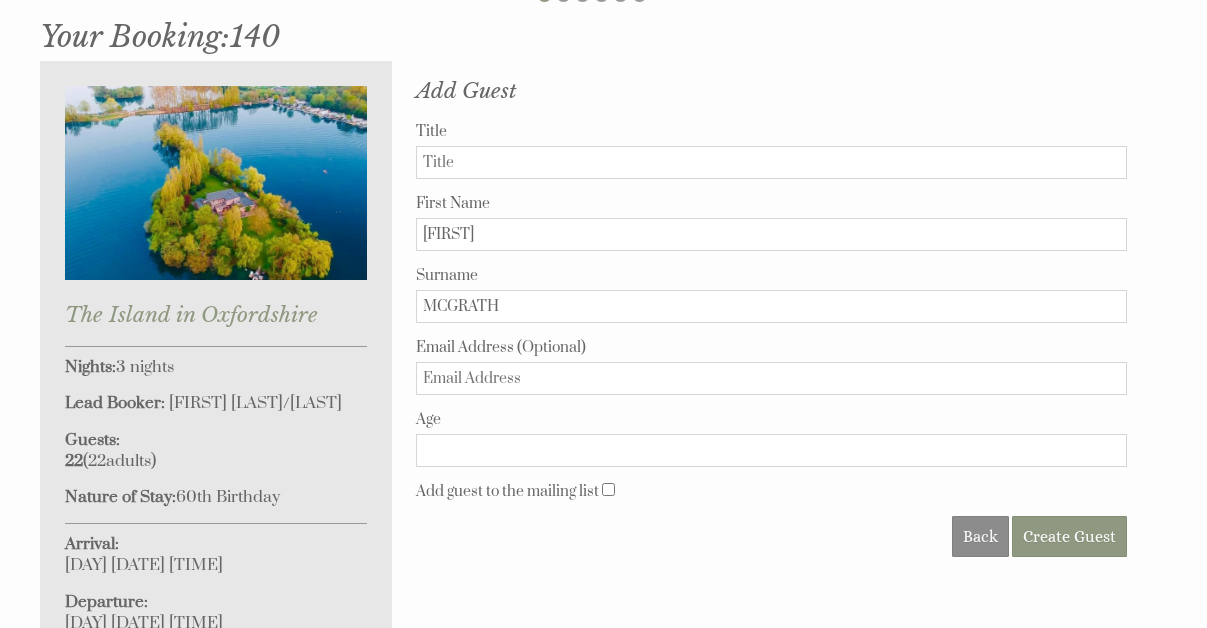 scroll, scrollTop: 681, scrollLeft: 0, axis: vertical 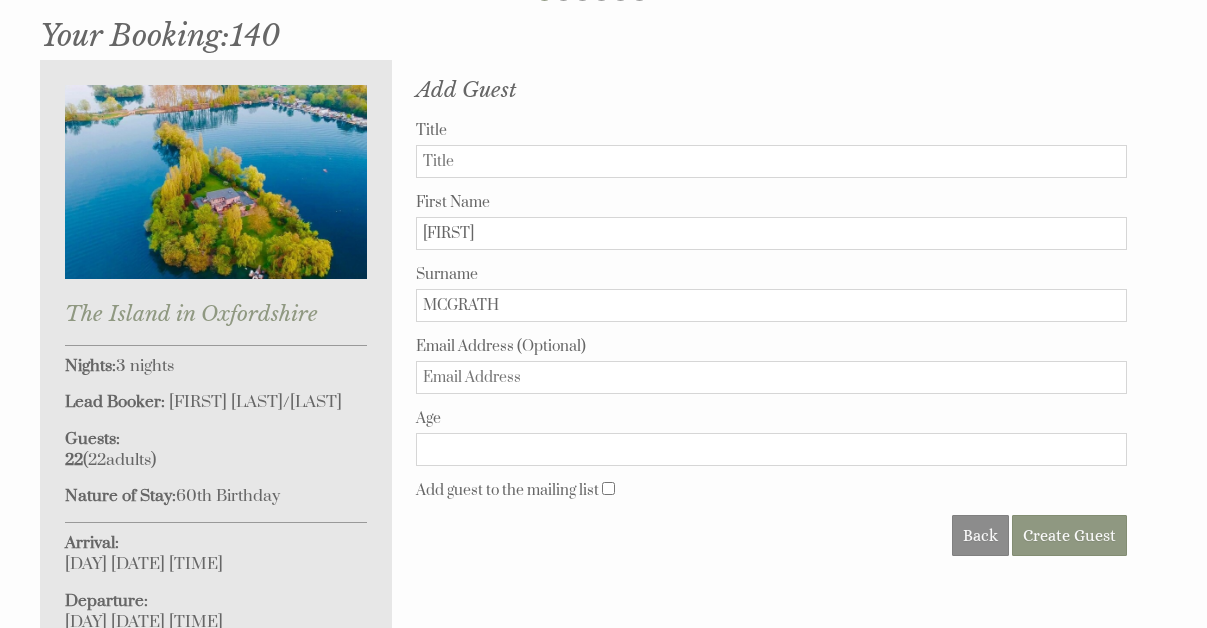 type on "MCGRATH" 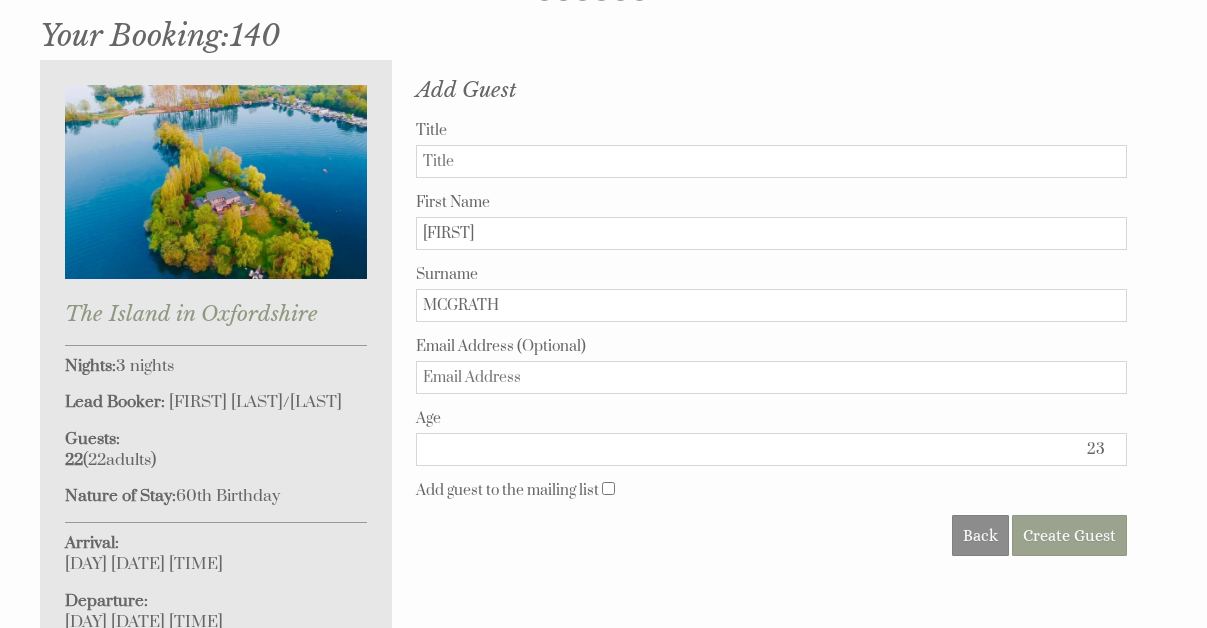 type on "23" 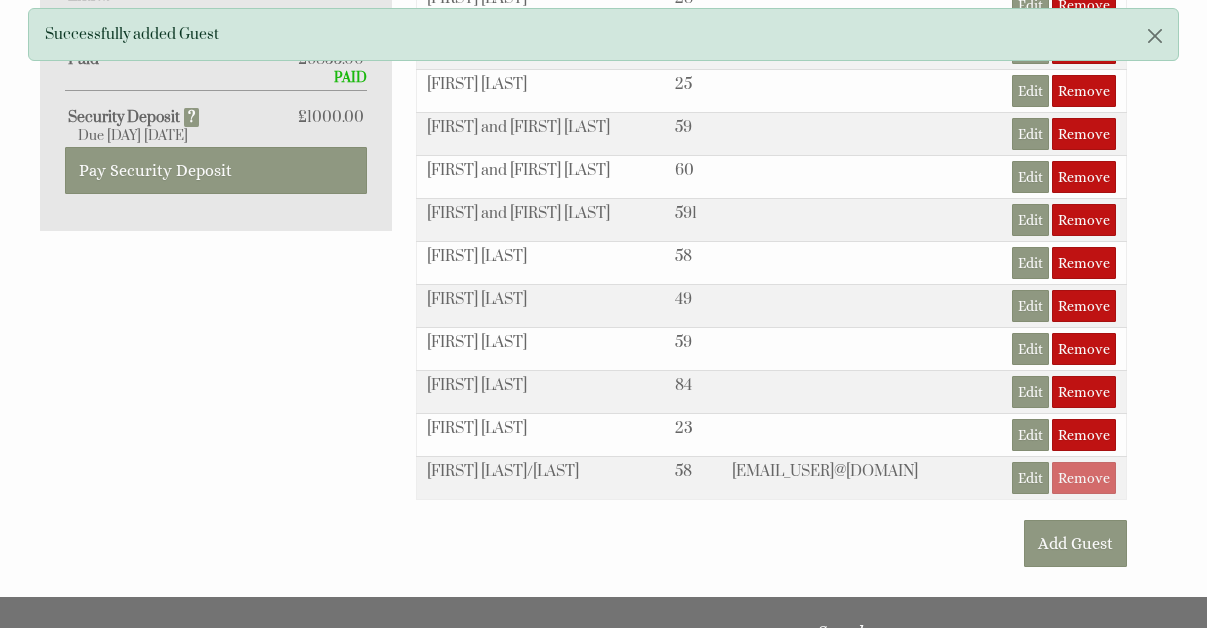 scroll, scrollTop: 1394, scrollLeft: 0, axis: vertical 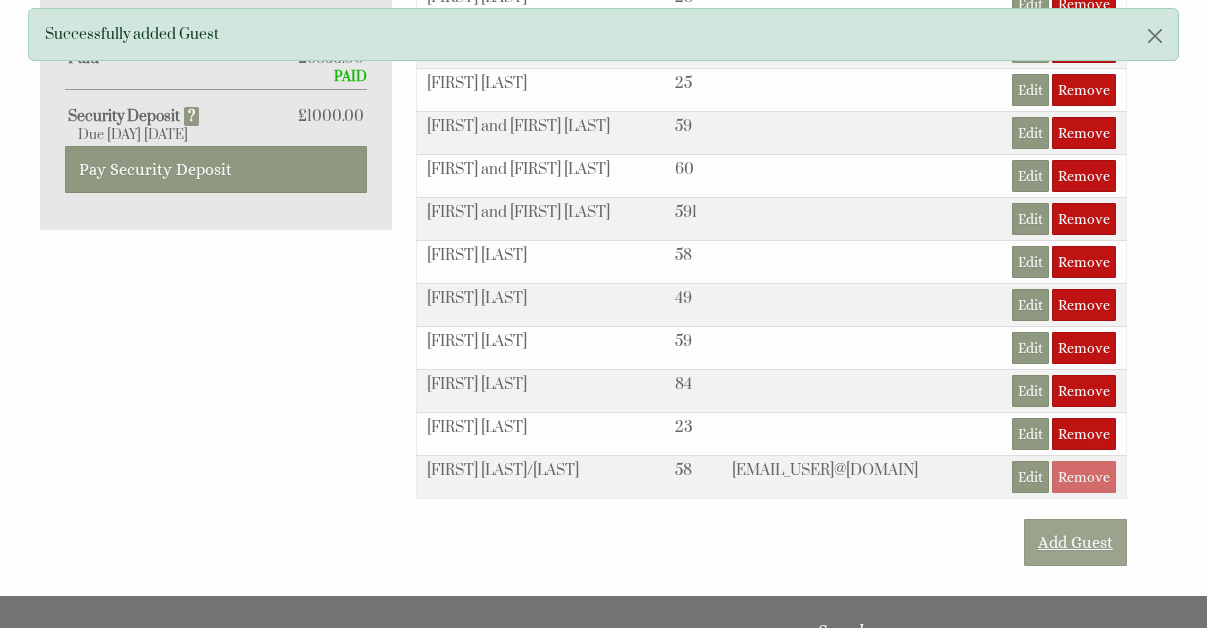 click on "Add Guest" at bounding box center (1075, 542) 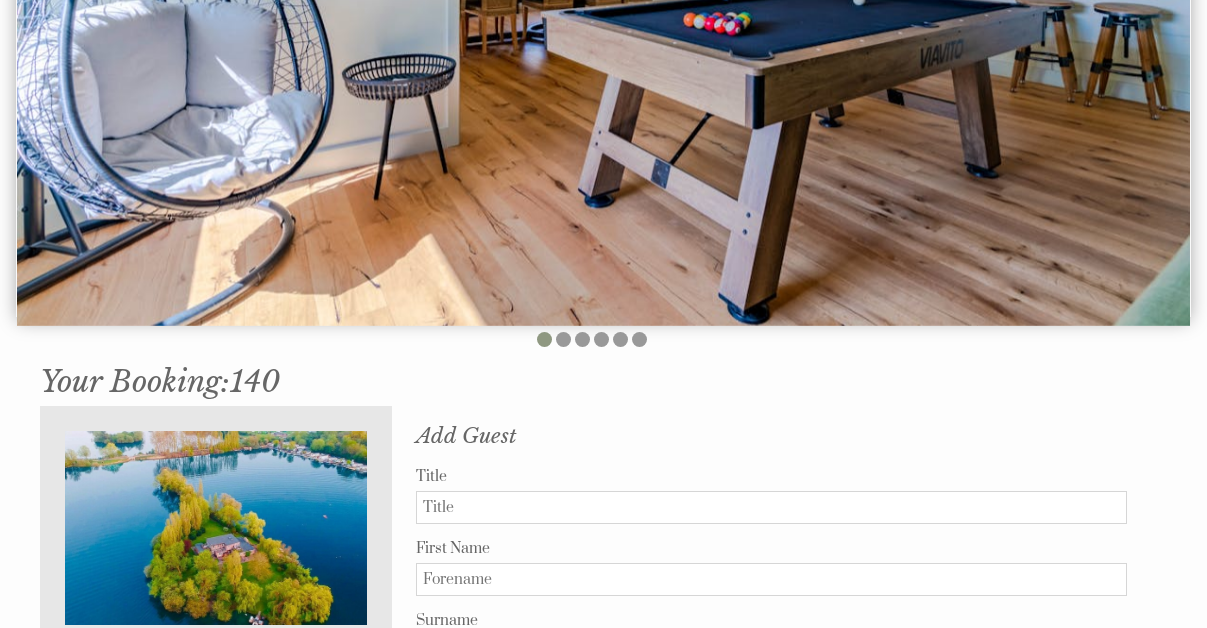scroll, scrollTop: 342, scrollLeft: 0, axis: vertical 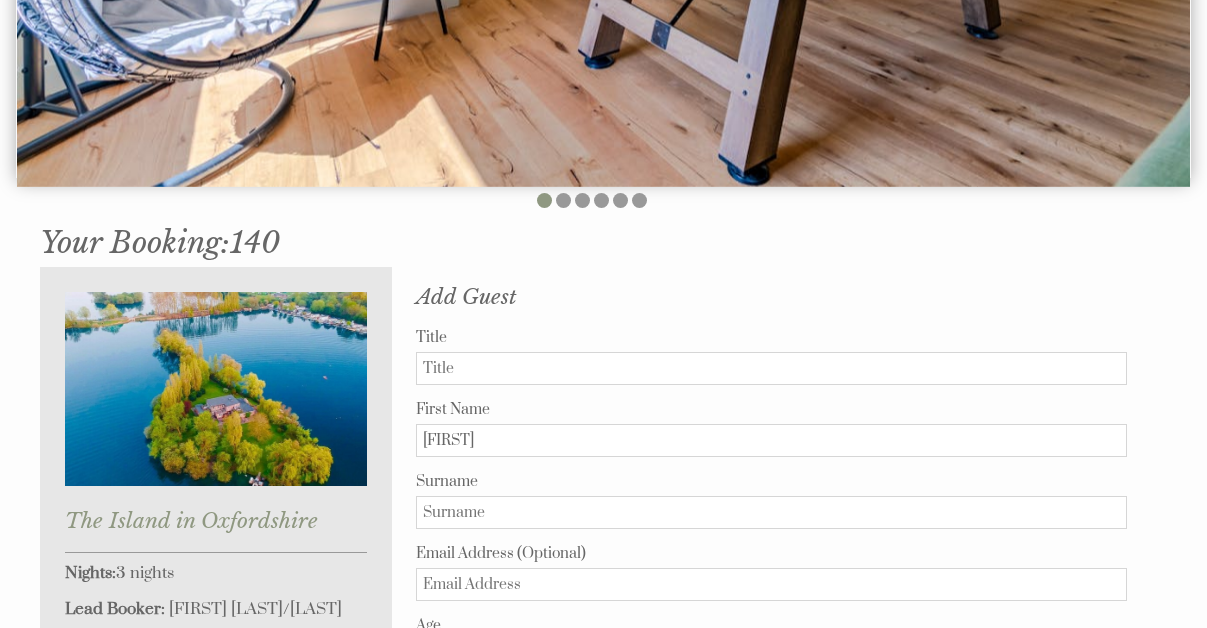 type on "[FIRST]" 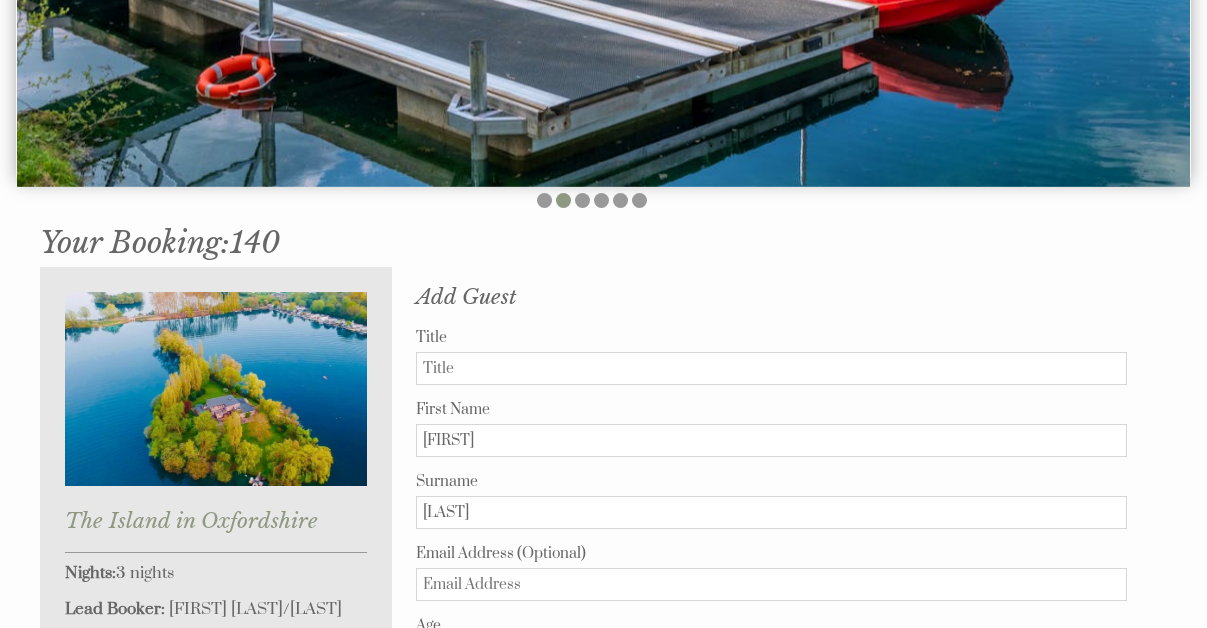 type on "[LAST]" 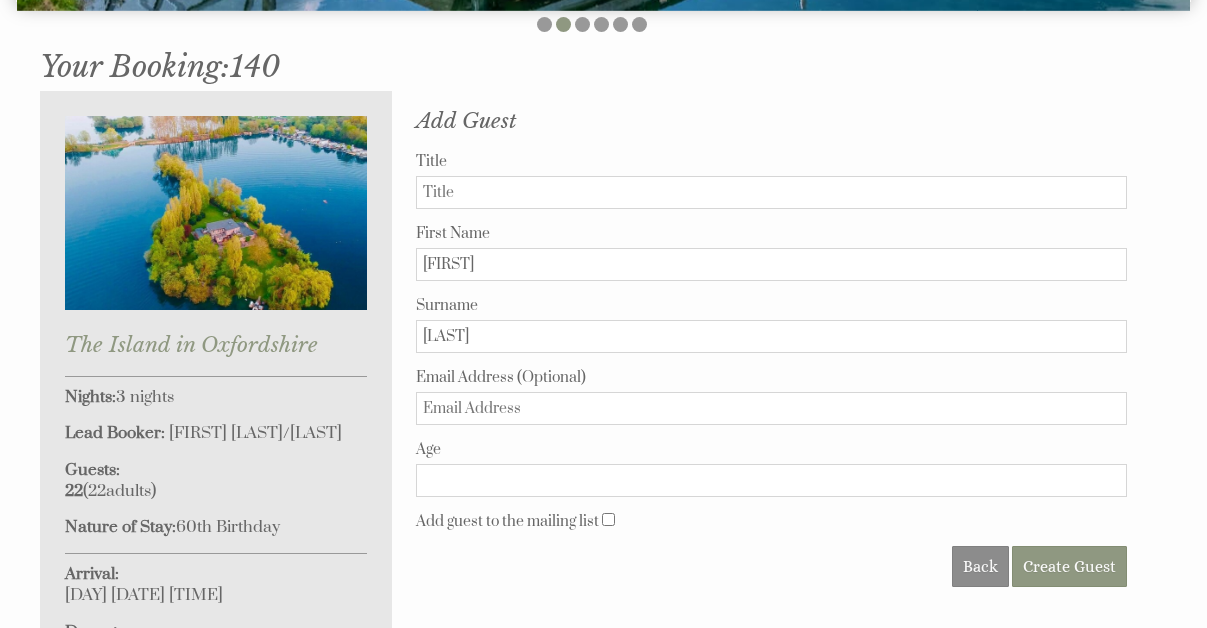 scroll, scrollTop: 652, scrollLeft: 0, axis: vertical 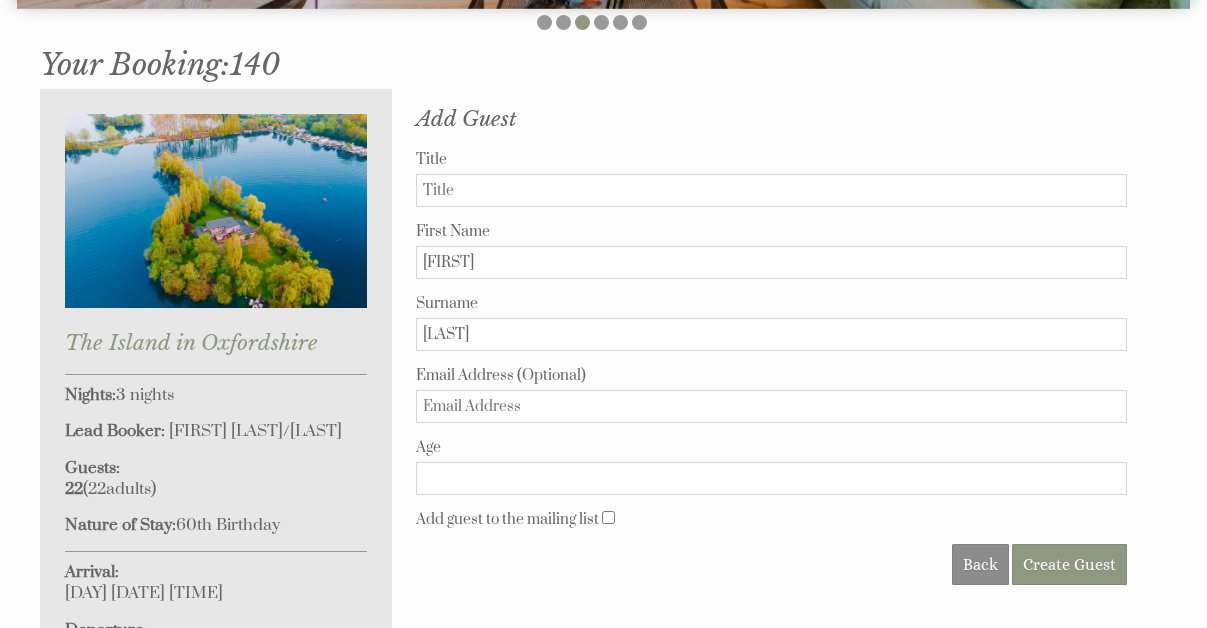 click on "Back
Create Guest" at bounding box center (771, 564) 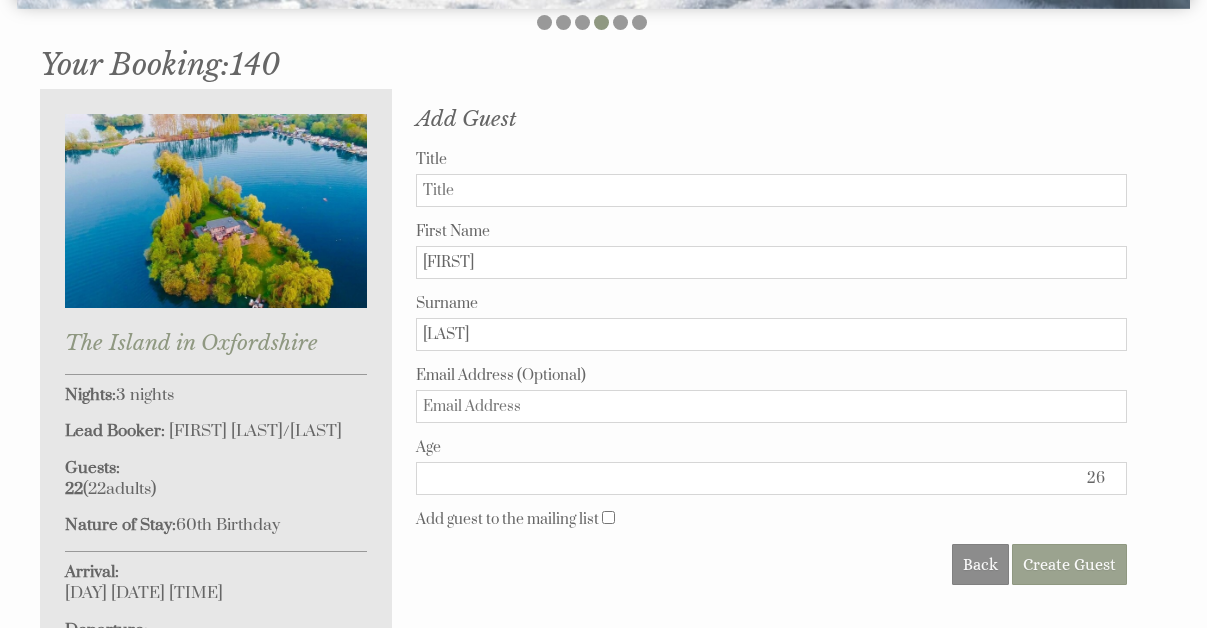 type on "26" 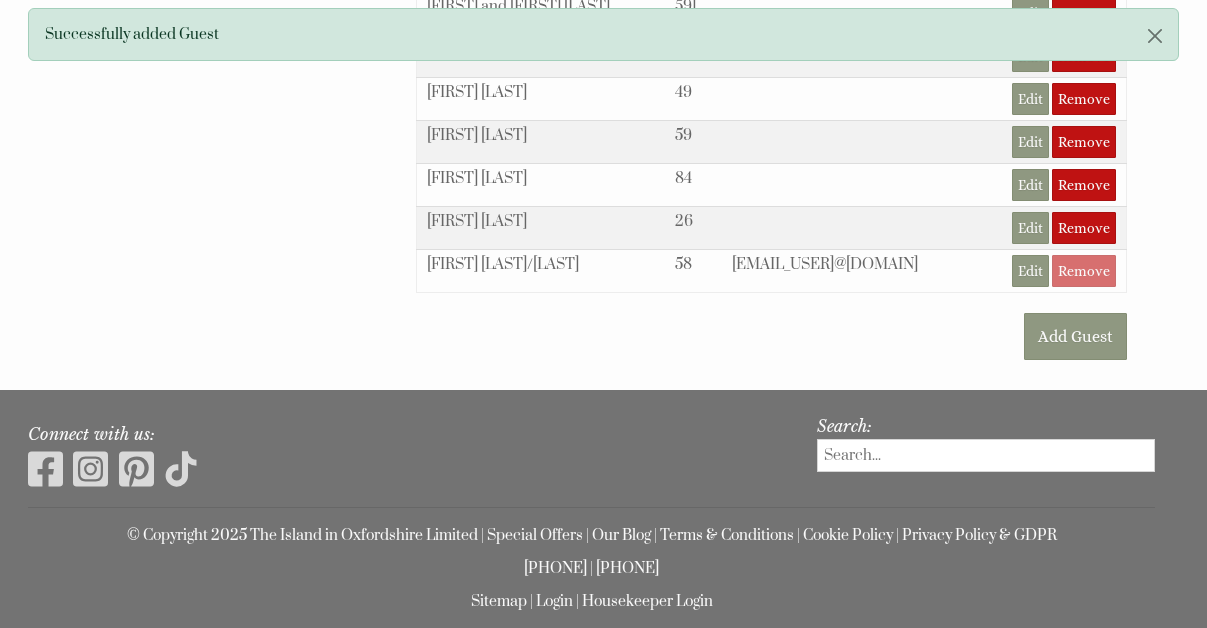 scroll, scrollTop: 1651, scrollLeft: 0, axis: vertical 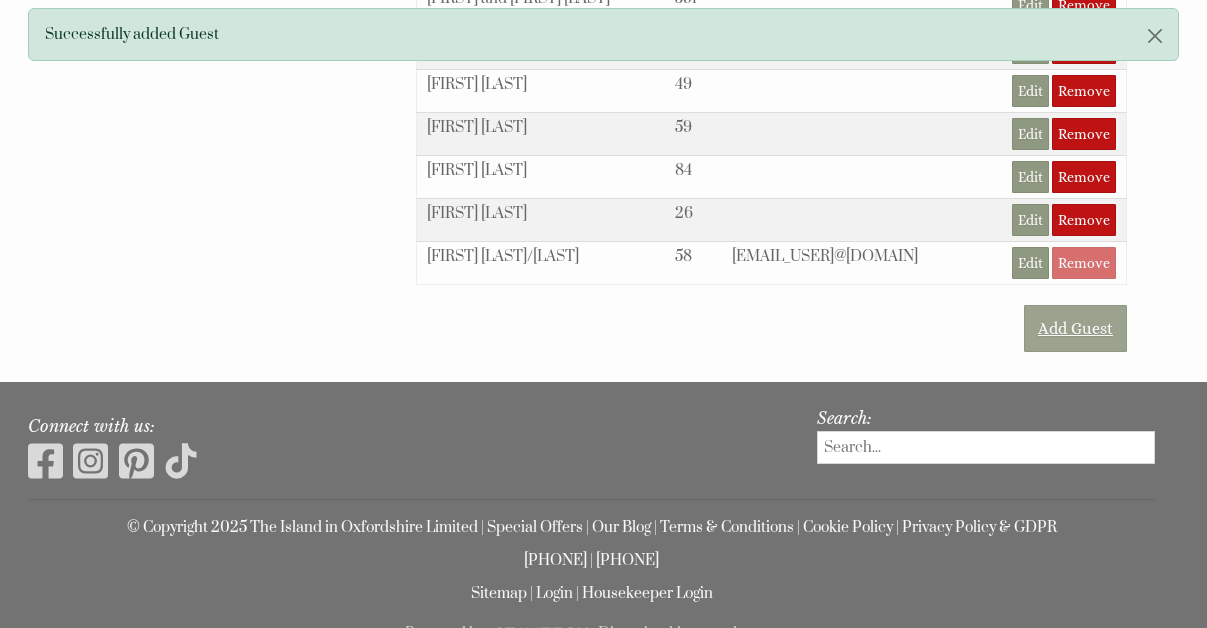 click on "Add Guest" at bounding box center (1075, 328) 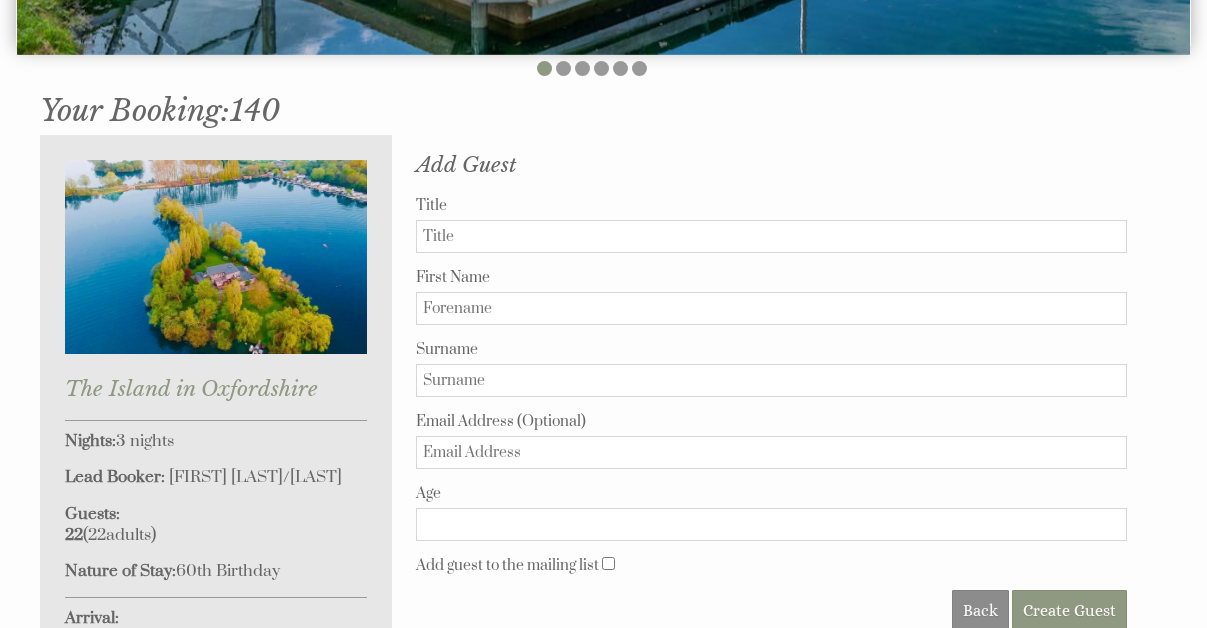 scroll, scrollTop: 627, scrollLeft: 0, axis: vertical 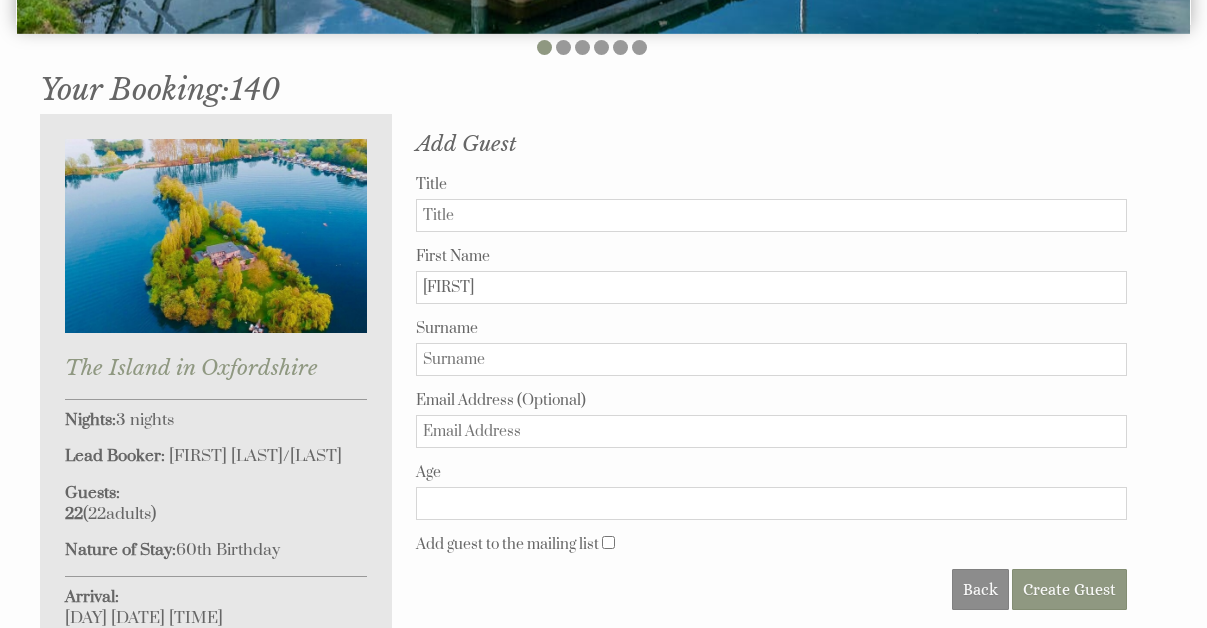 type on "[FIRST]" 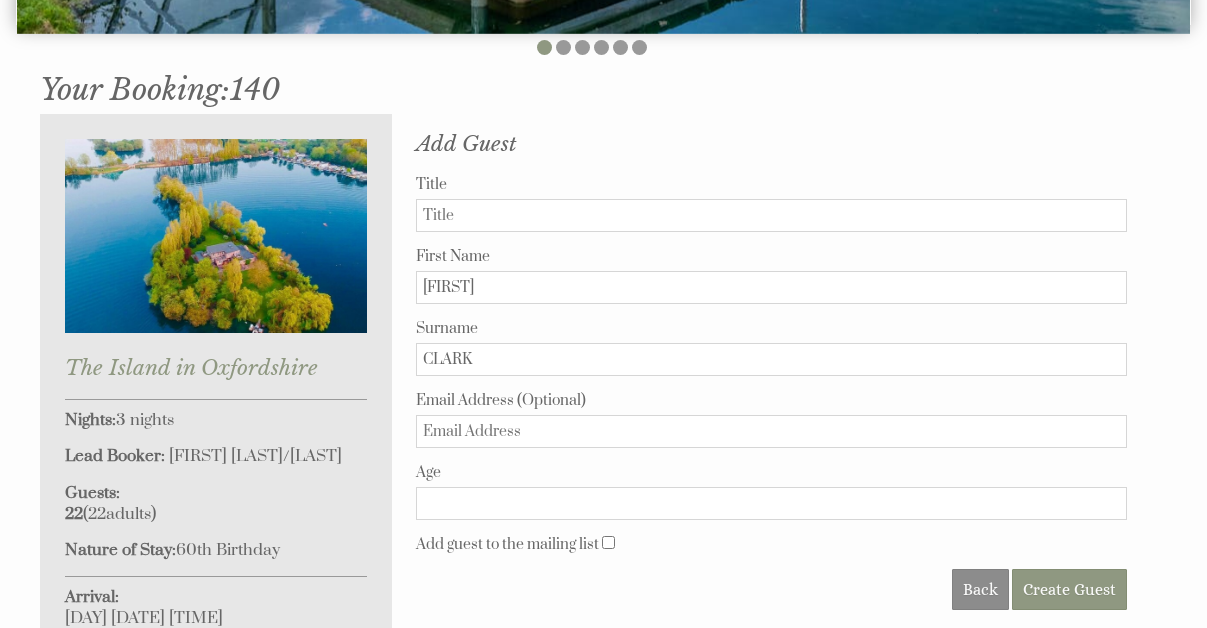 type on "CLARK" 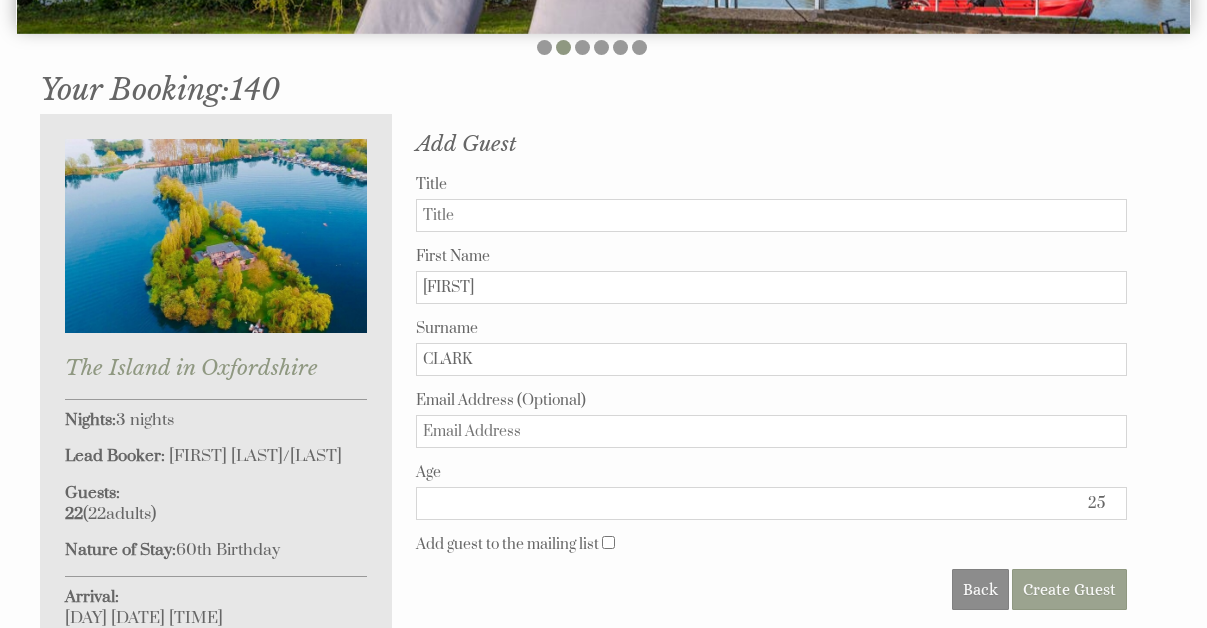 type on "25" 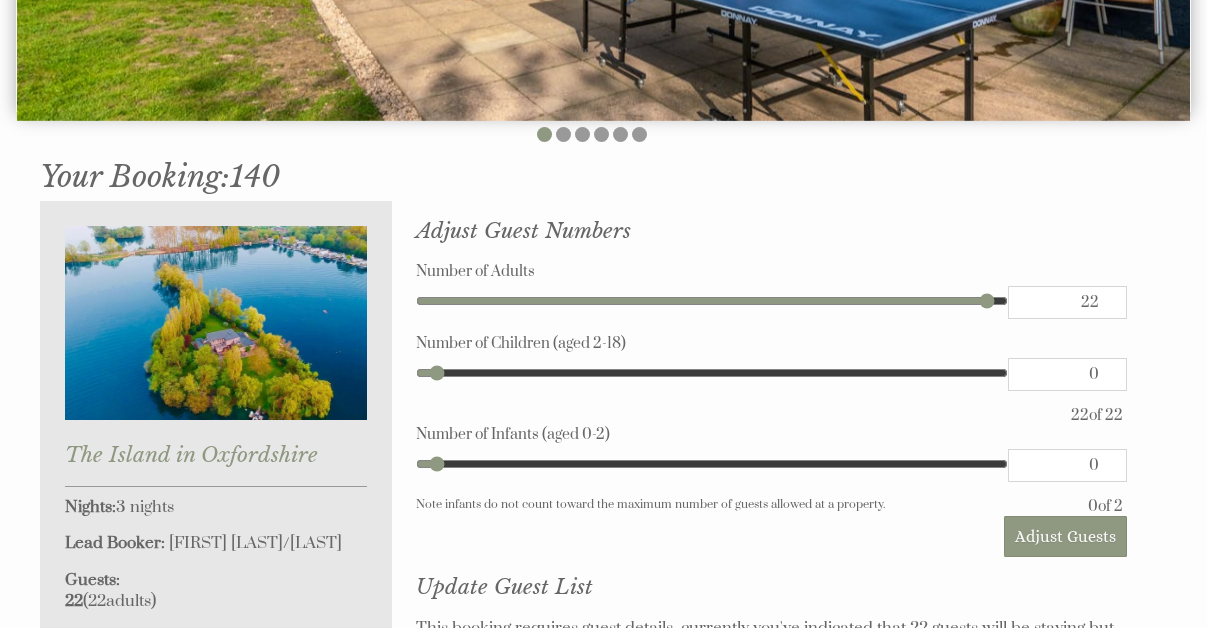 scroll, scrollTop: 537, scrollLeft: 0, axis: vertical 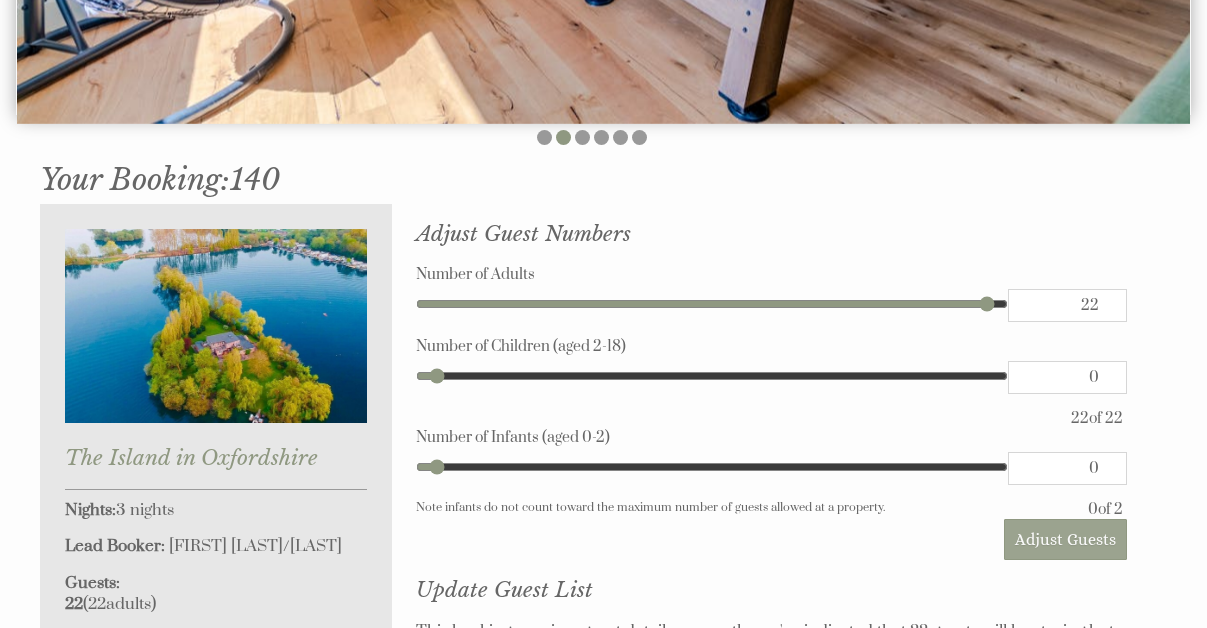 click on "Adjust Guests" at bounding box center (1065, 539) 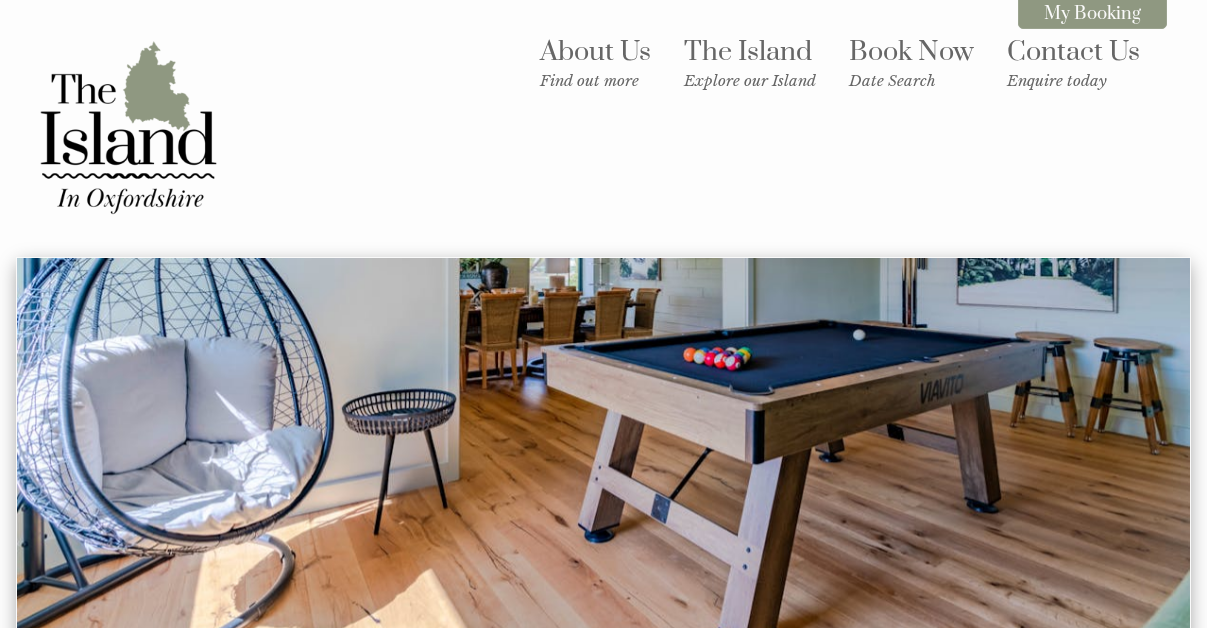 scroll, scrollTop: 0, scrollLeft: 0, axis: both 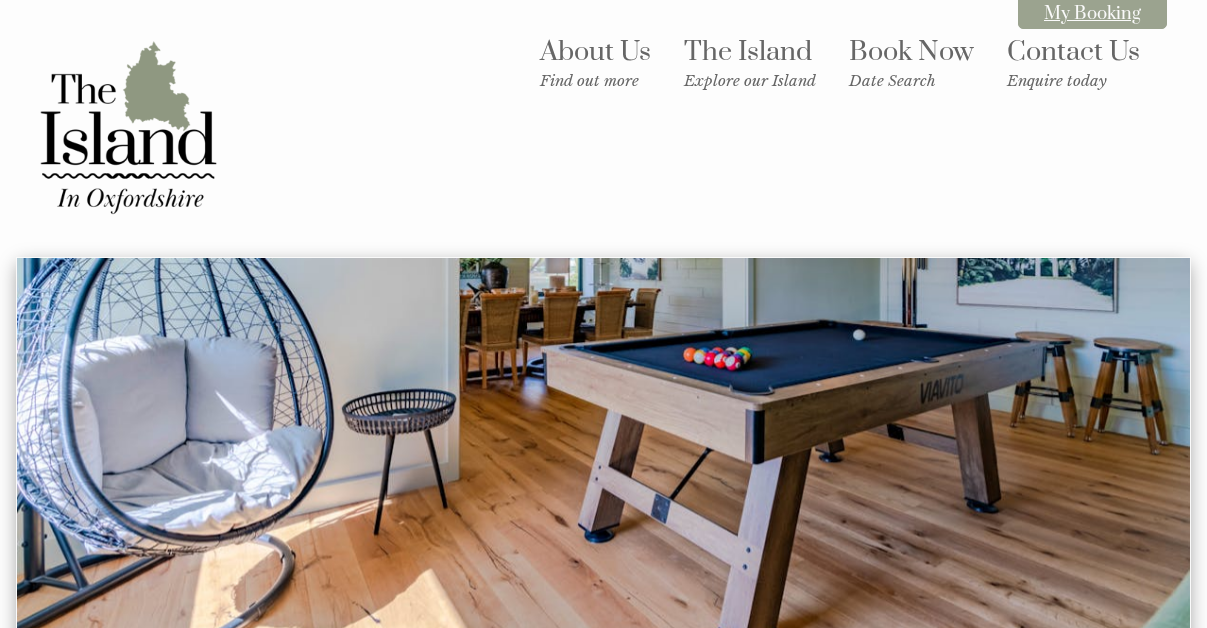 click on "My Booking" at bounding box center [1092, 13] 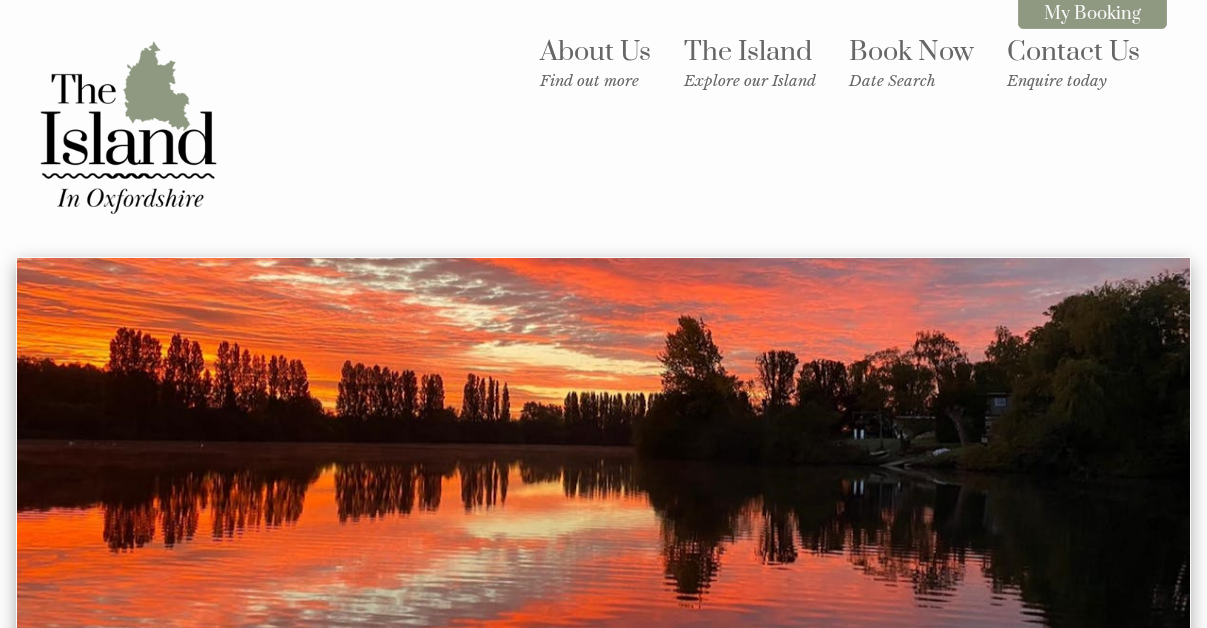 scroll, scrollTop: 0, scrollLeft: 0, axis: both 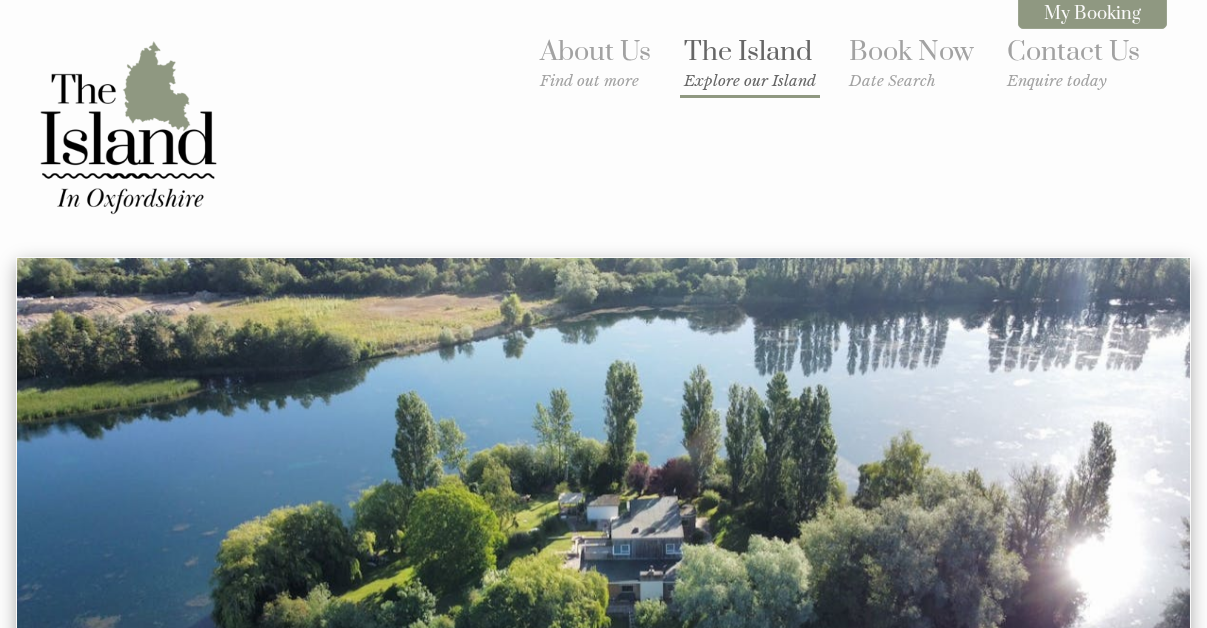 click on "The Island  Explore our Island" at bounding box center (750, 62) 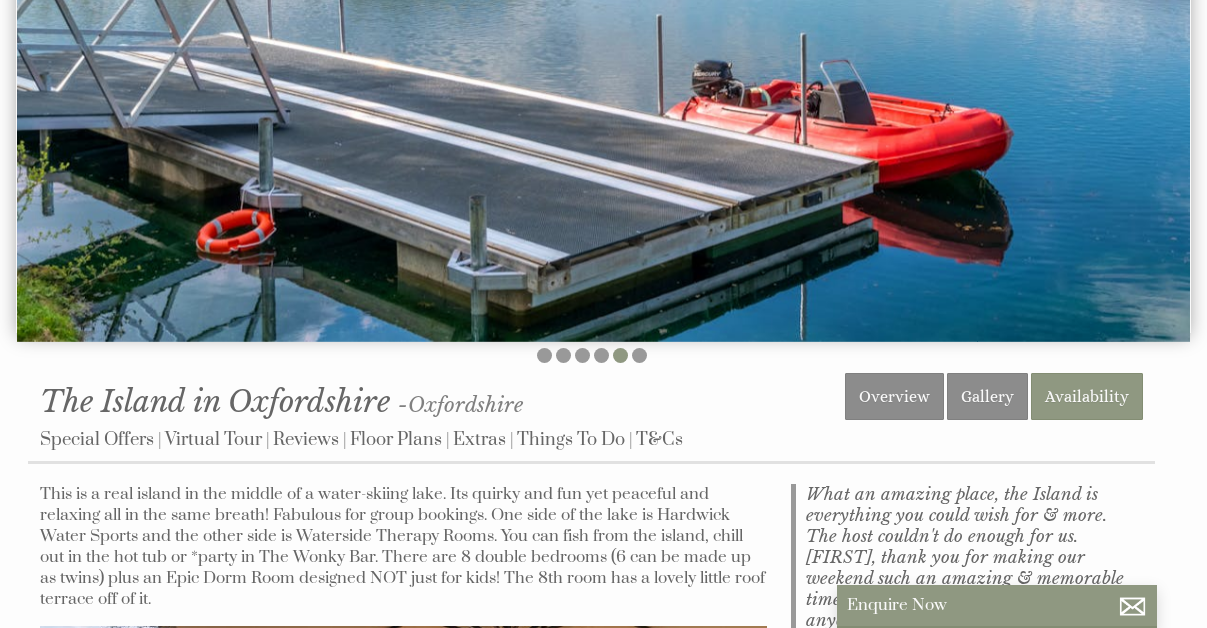 scroll, scrollTop: 343, scrollLeft: 0, axis: vertical 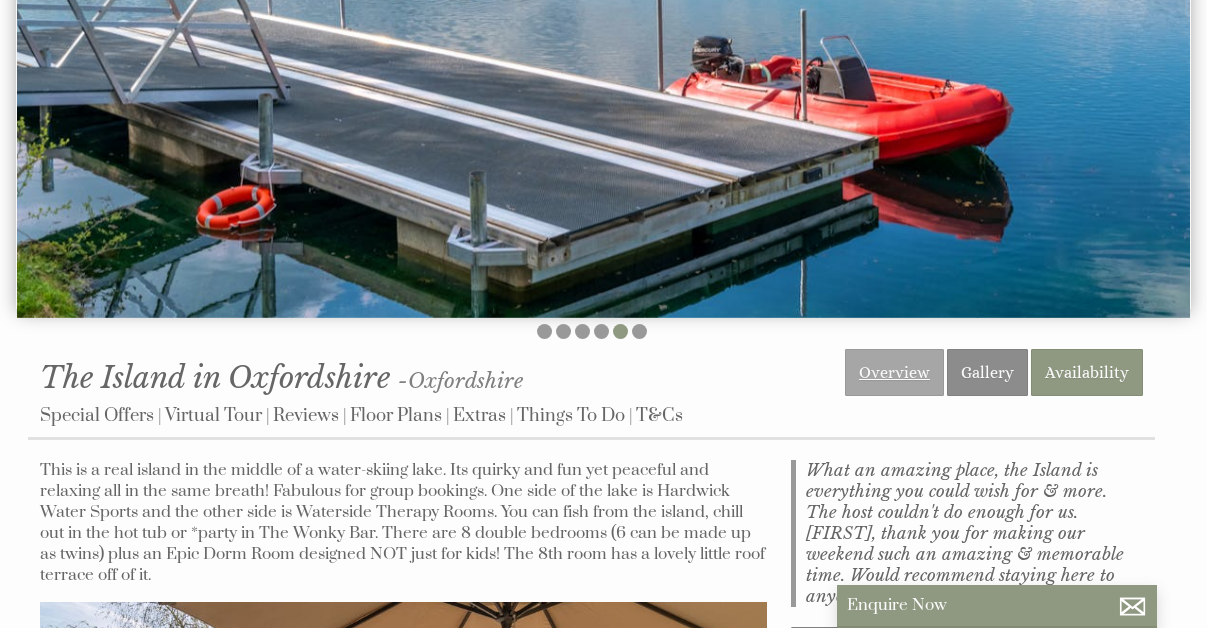 click on "Overview" at bounding box center [894, 372] 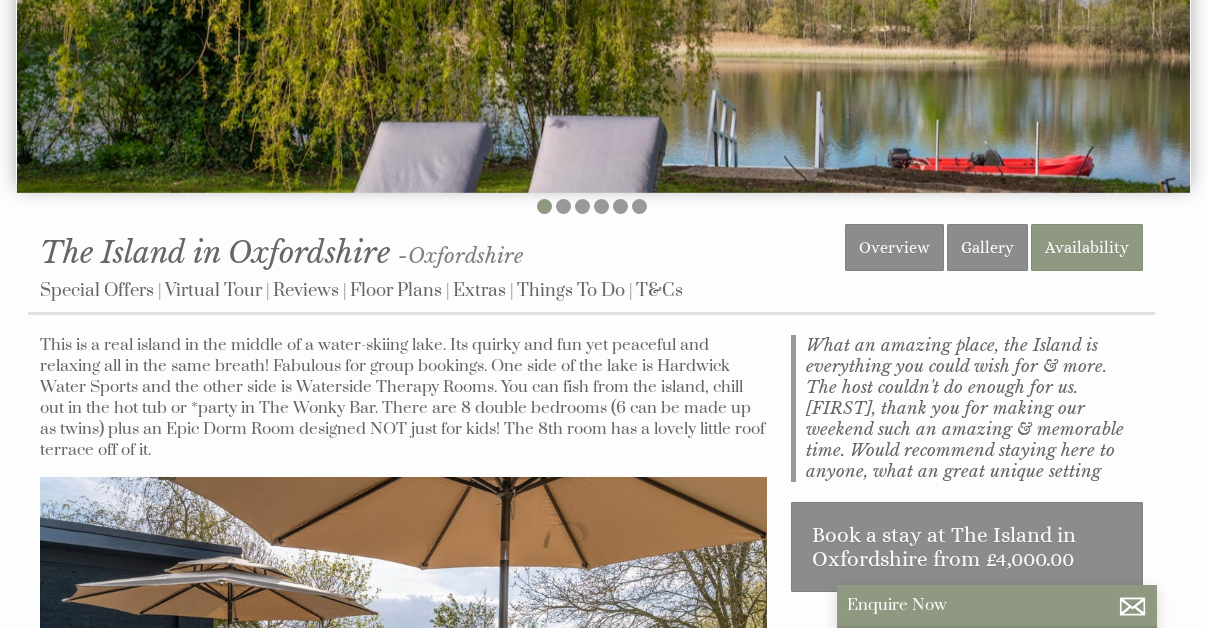 scroll, scrollTop: 470, scrollLeft: 0, axis: vertical 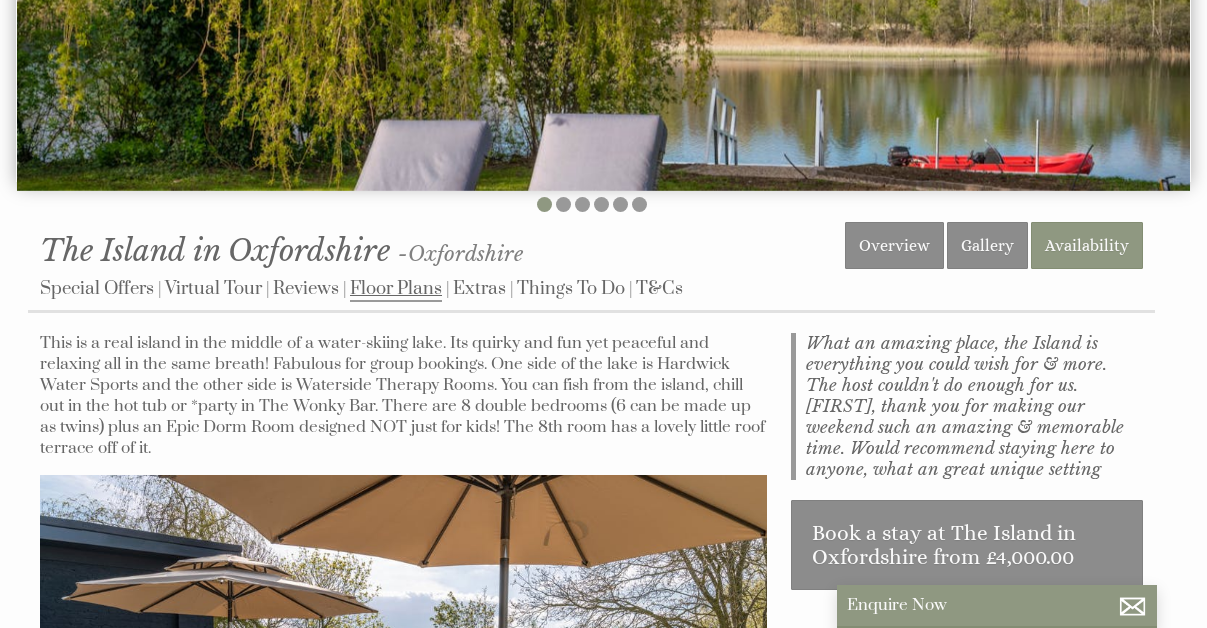 click on "Floor Plans" at bounding box center (396, 289) 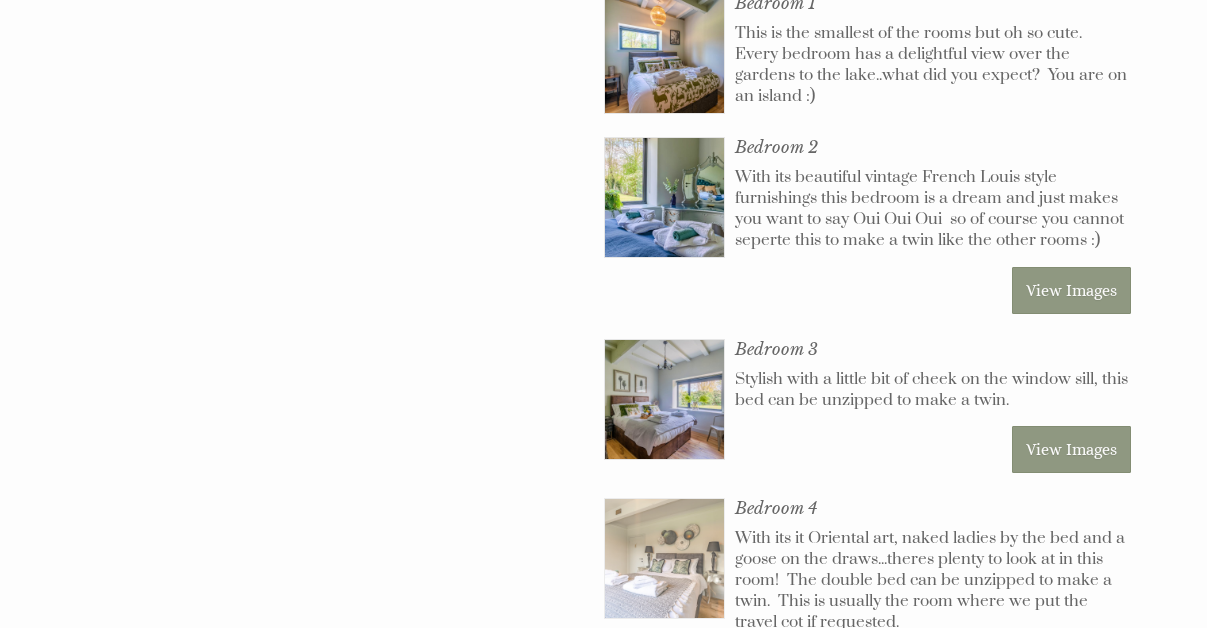 scroll, scrollTop: 2247, scrollLeft: 0, axis: vertical 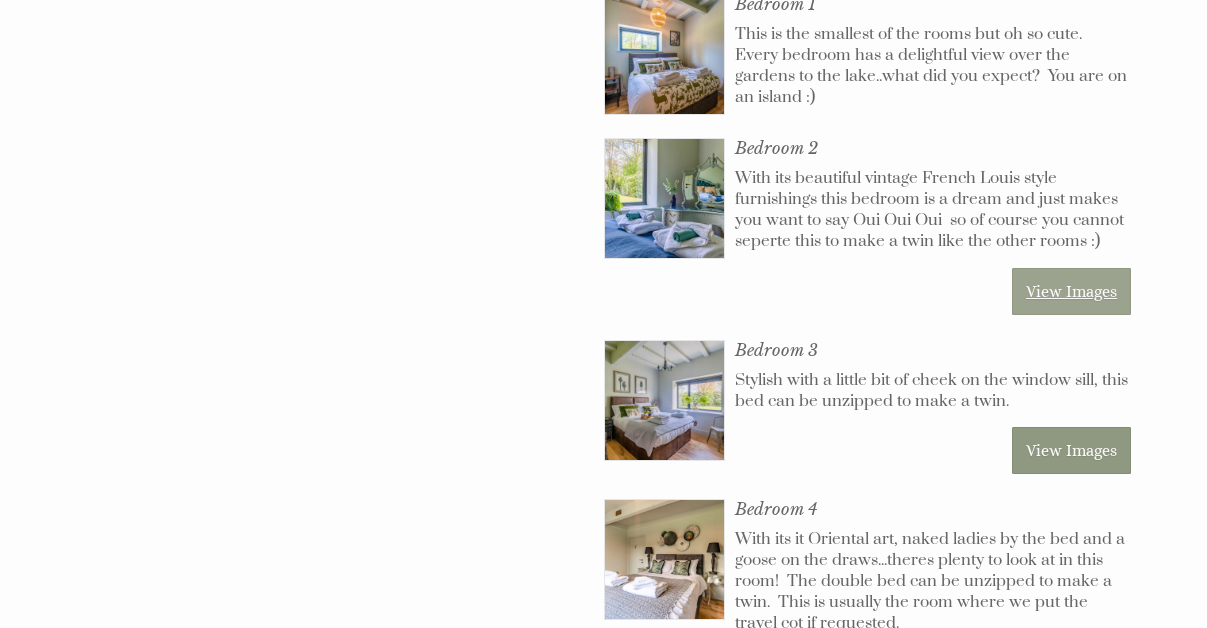 click on "View Images" at bounding box center (1071, 291) 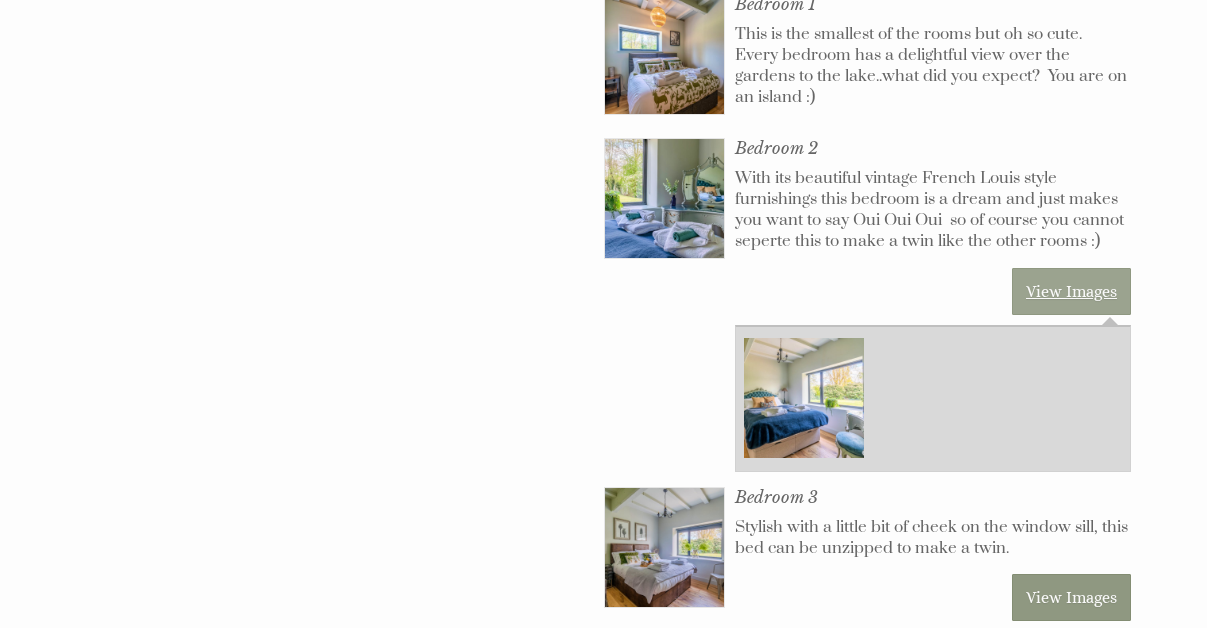 click on "View Images" at bounding box center [1071, 291] 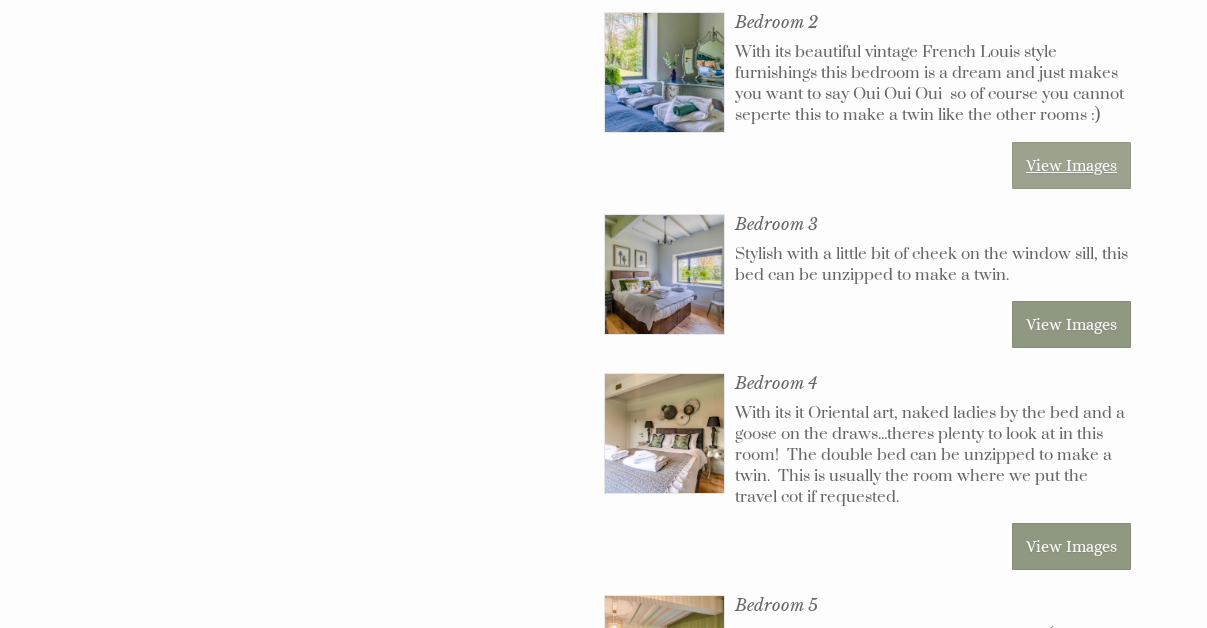 scroll, scrollTop: 2385, scrollLeft: 0, axis: vertical 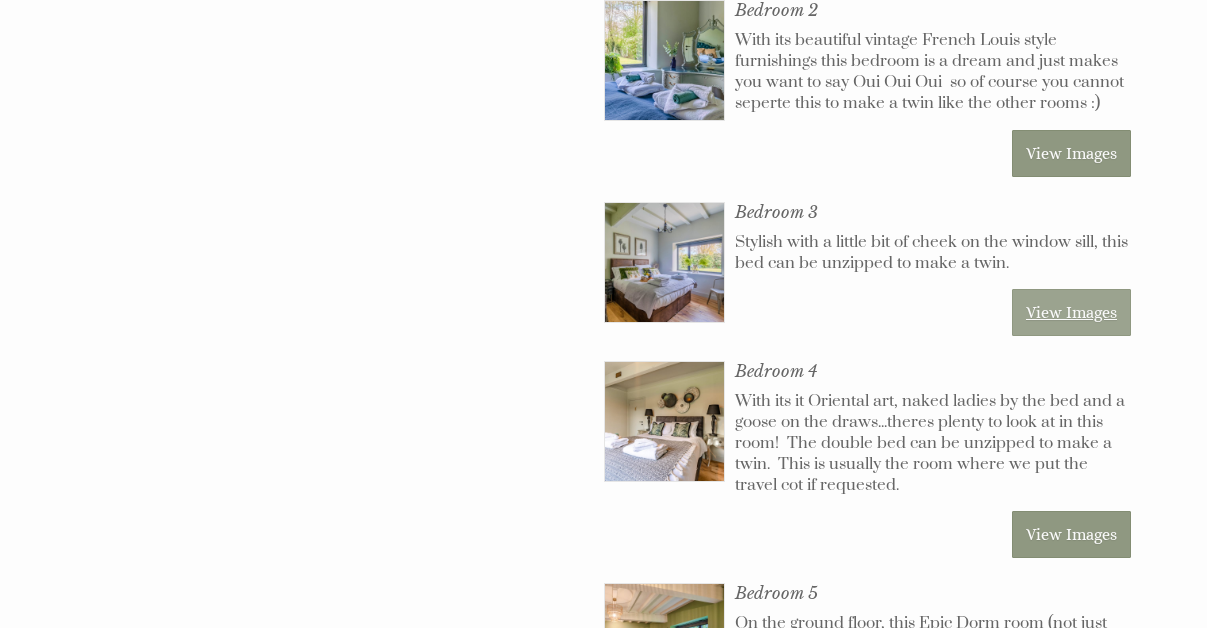 click on "View Images" at bounding box center (1071, 312) 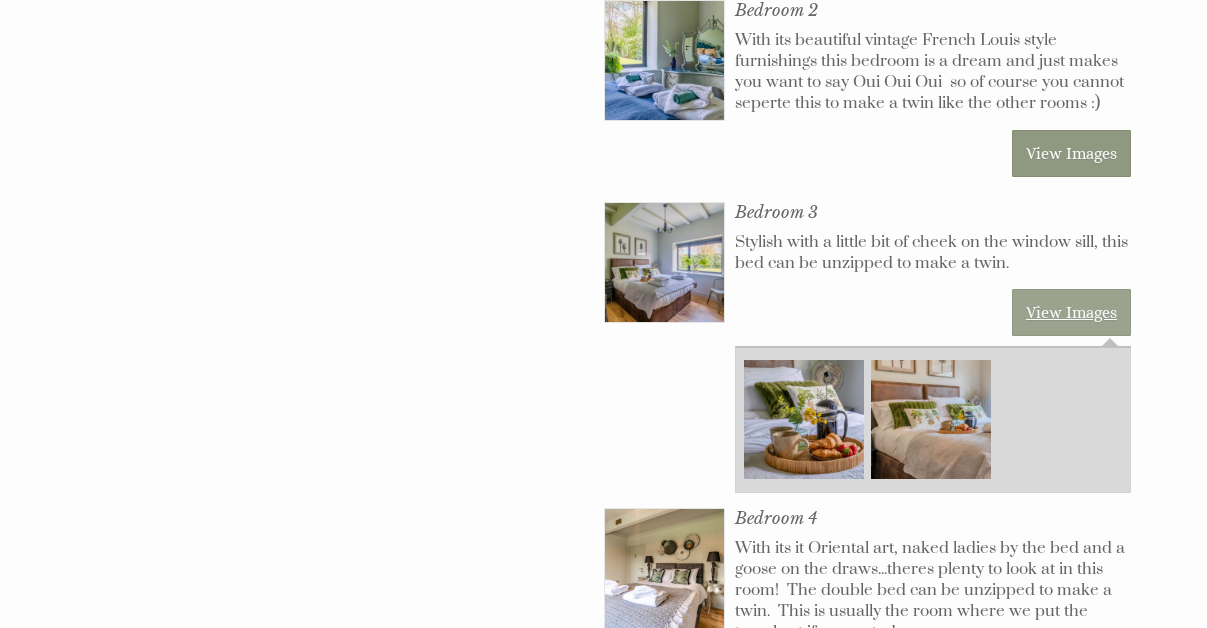 click on "View Images" at bounding box center (1071, 312) 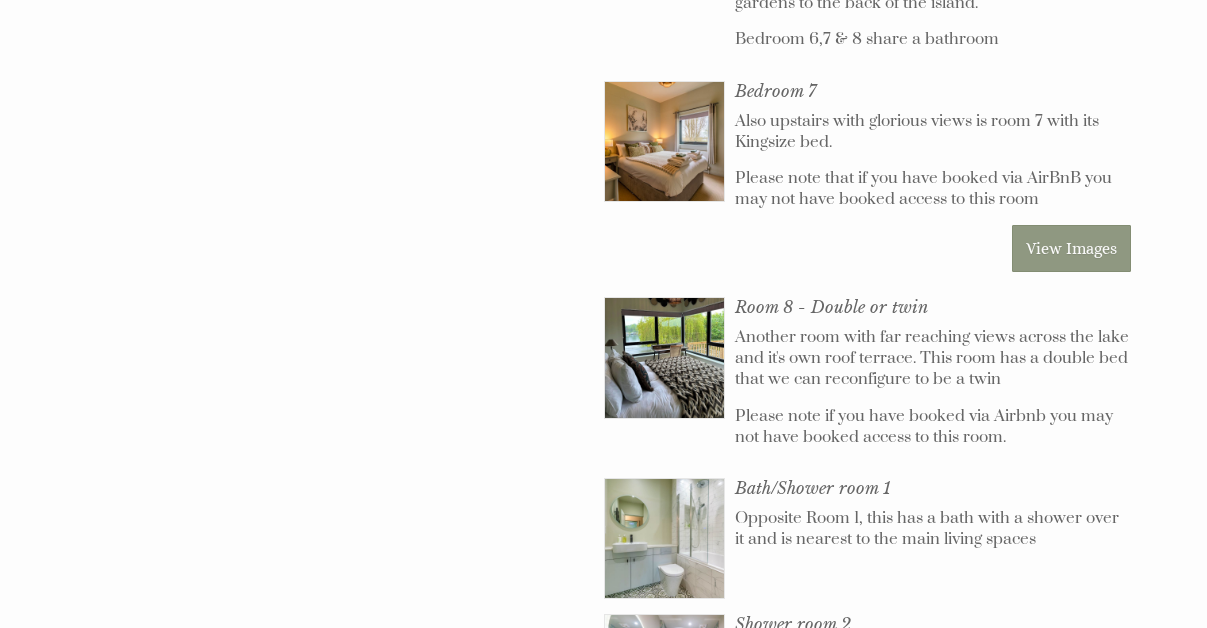 scroll, scrollTop: 3313, scrollLeft: 0, axis: vertical 